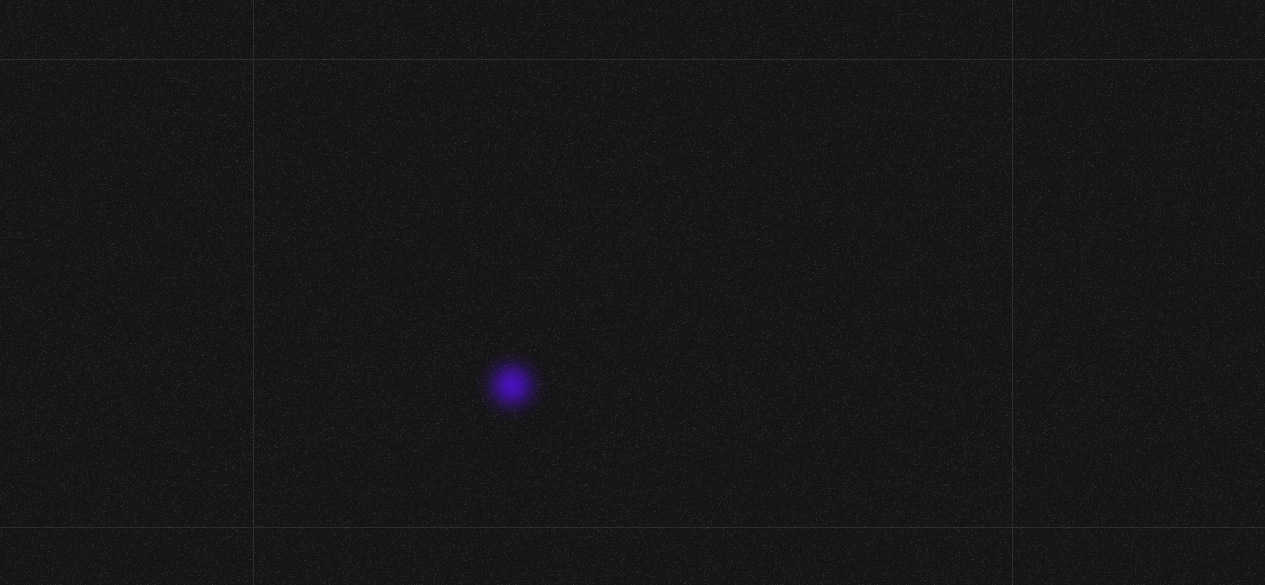 scroll, scrollTop: 0, scrollLeft: 0, axis: both 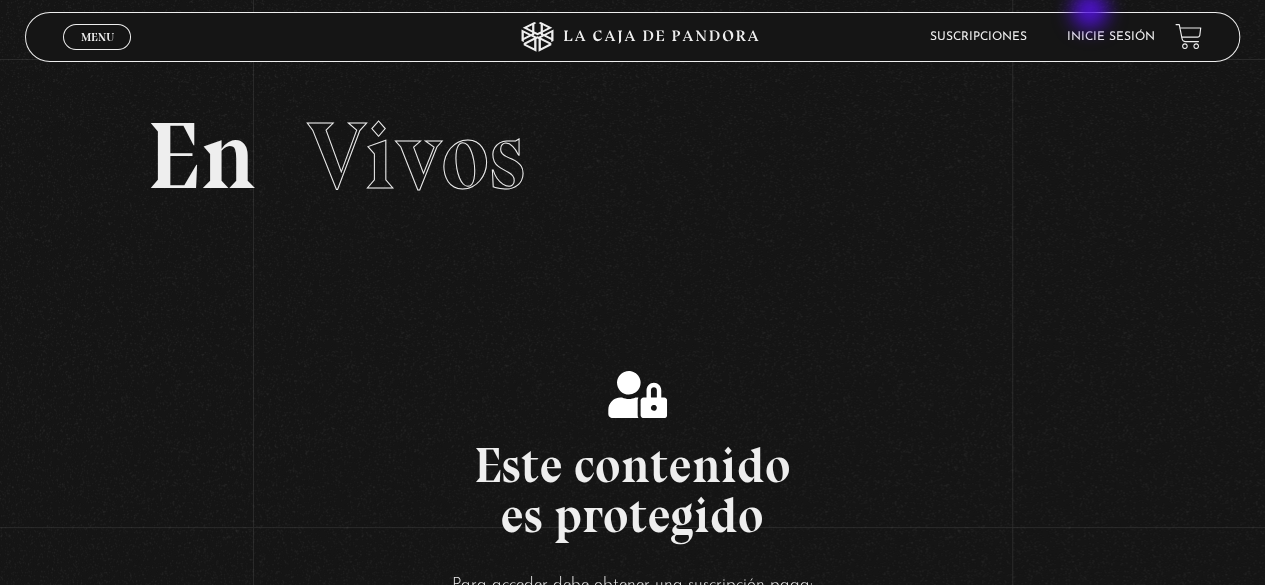click on "Menu Cerrar             Suscripciones Inicie sesión" at bounding box center (632, 37) 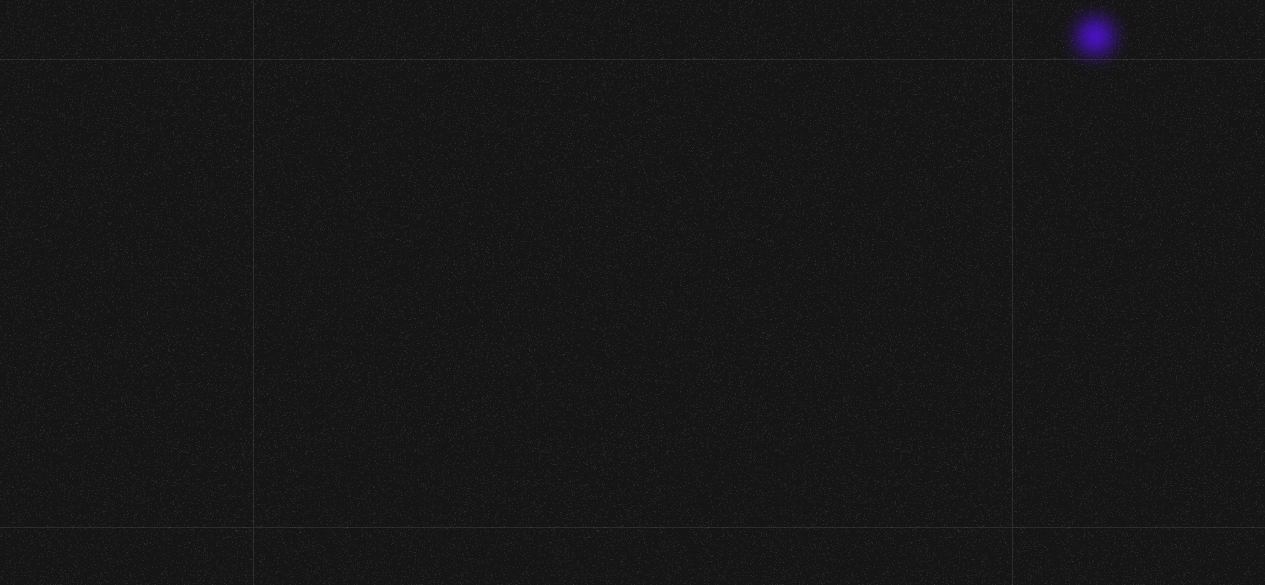 scroll, scrollTop: 0, scrollLeft: 0, axis: both 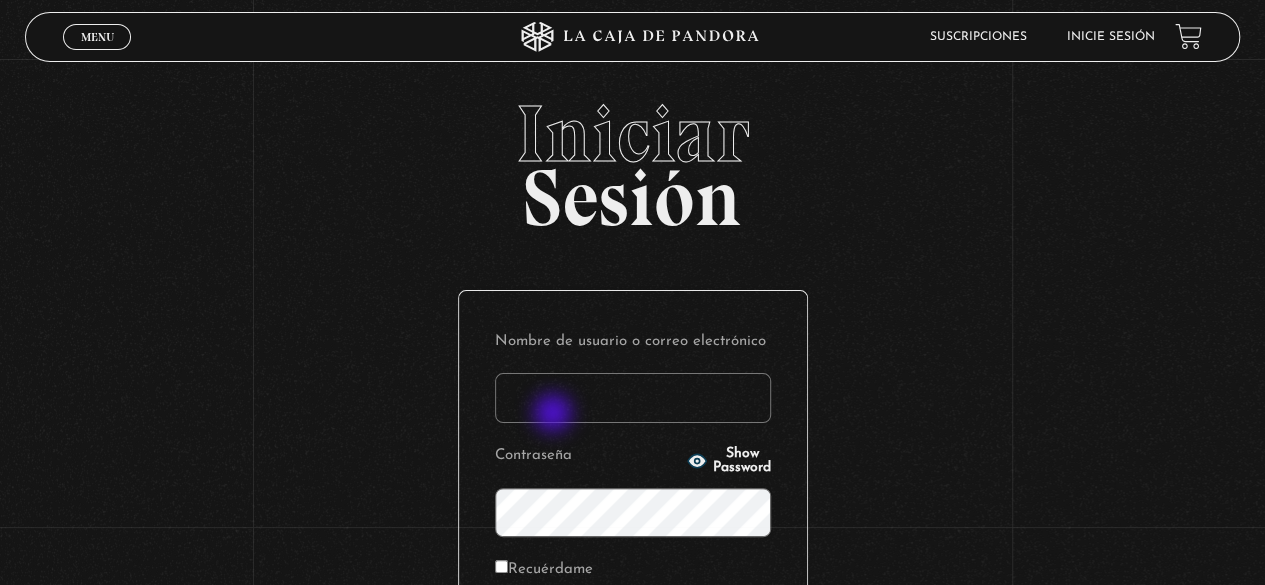 drag, startPoint x: 555, startPoint y: 413, endPoint x: 563, endPoint y: 388, distance: 26.24881 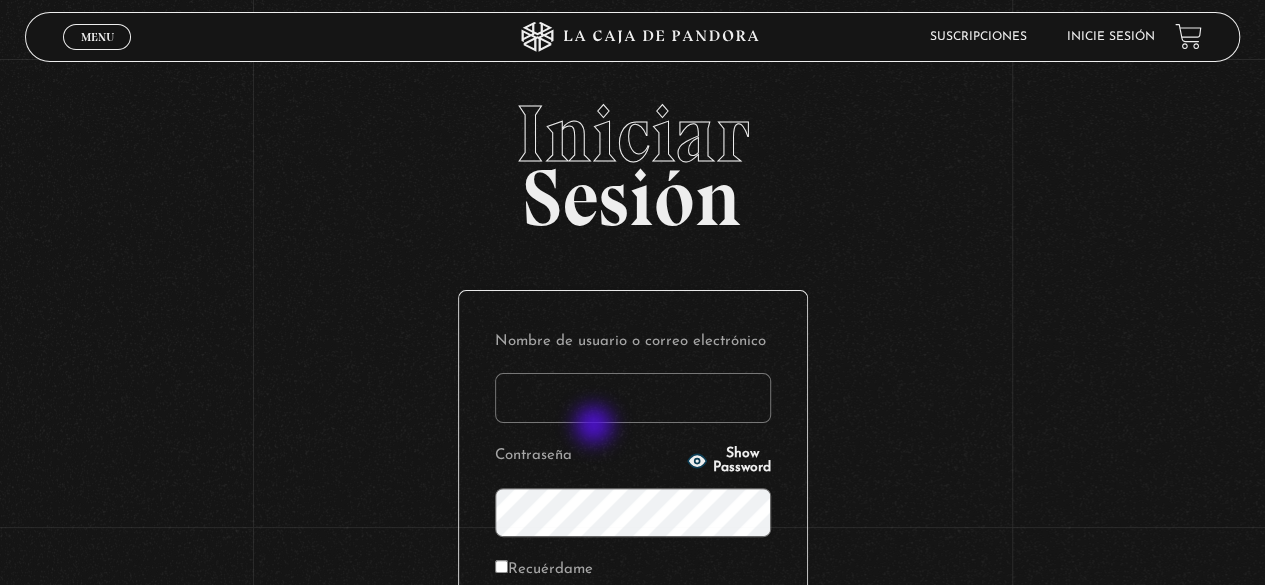 type on "[EMAIL]" 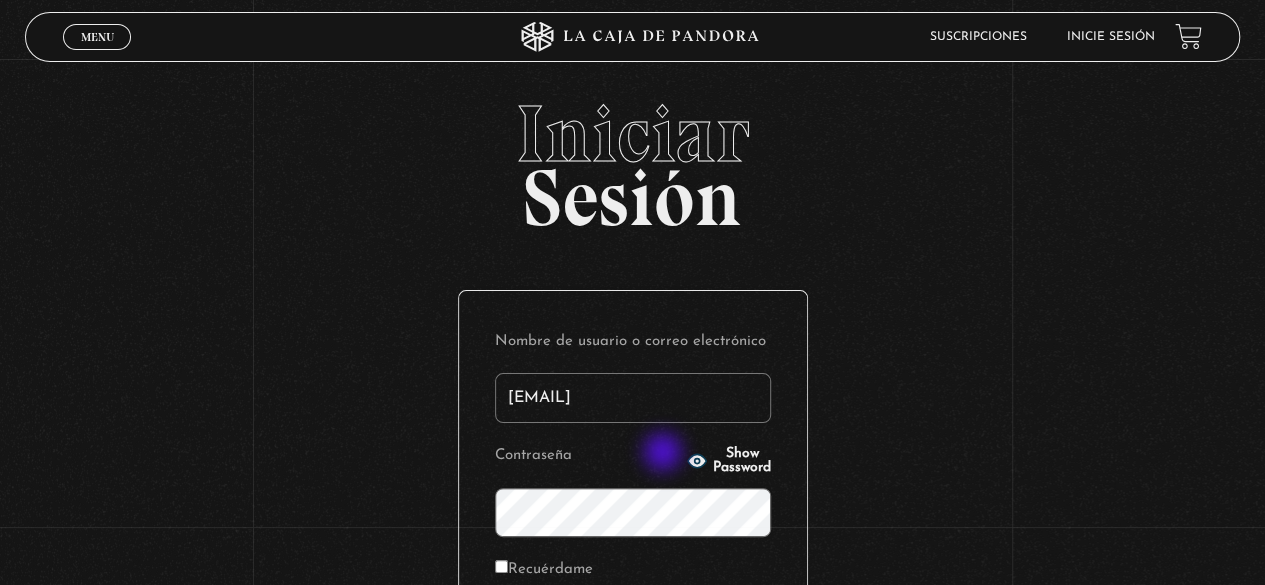 click 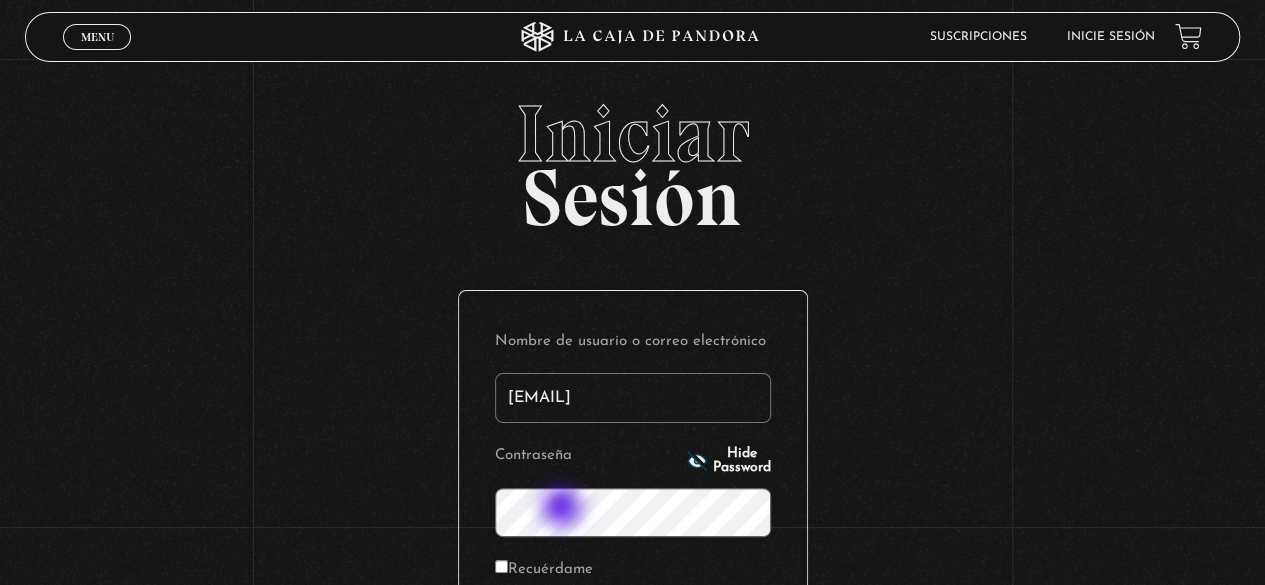 click on "Acceder" at bounding box center (633, 639) 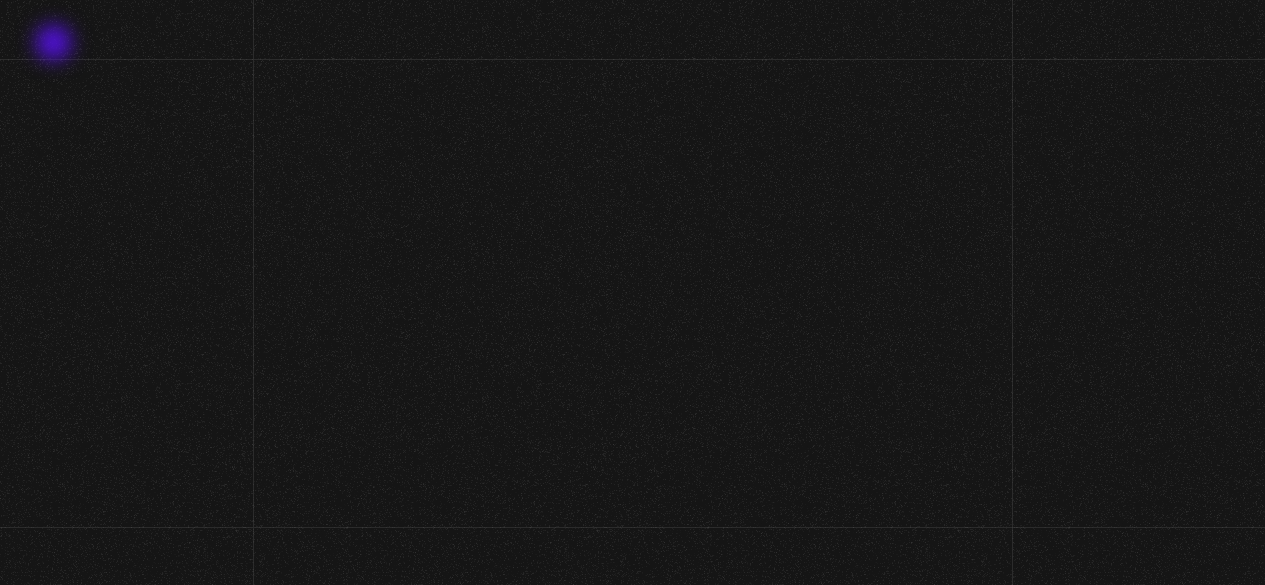 scroll, scrollTop: 0, scrollLeft: 0, axis: both 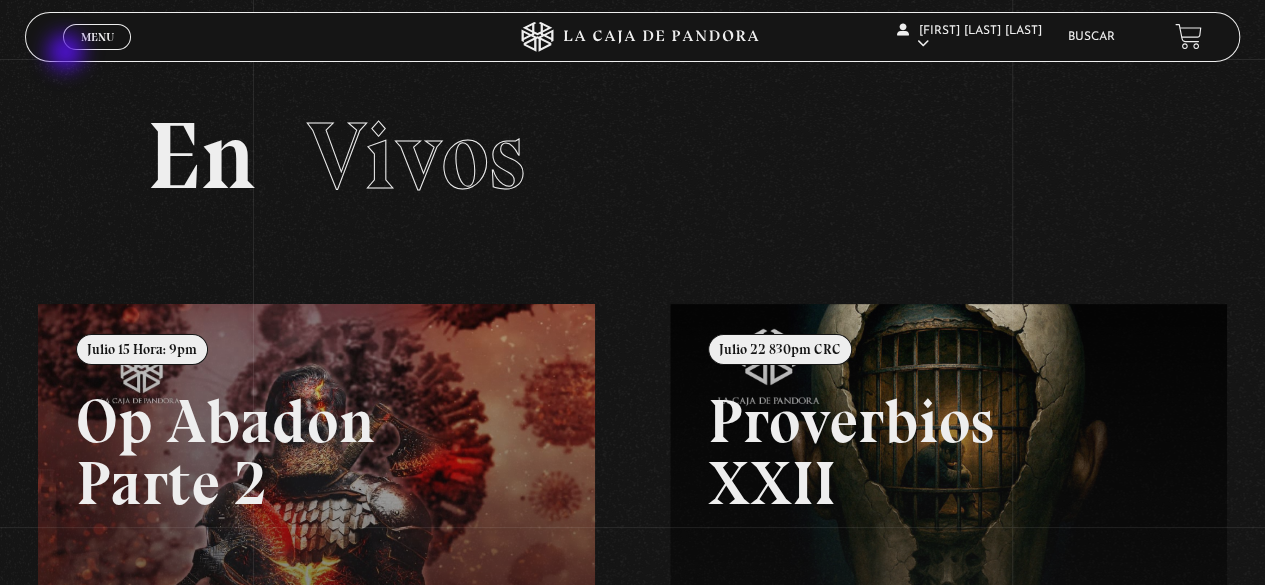 click on "Menu Cerrar" at bounding box center [253, 37] 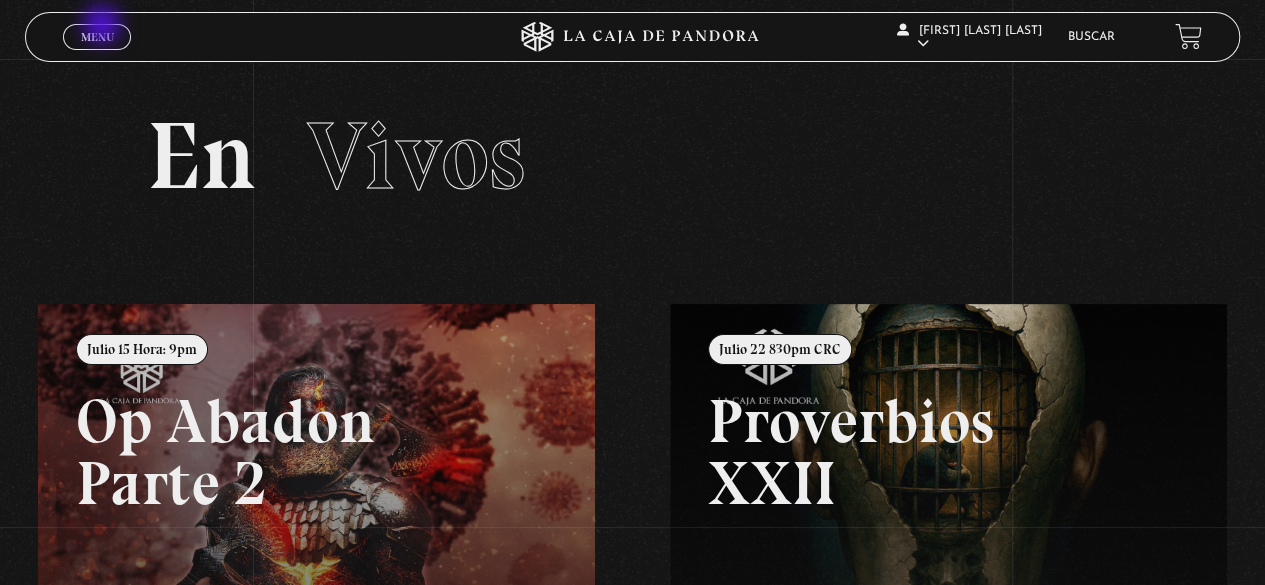 click on "Menu Cerrar" at bounding box center (97, 37) 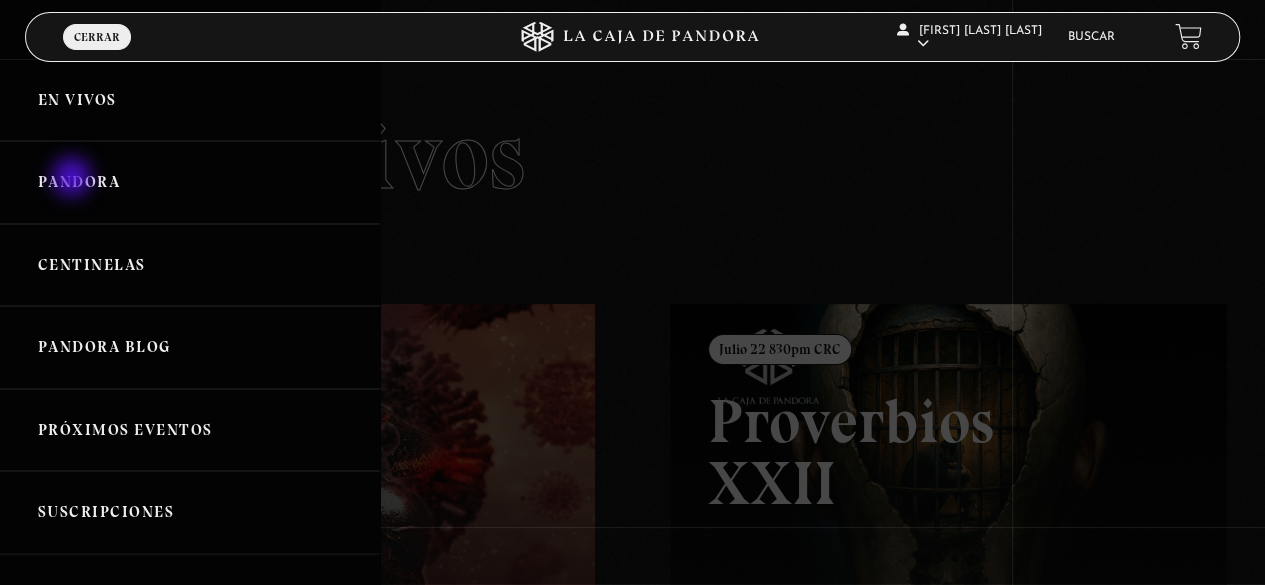 click on "Pandora" at bounding box center (190, 182) 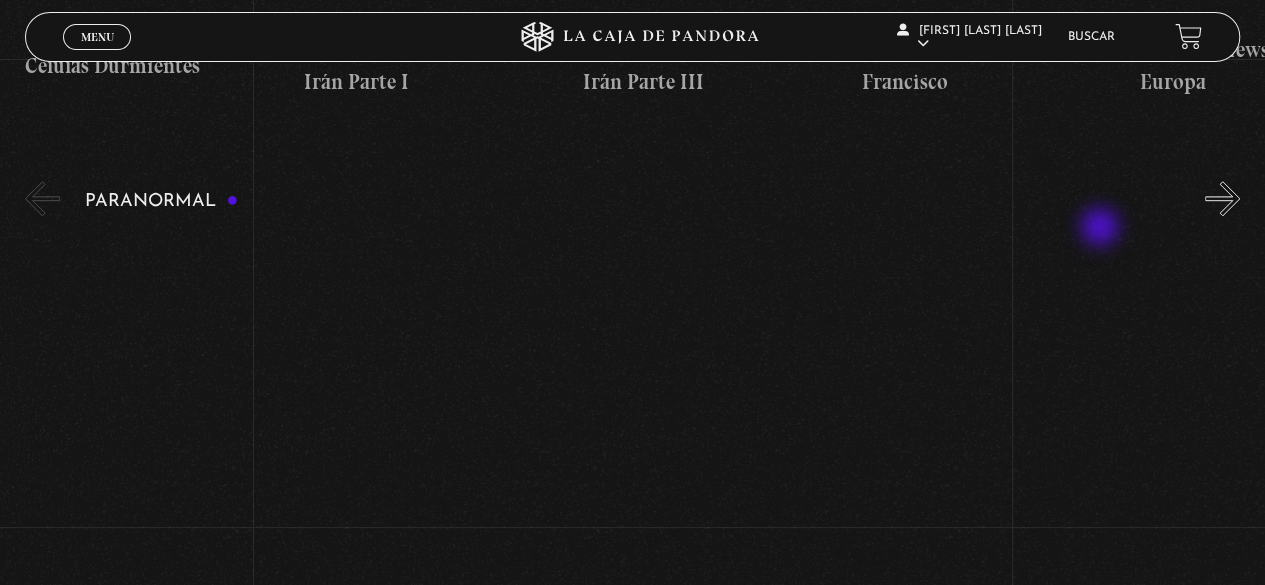 scroll, scrollTop: 800, scrollLeft: 0, axis: vertical 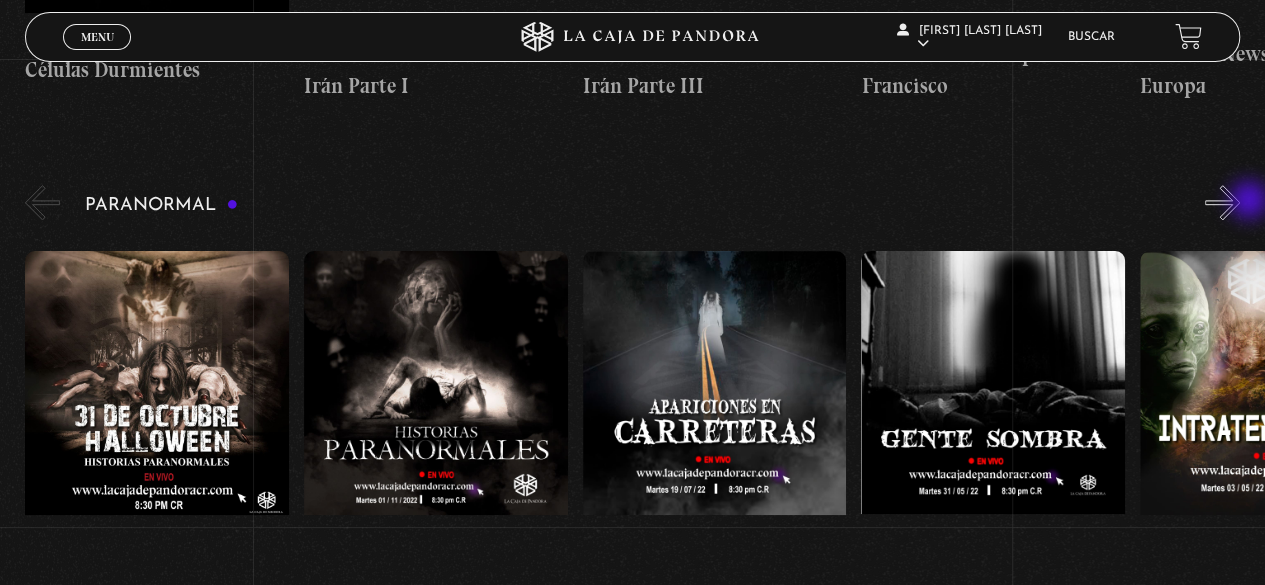 click on "»" at bounding box center (1222, 202) 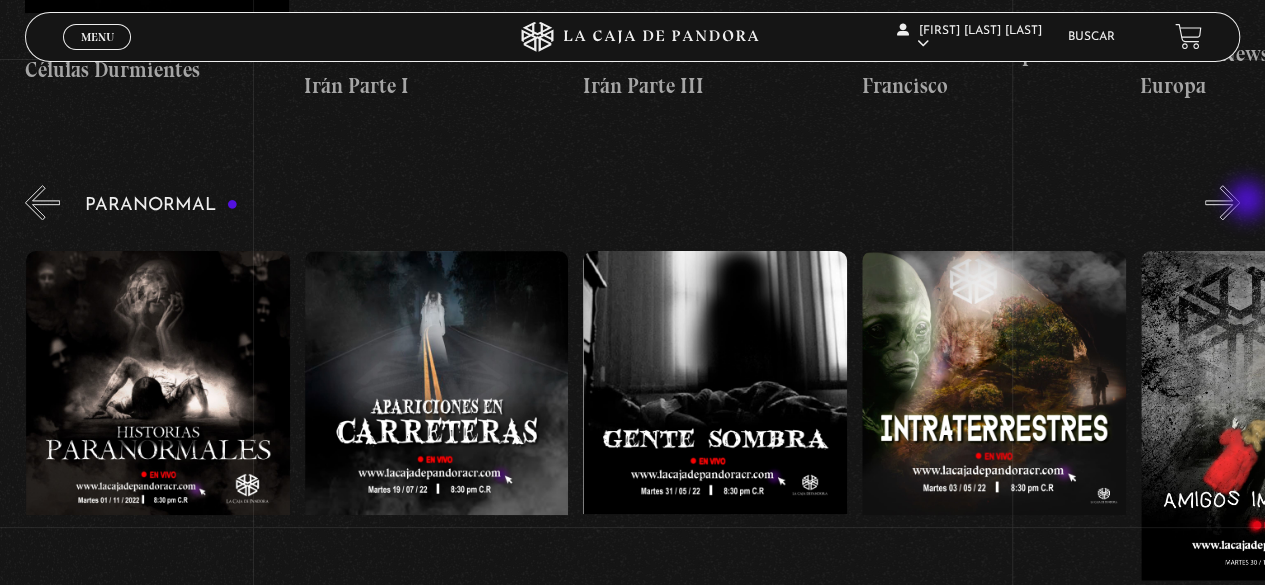 click on "»" at bounding box center (1222, 202) 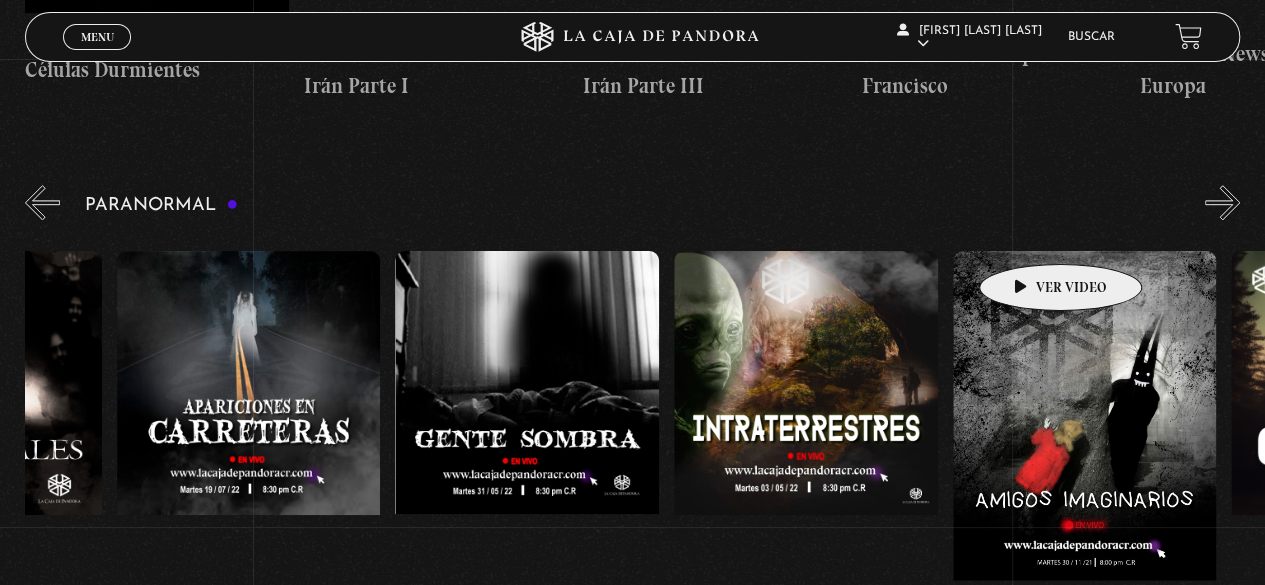 scroll, scrollTop: 0, scrollLeft: 554, axis: horizontal 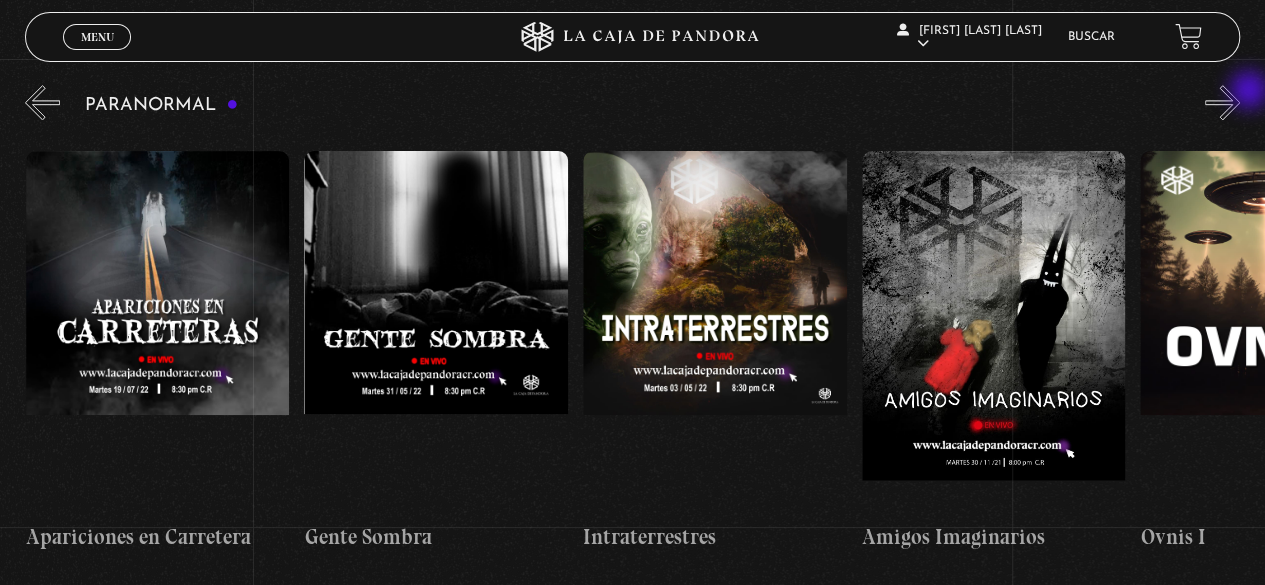 click on "»" at bounding box center (1222, 102) 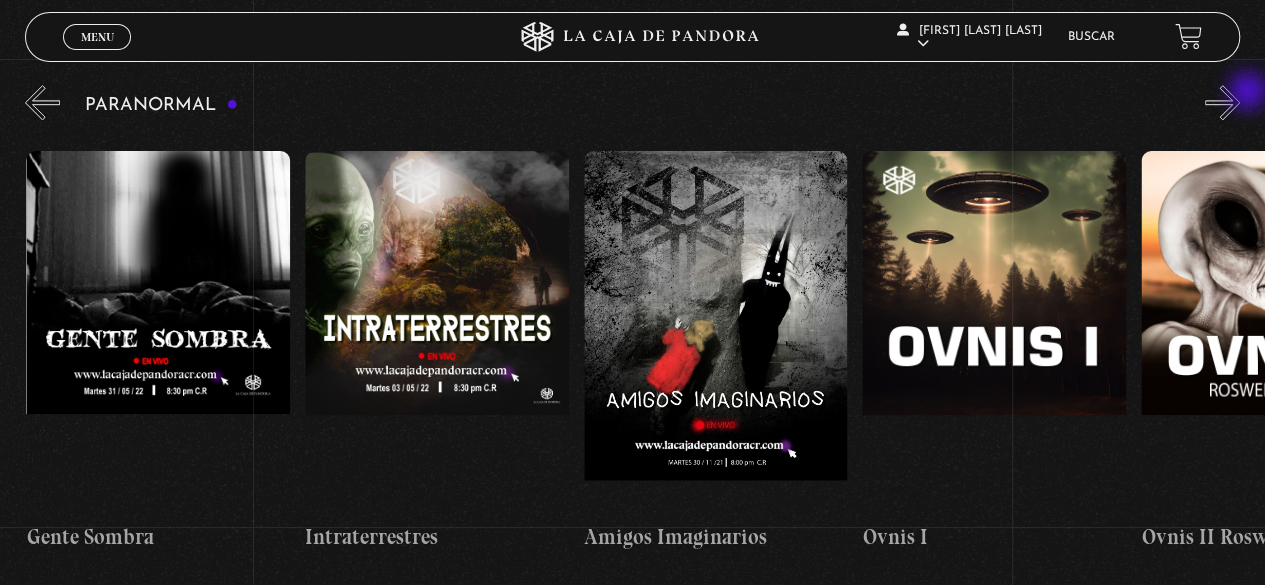 click on "»" at bounding box center [1222, 102] 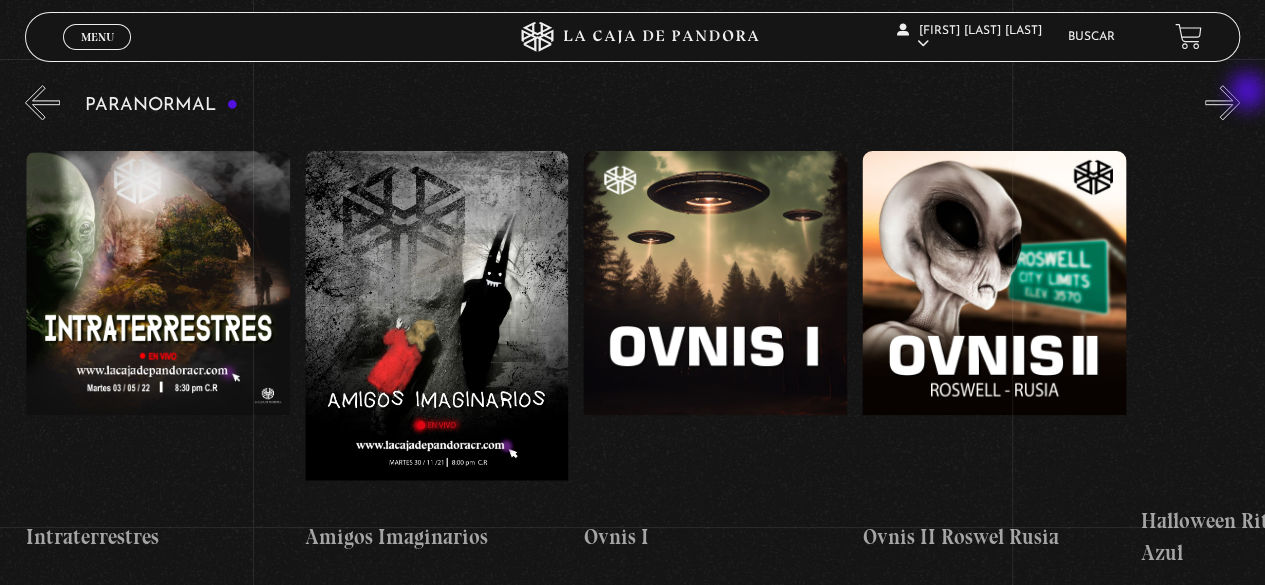scroll, scrollTop: 0, scrollLeft: 1114, axis: horizontal 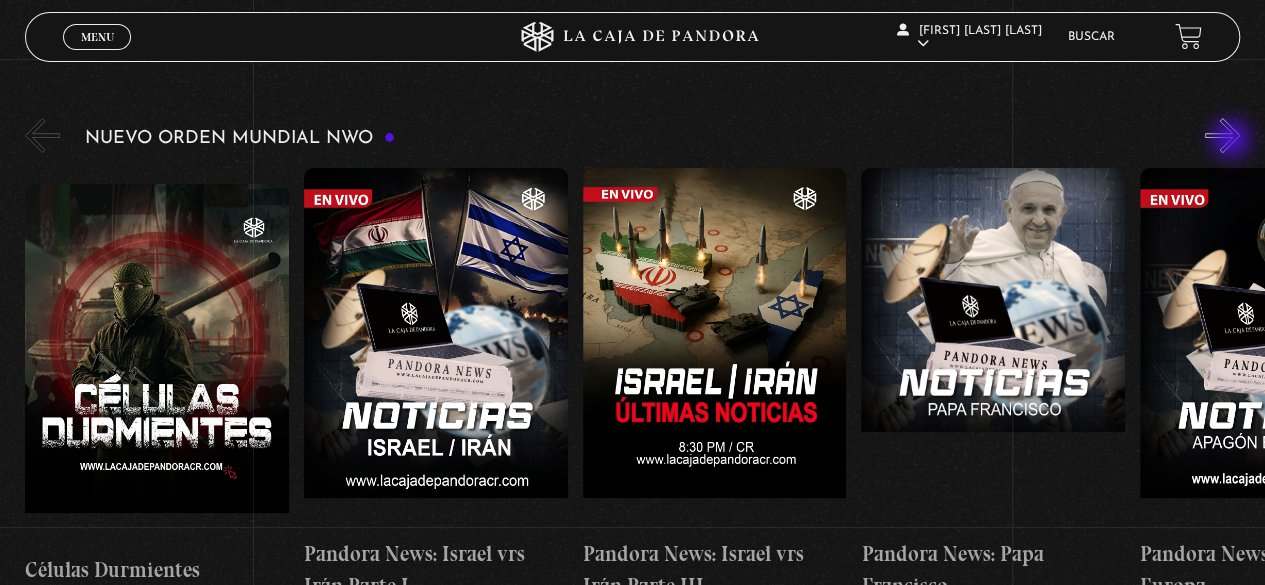 click on "»" at bounding box center (1222, 135) 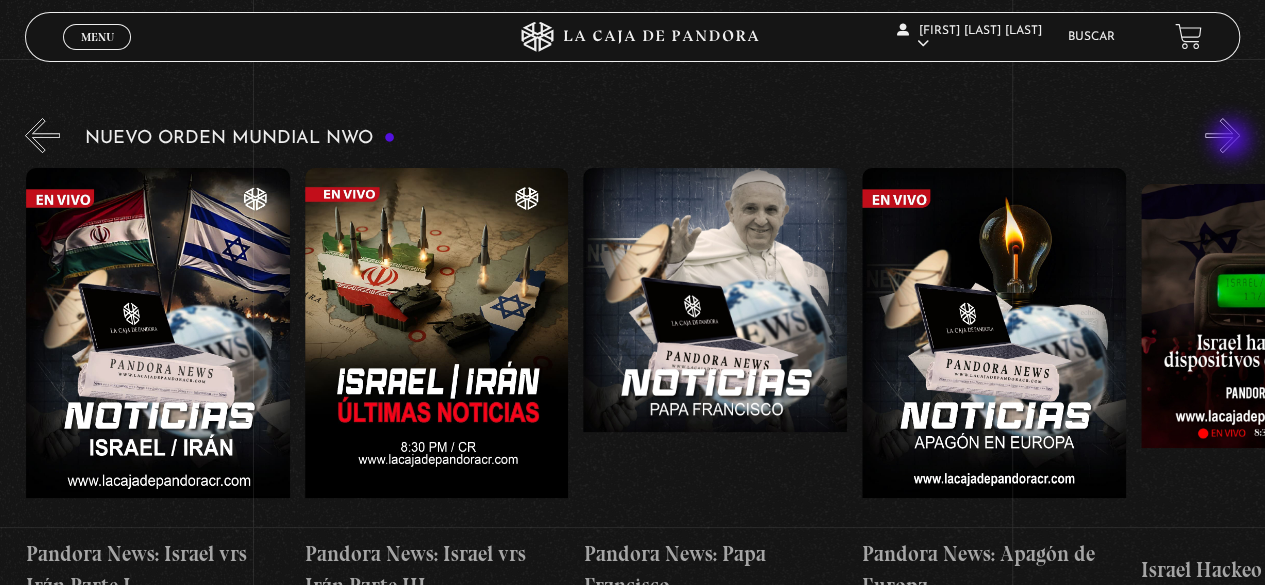click on "»" at bounding box center (1222, 135) 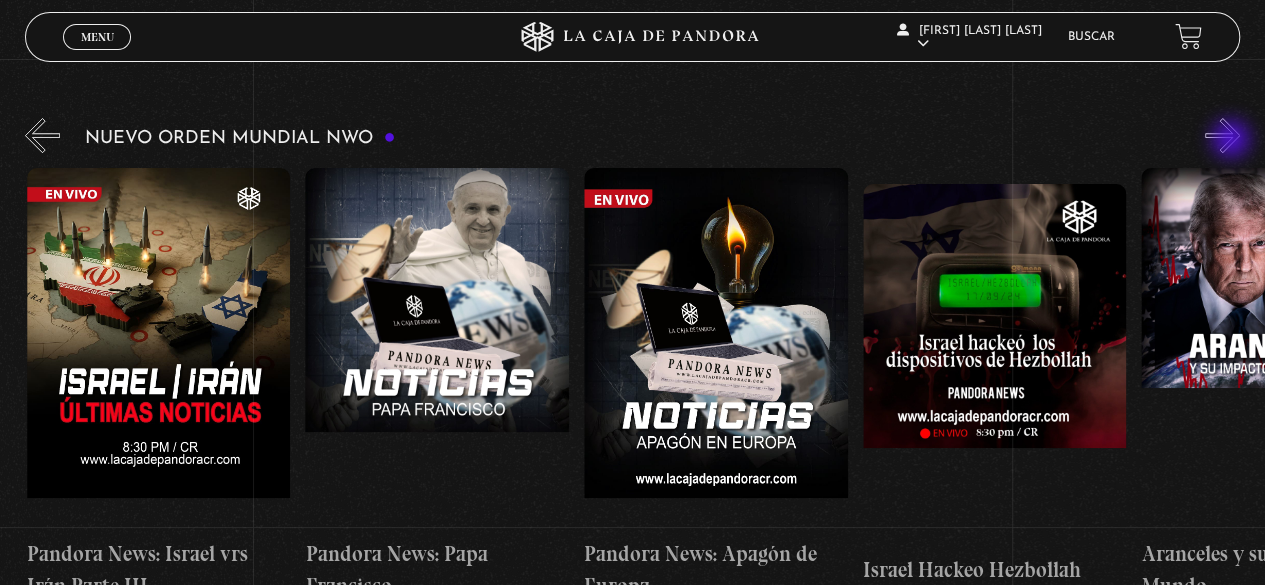 click on "»" at bounding box center [1222, 135] 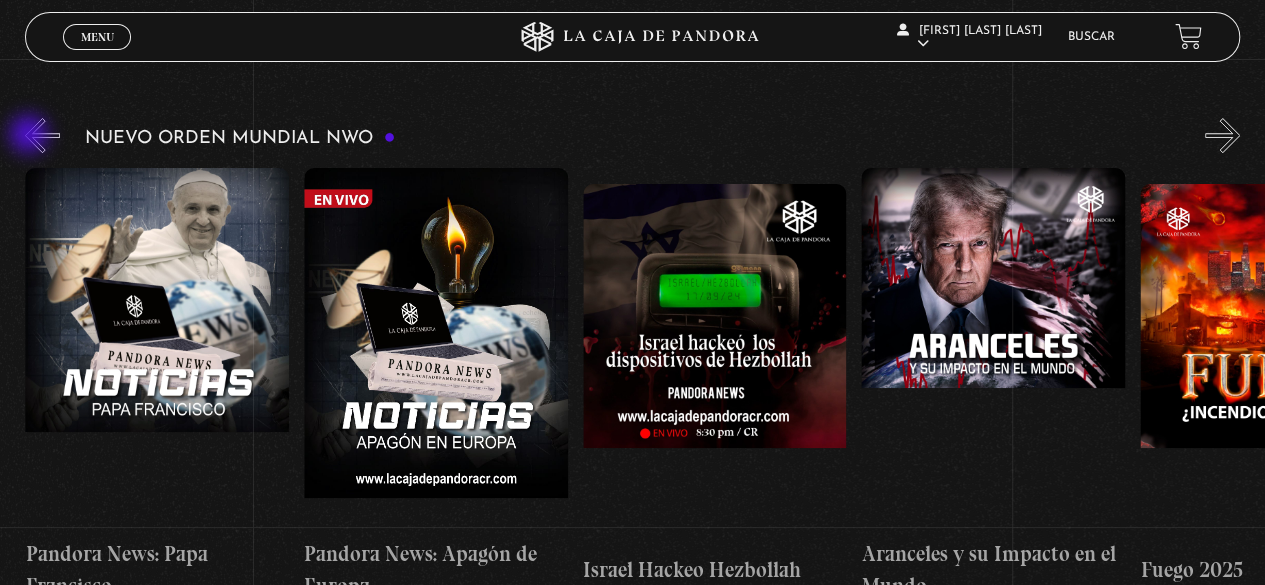 click on "«" at bounding box center (42, 135) 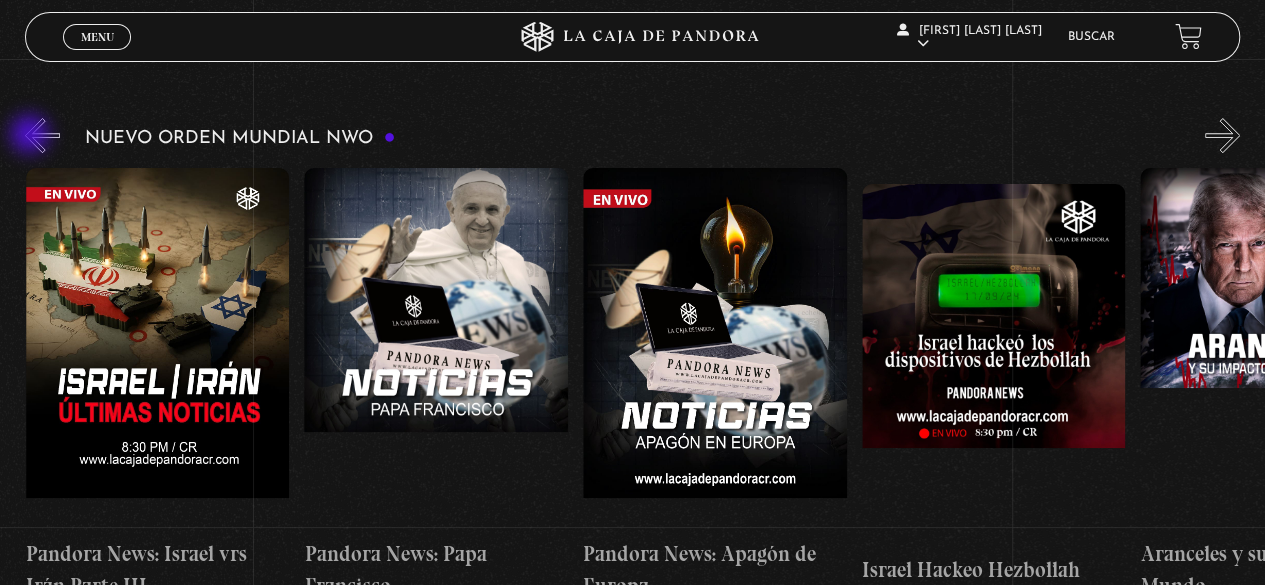 click on "«" at bounding box center (42, 135) 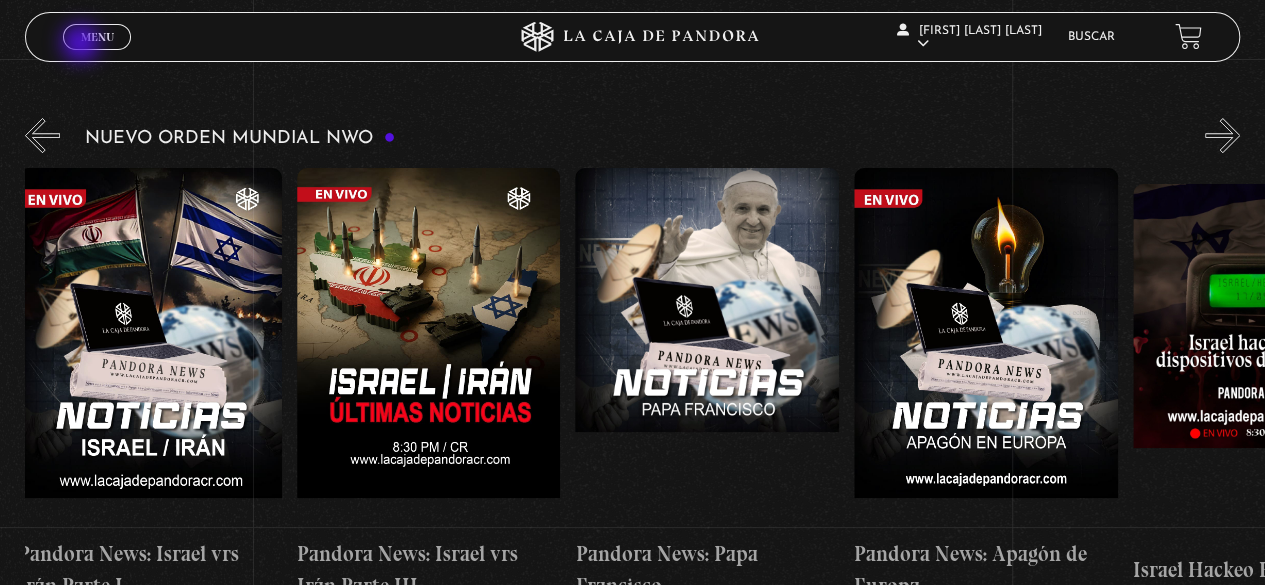 click on "Menu Cerrar" at bounding box center [97, 37] 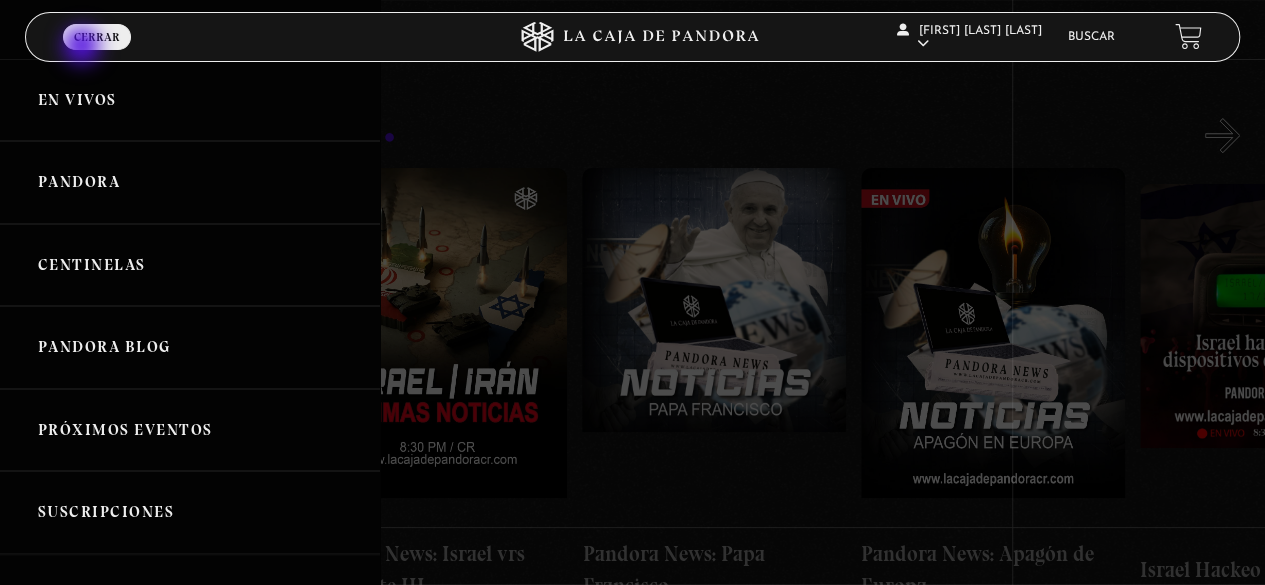 scroll, scrollTop: 0, scrollLeft: 278, axis: horizontal 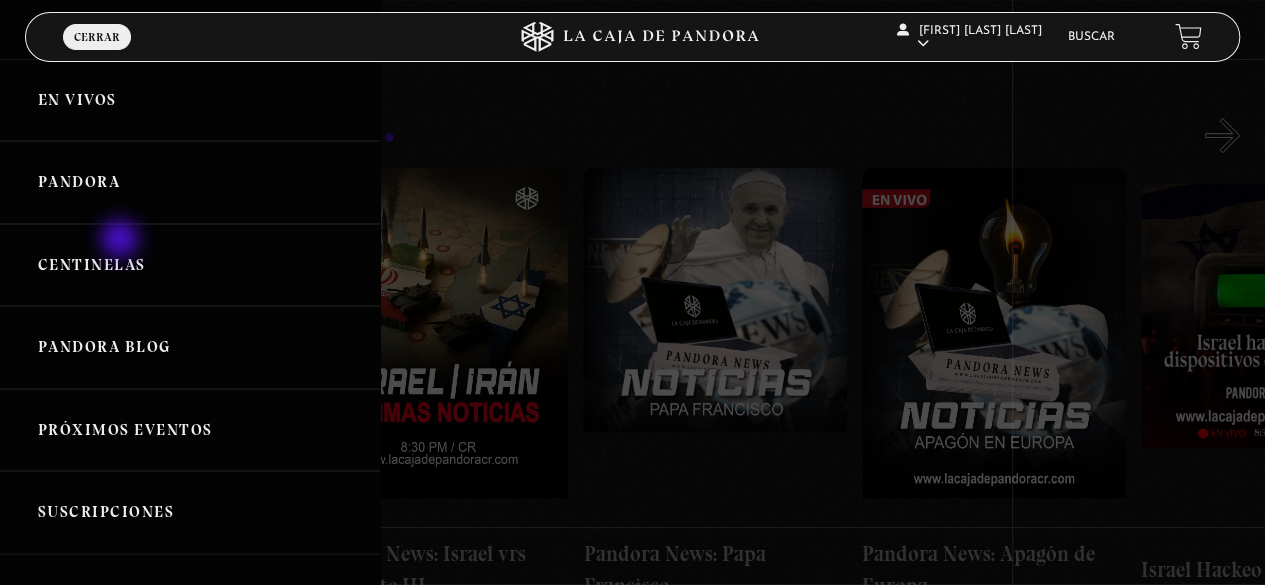 click on "Centinelas" at bounding box center [190, 265] 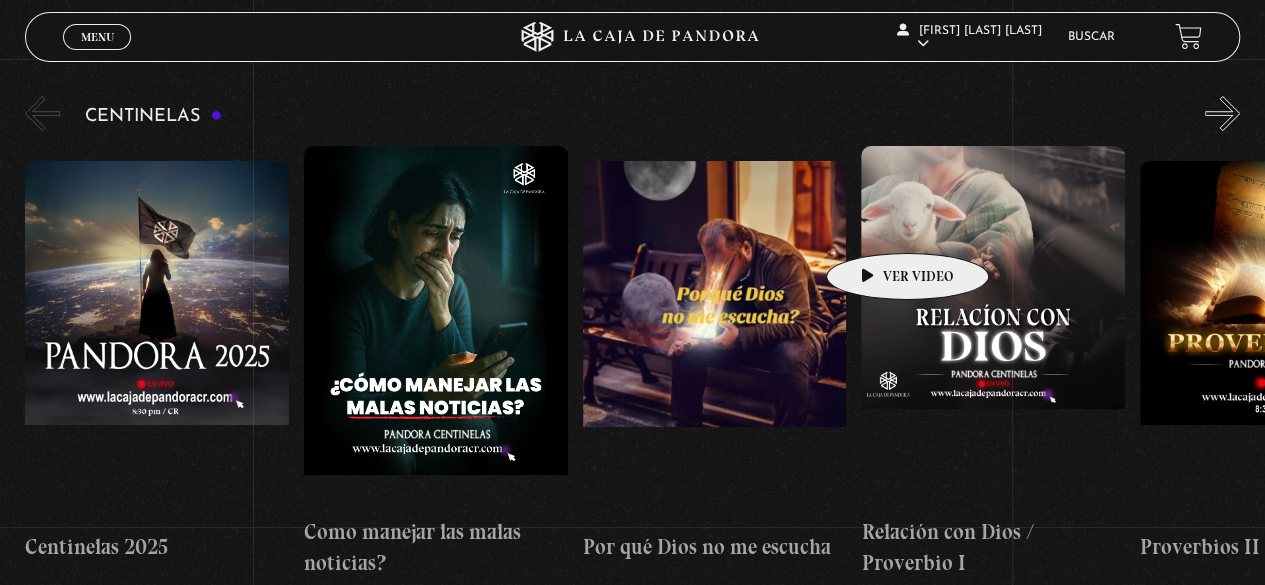 scroll, scrollTop: 212, scrollLeft: 0, axis: vertical 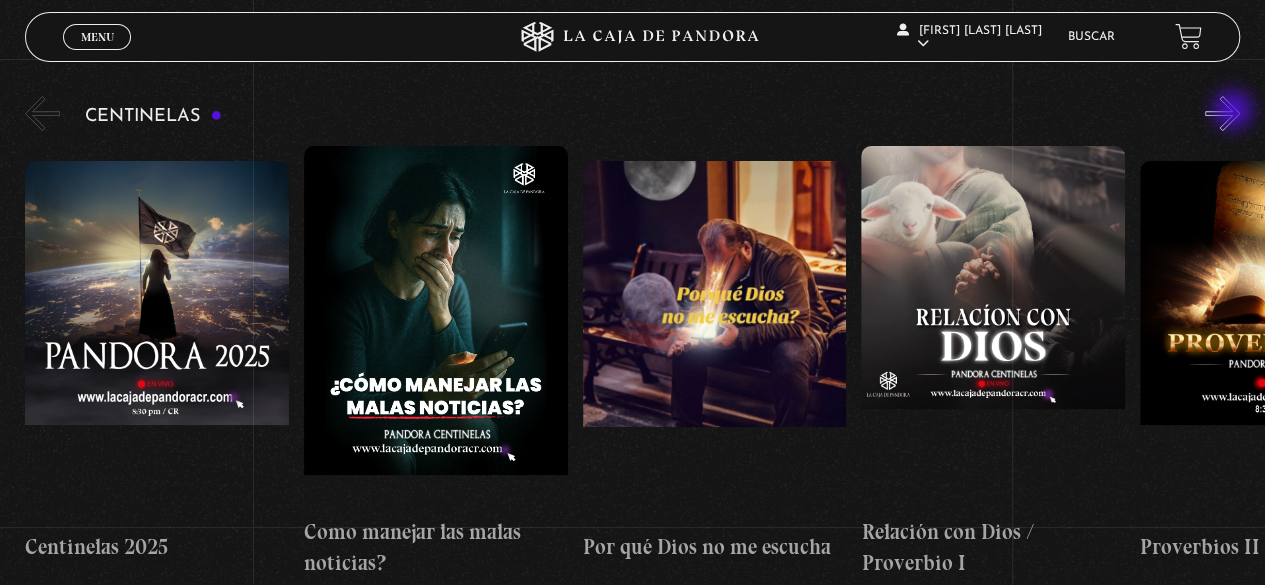 click on "»" at bounding box center (1222, 113) 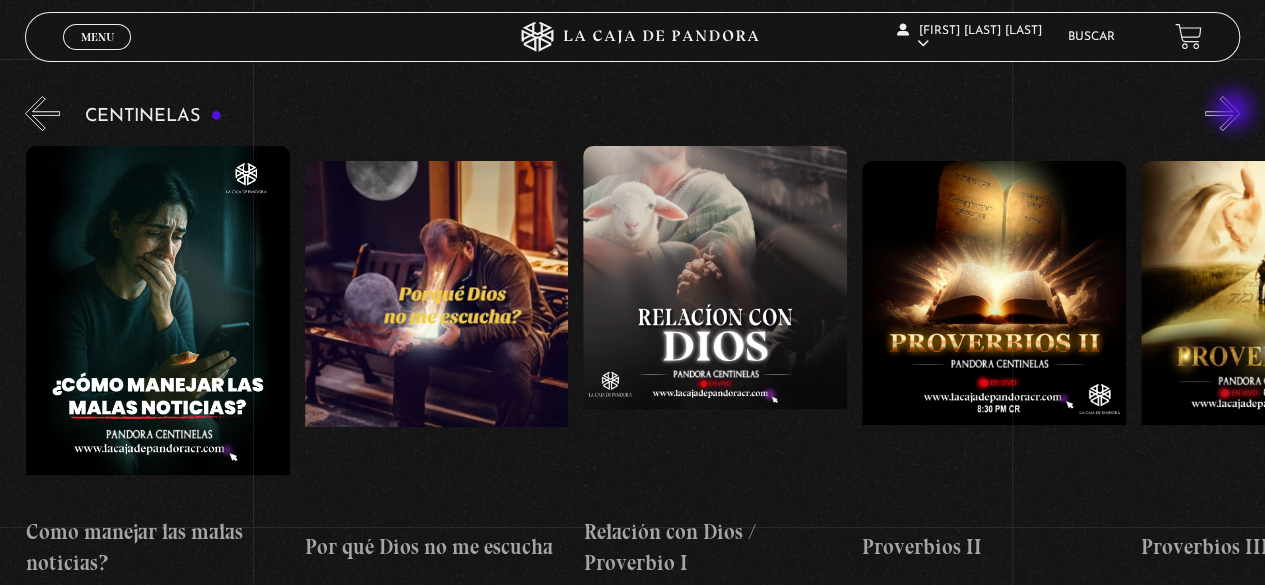 scroll, scrollTop: 0, scrollLeft: 278, axis: horizontal 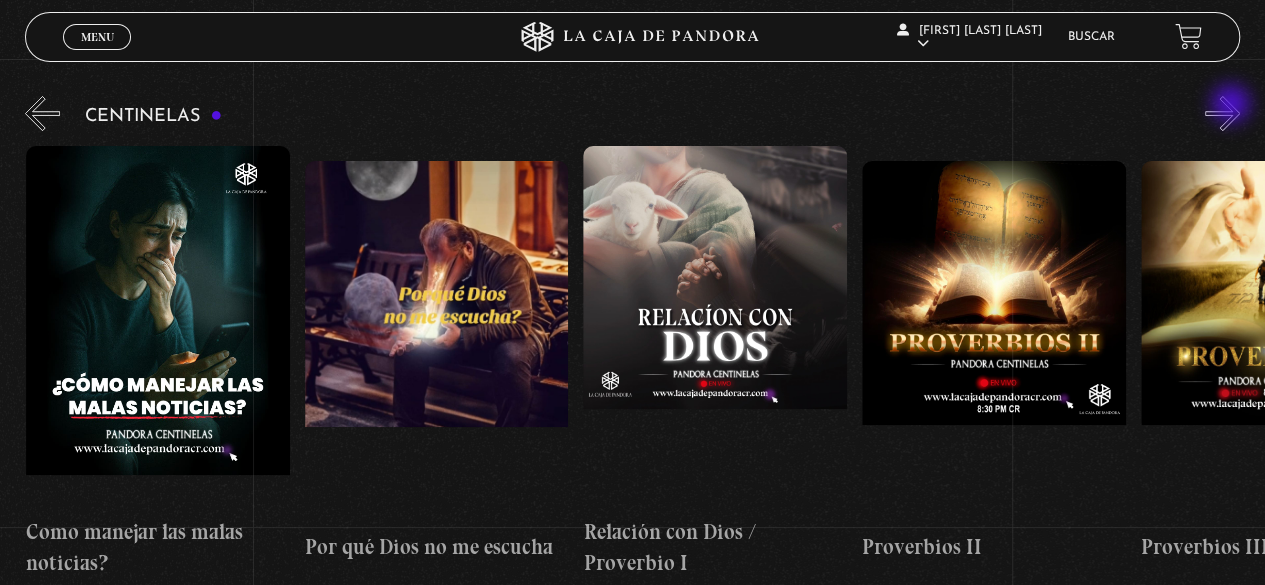 click on "»" at bounding box center [1222, 113] 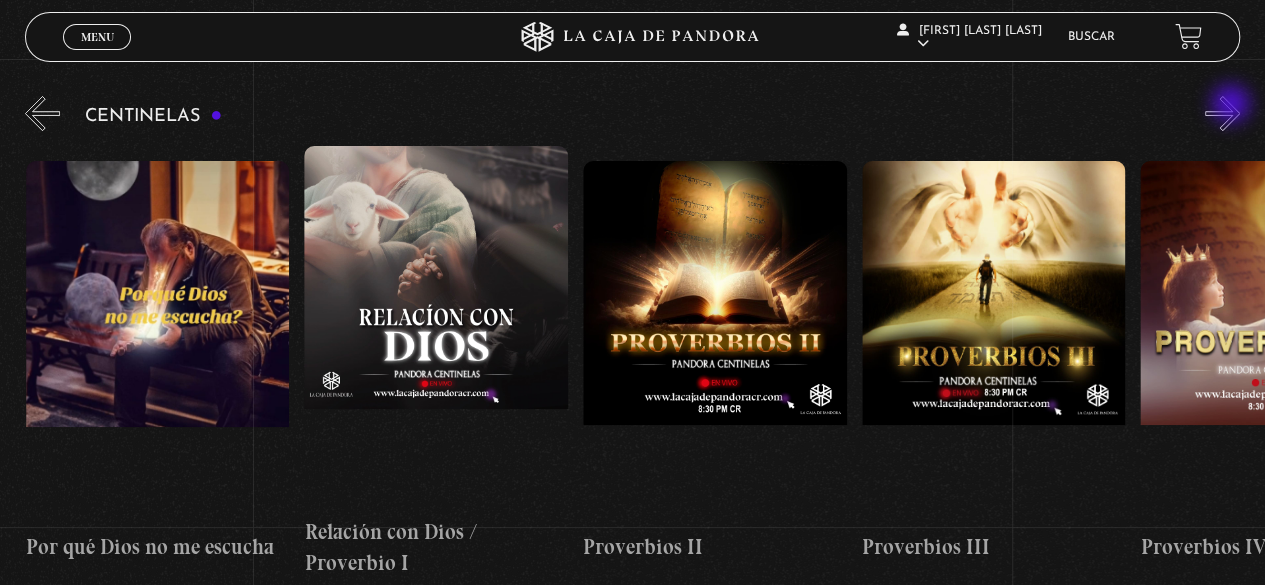 click on "»" at bounding box center (1222, 113) 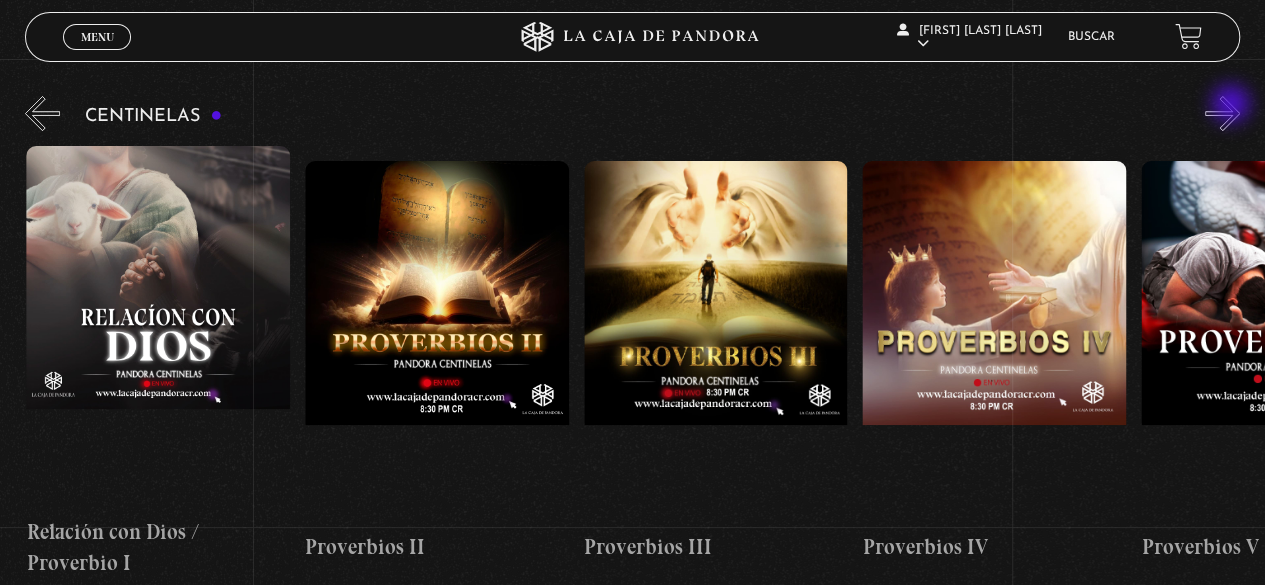click on "»" at bounding box center (1222, 113) 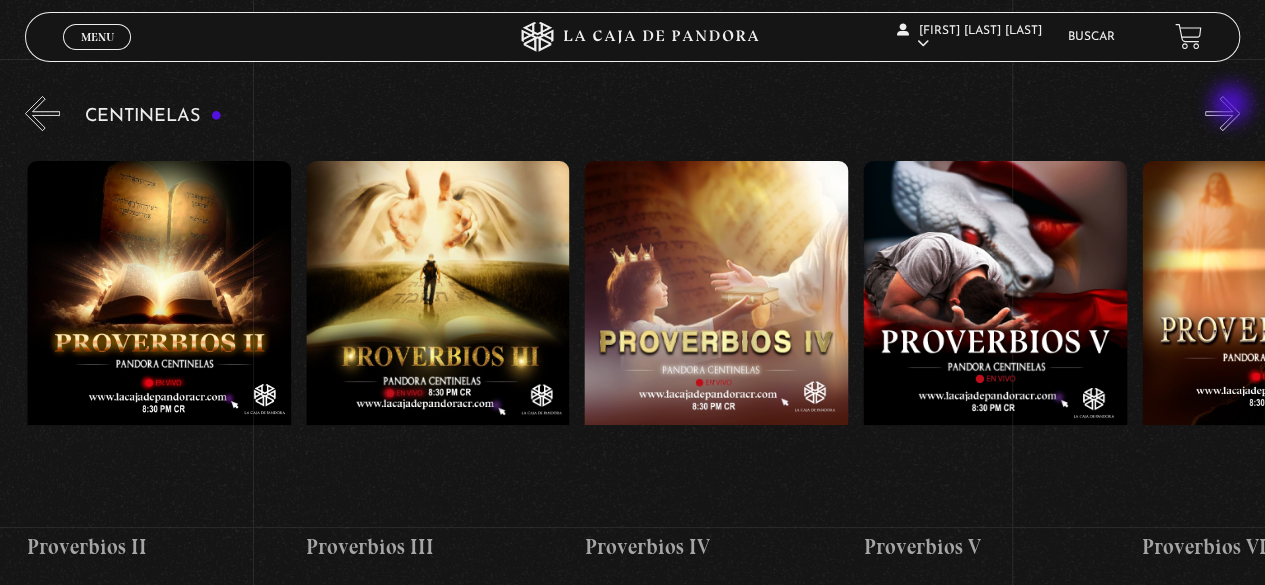 click on "»" at bounding box center [1222, 113] 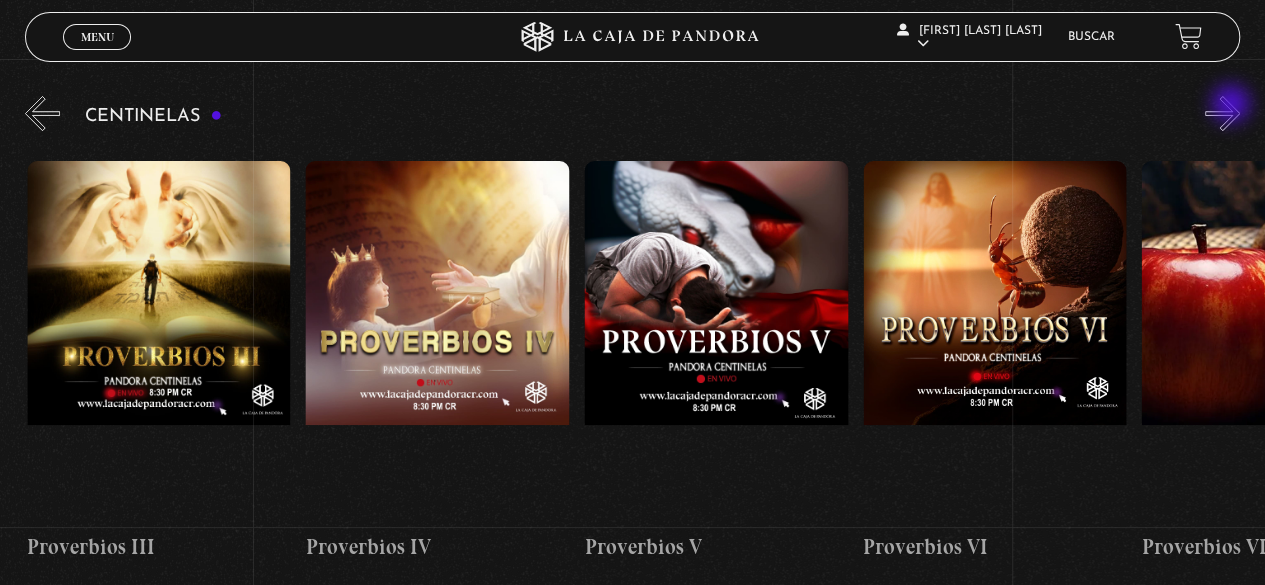 click on "»" at bounding box center (1222, 113) 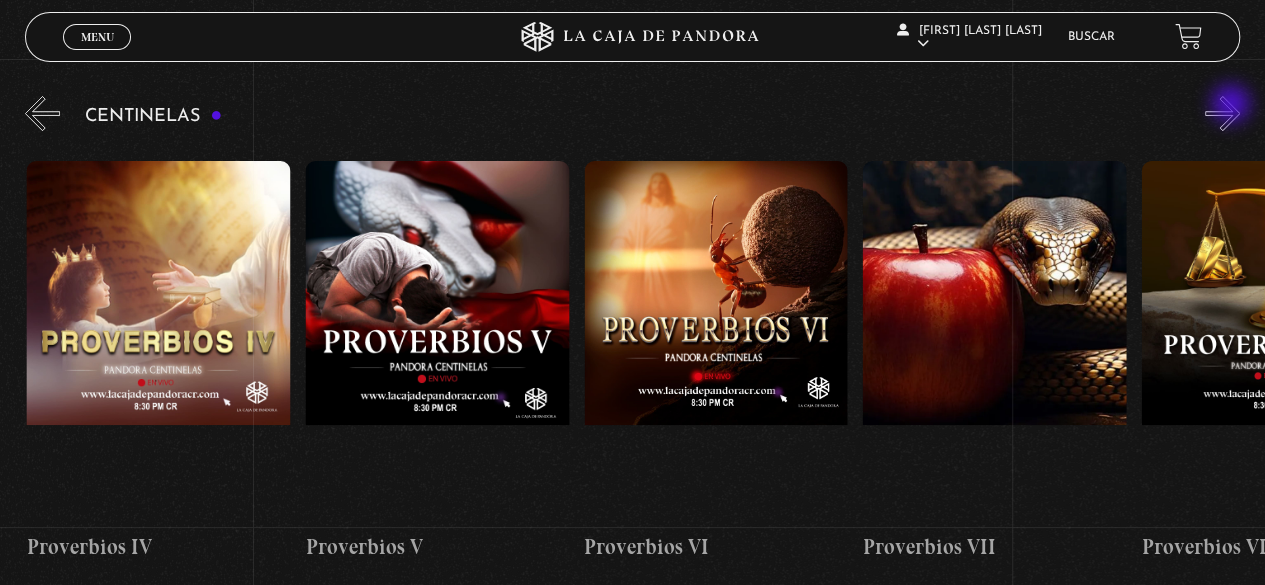 click on "»" at bounding box center [1222, 113] 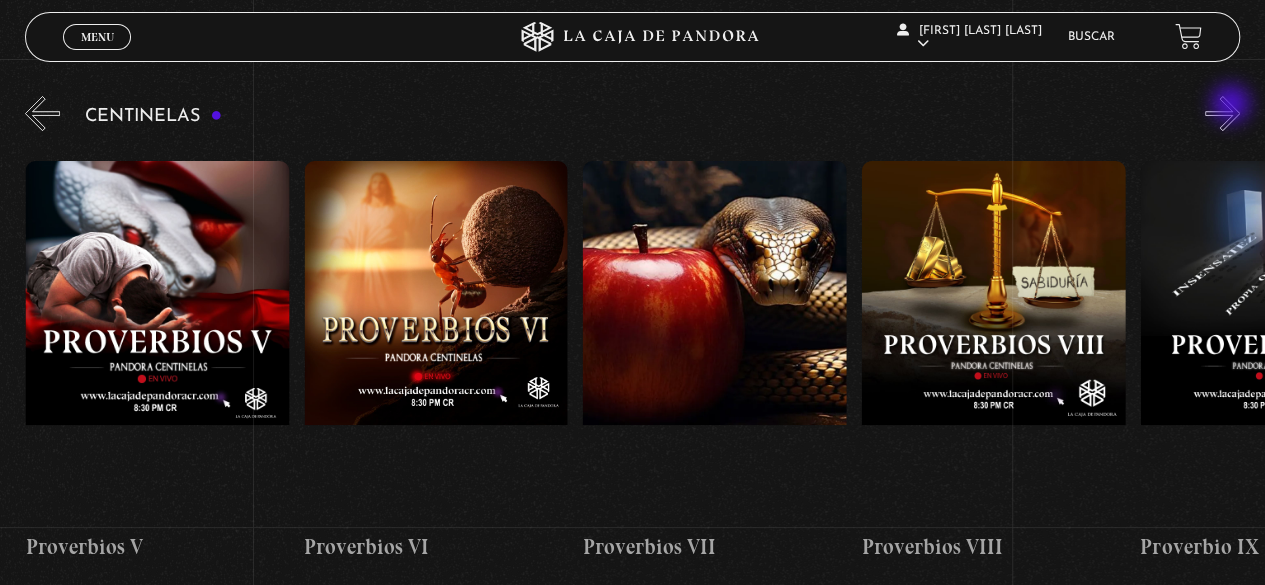 click on "»" at bounding box center [1222, 113] 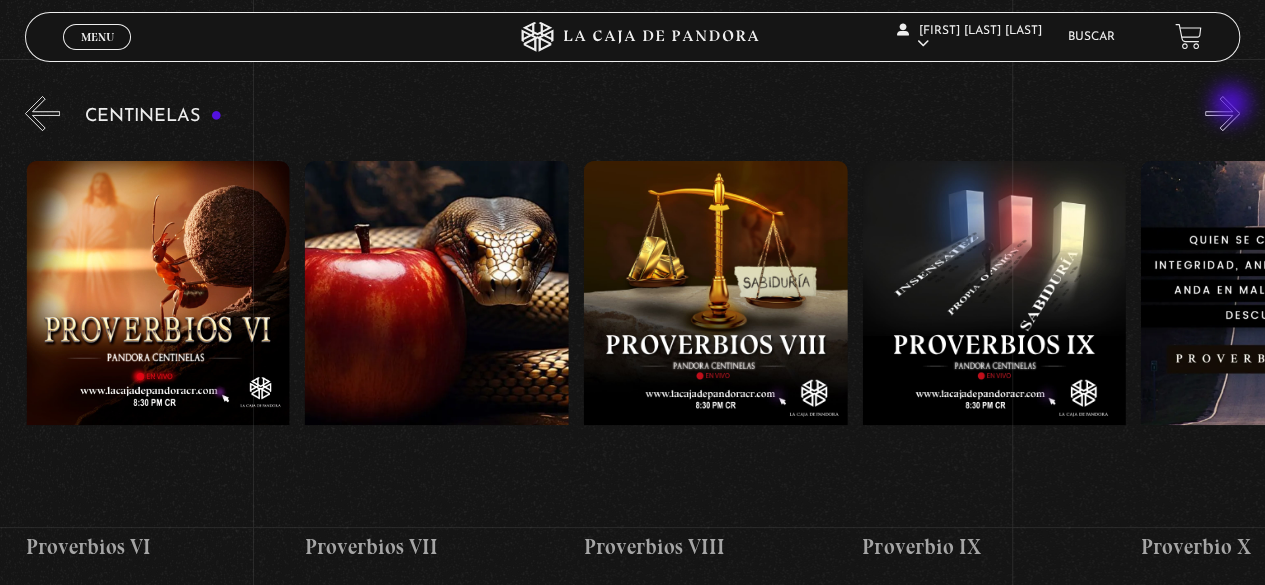 click on "»" at bounding box center (1222, 113) 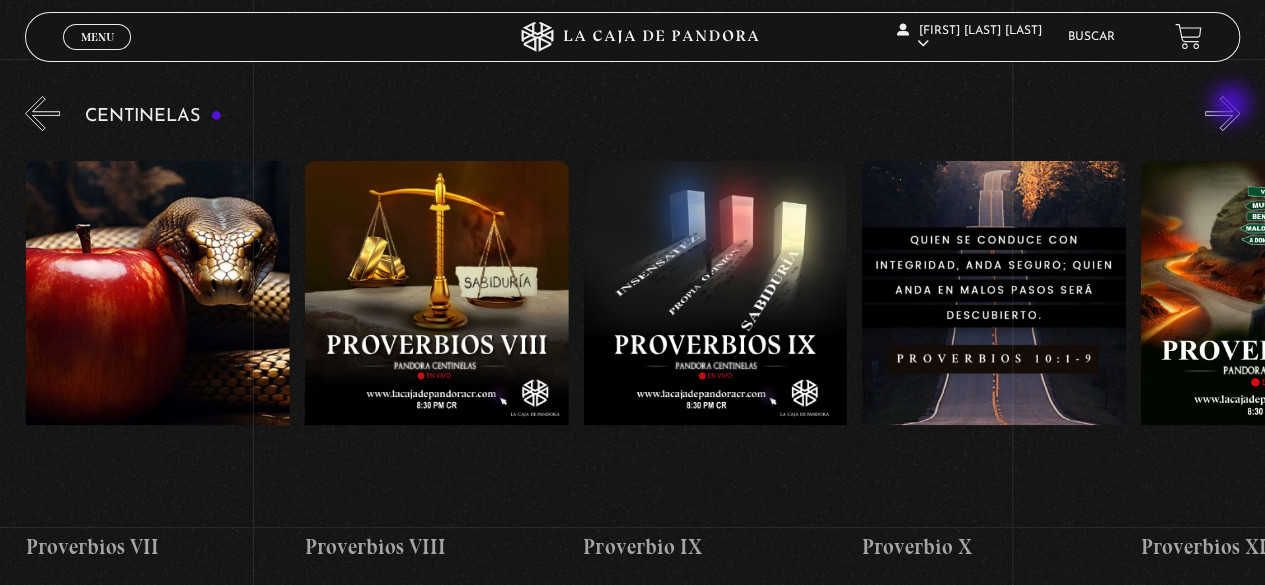 click on "»" at bounding box center [1222, 113] 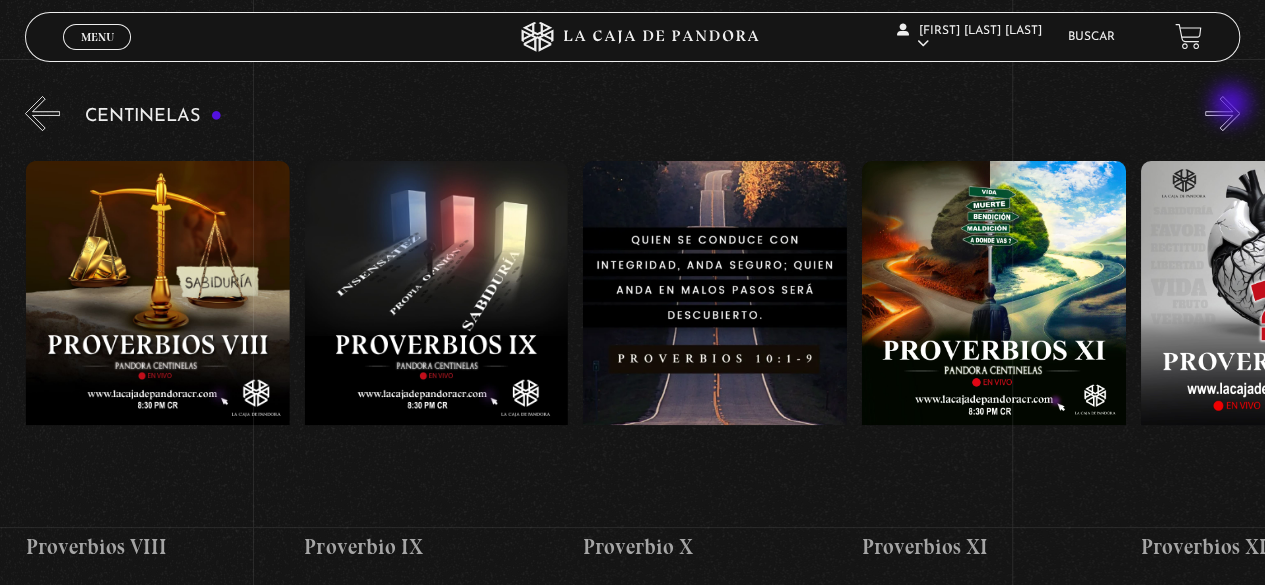 click on "»" at bounding box center [1222, 113] 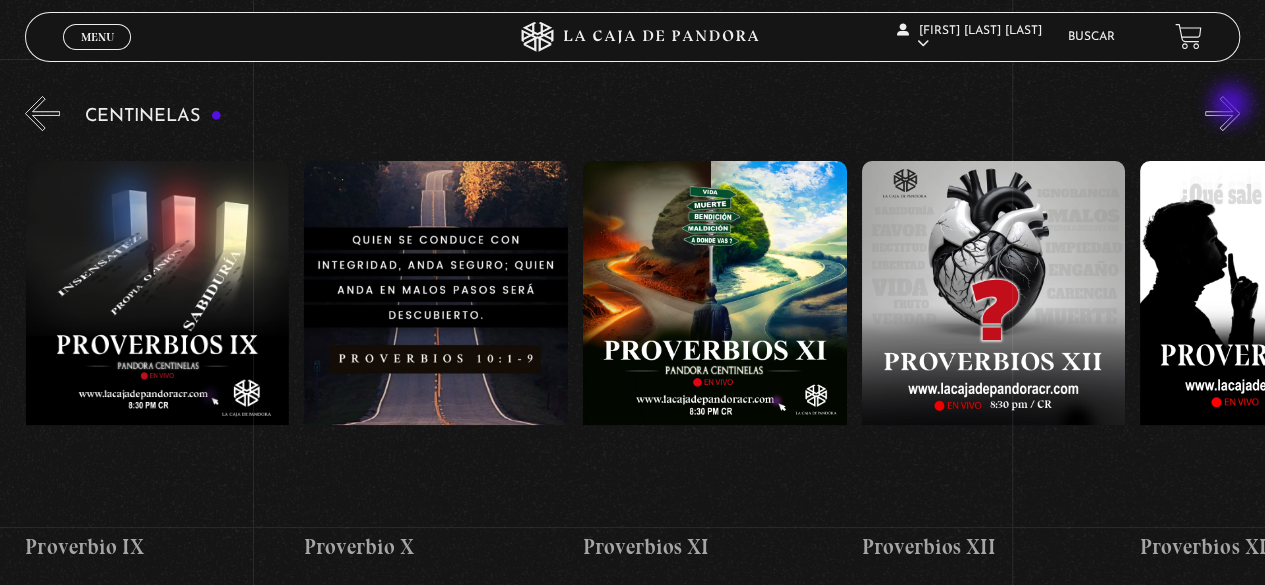click on "»" at bounding box center (1222, 113) 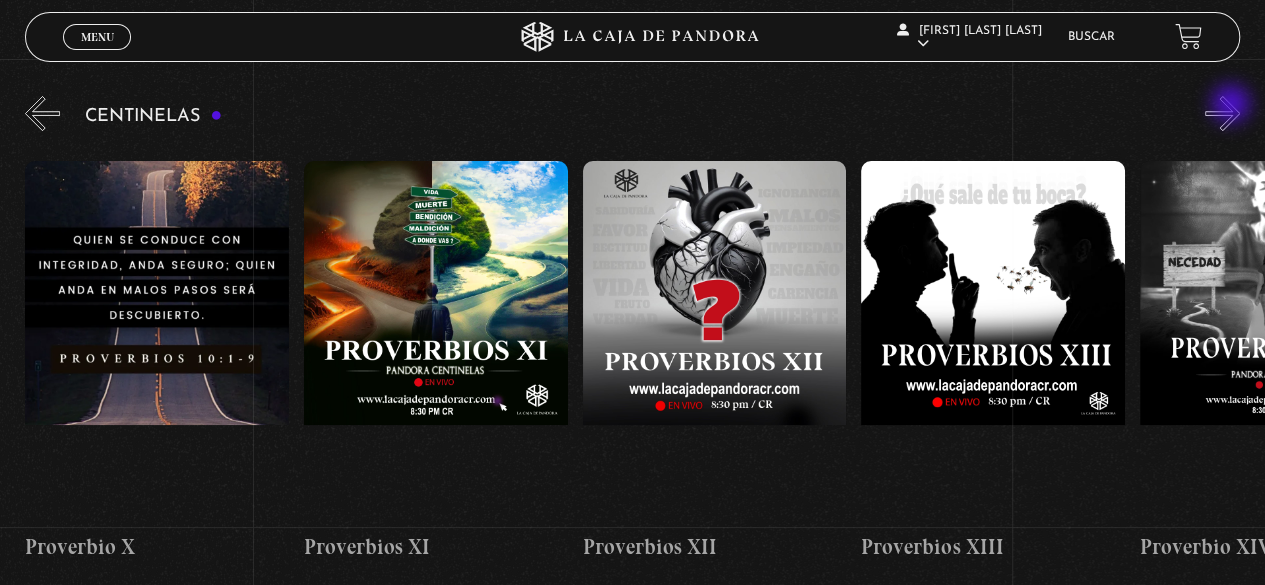 click on "»" at bounding box center (1222, 113) 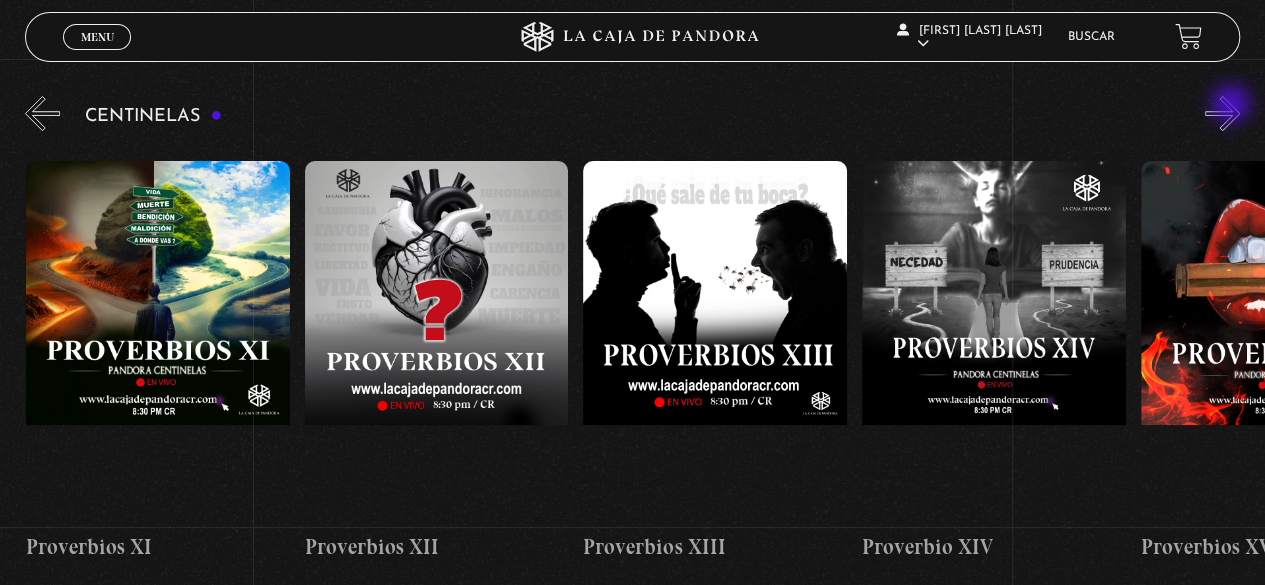 click on "»" at bounding box center [1222, 113] 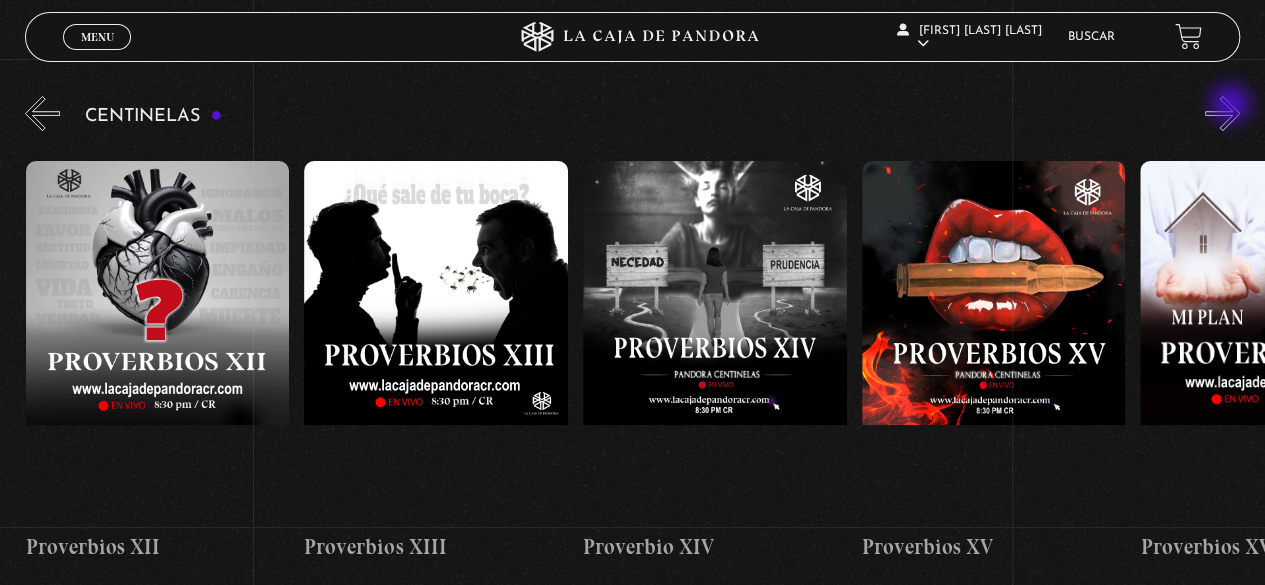 click on "»" at bounding box center (1222, 113) 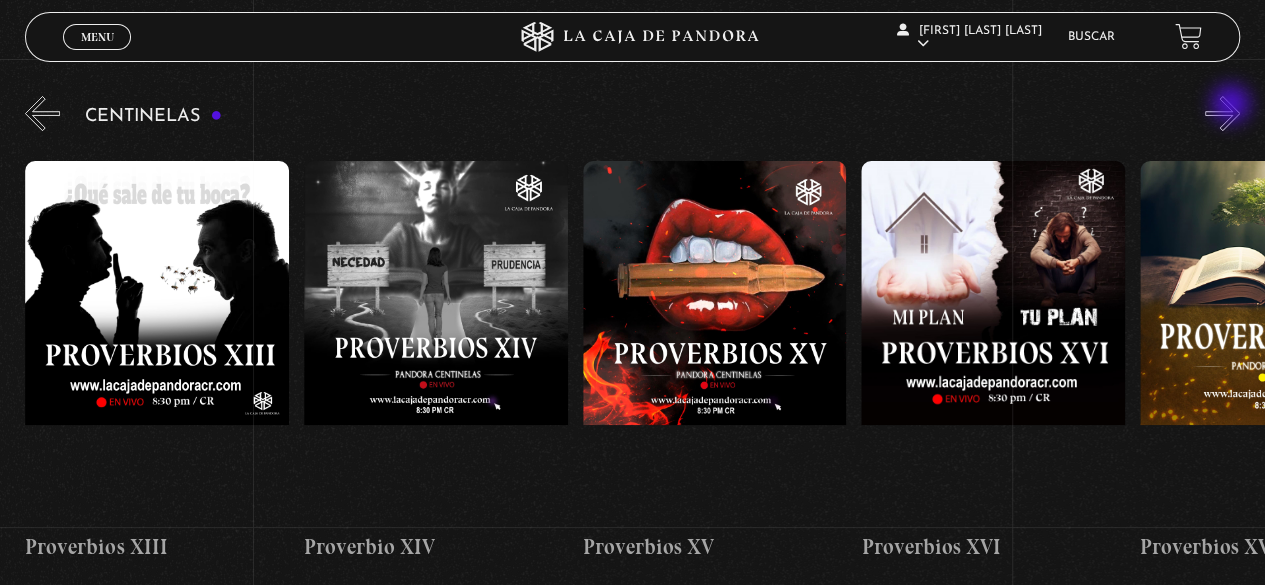 click on "»" at bounding box center [1222, 113] 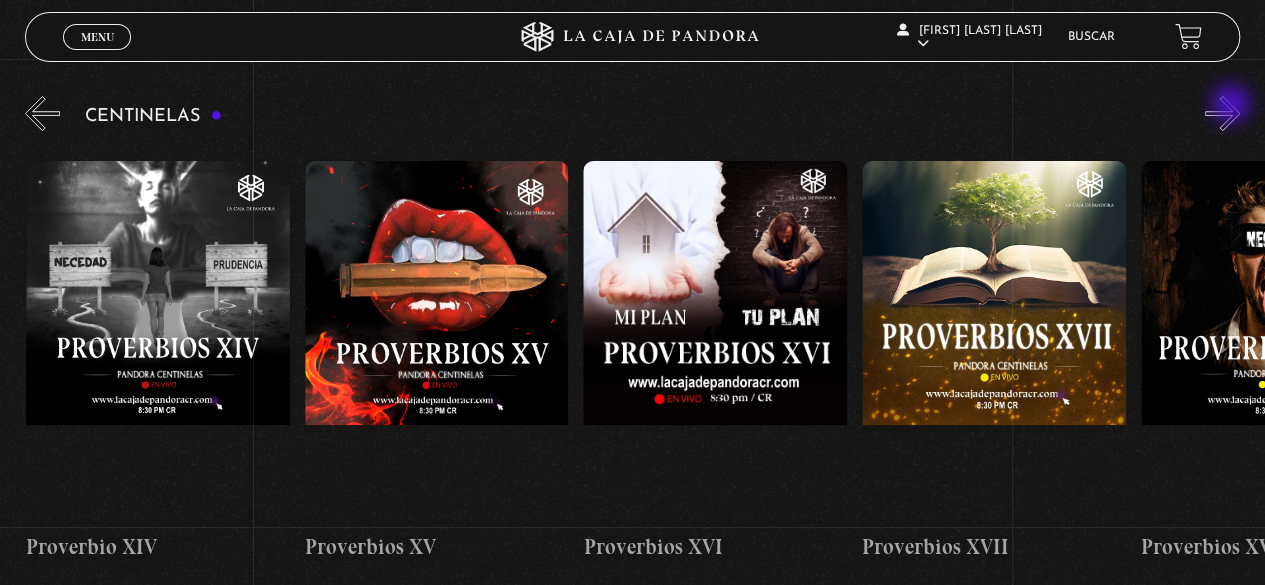 click on "»" at bounding box center [1222, 113] 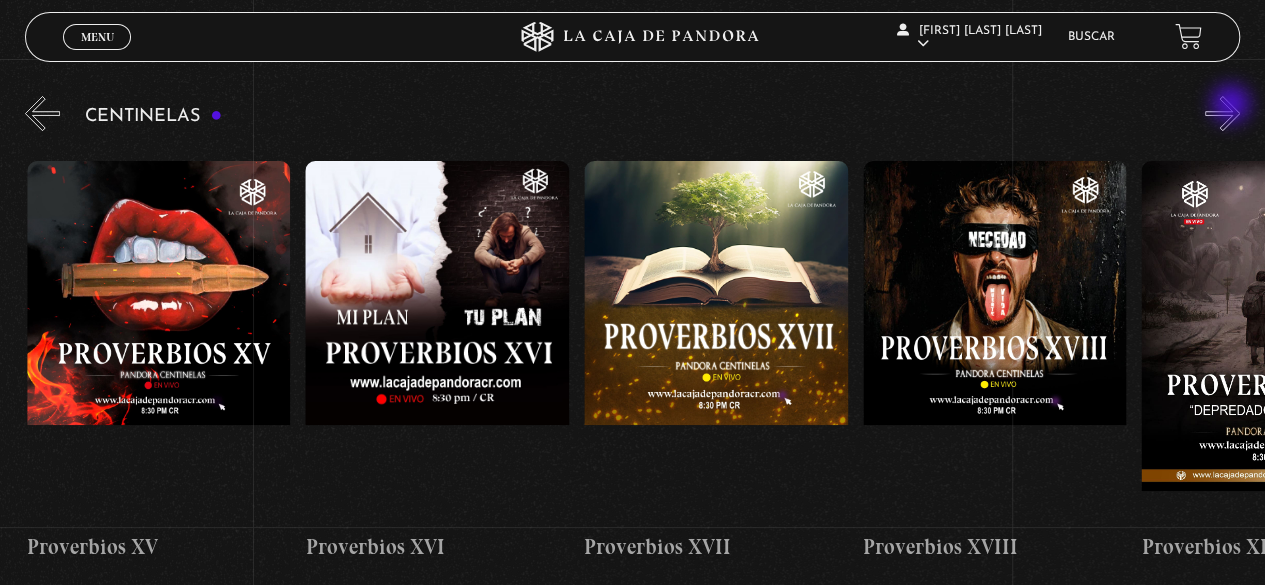 click on "»" at bounding box center [1222, 113] 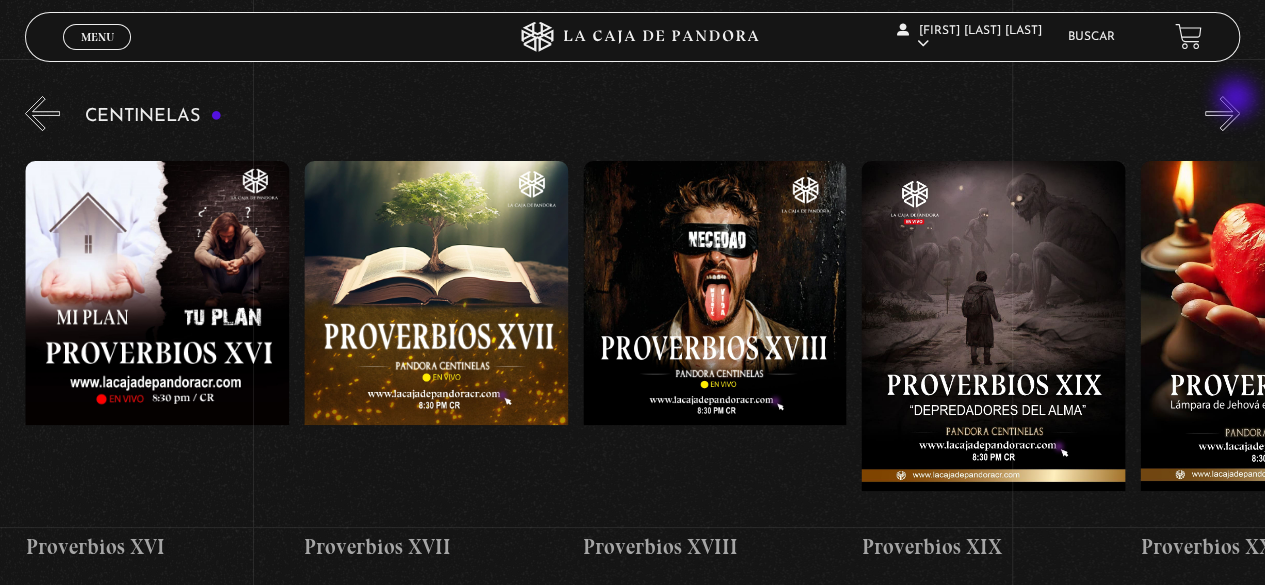 click on "»" at bounding box center [1222, 113] 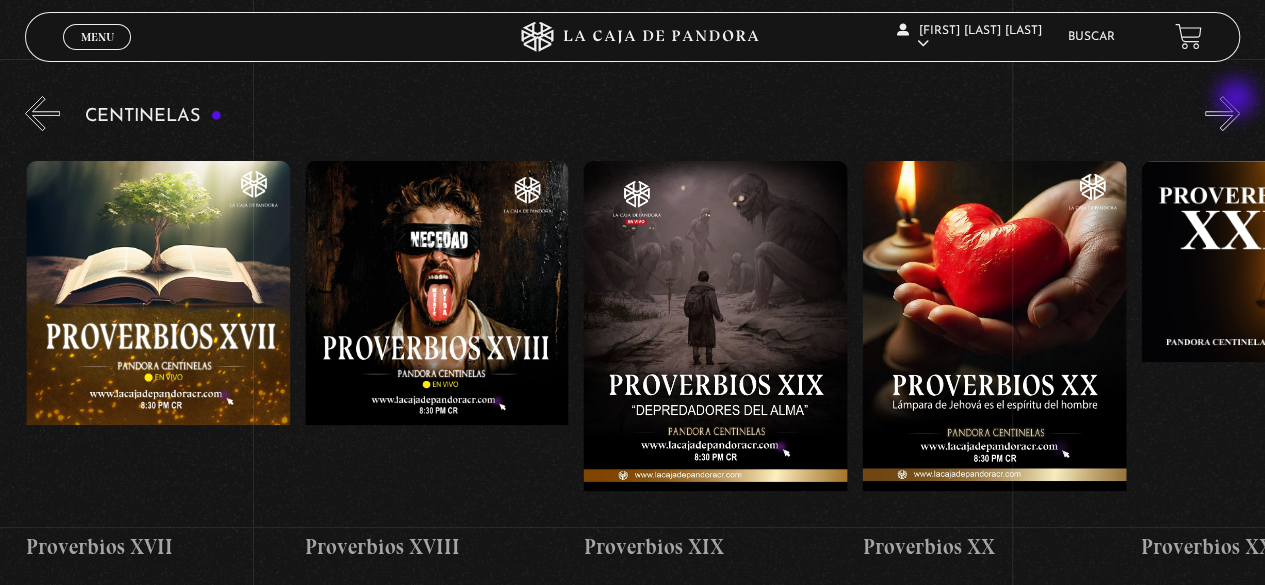 click on "»" at bounding box center (1222, 113) 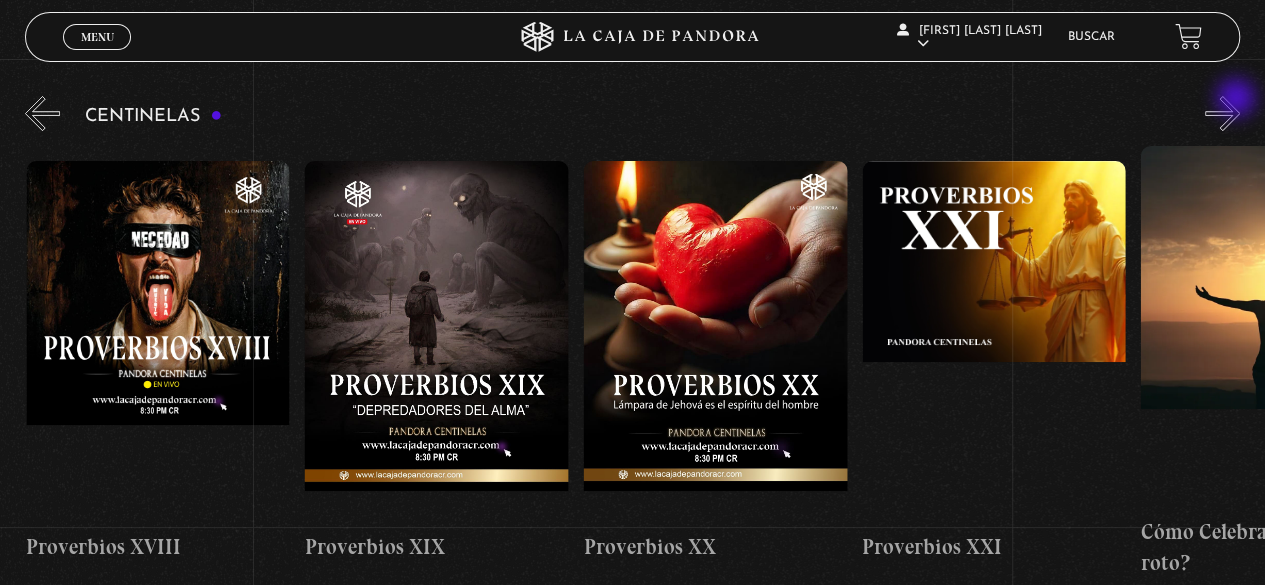 click on "»" at bounding box center [1222, 113] 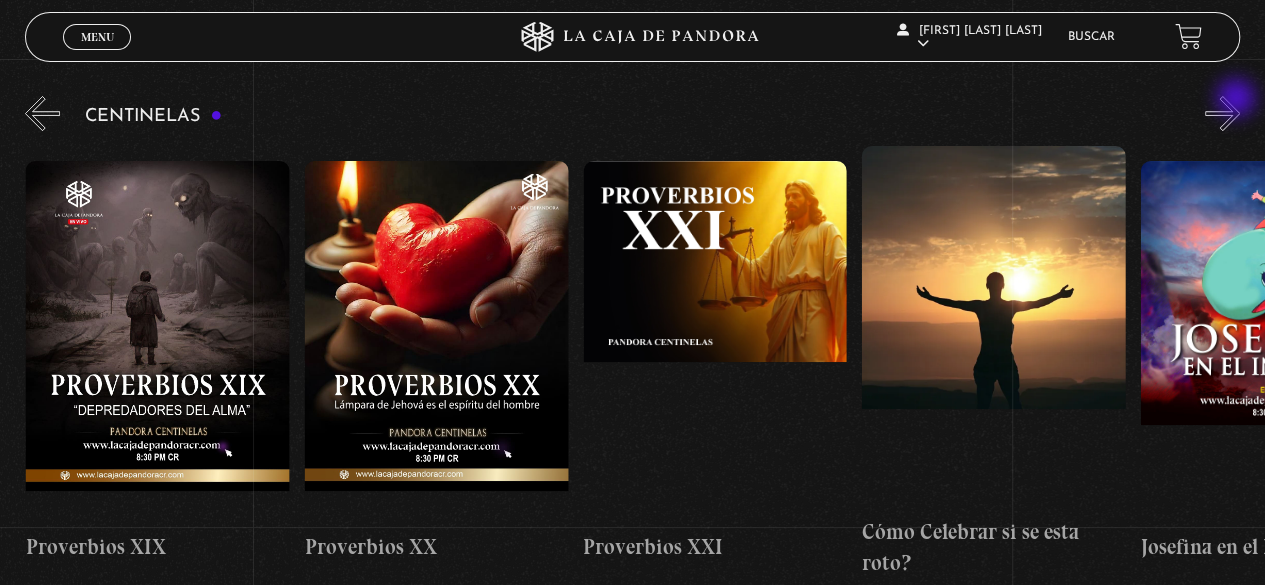 scroll, scrollTop: 0, scrollLeft: 5852, axis: horizontal 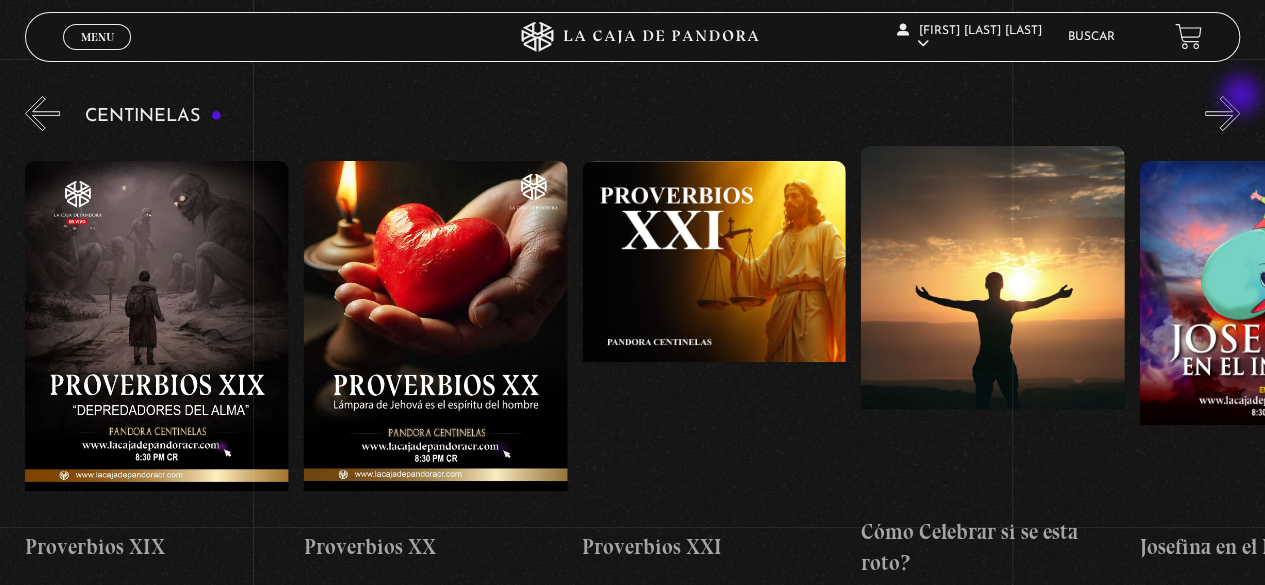 click on "»" at bounding box center (1222, 113) 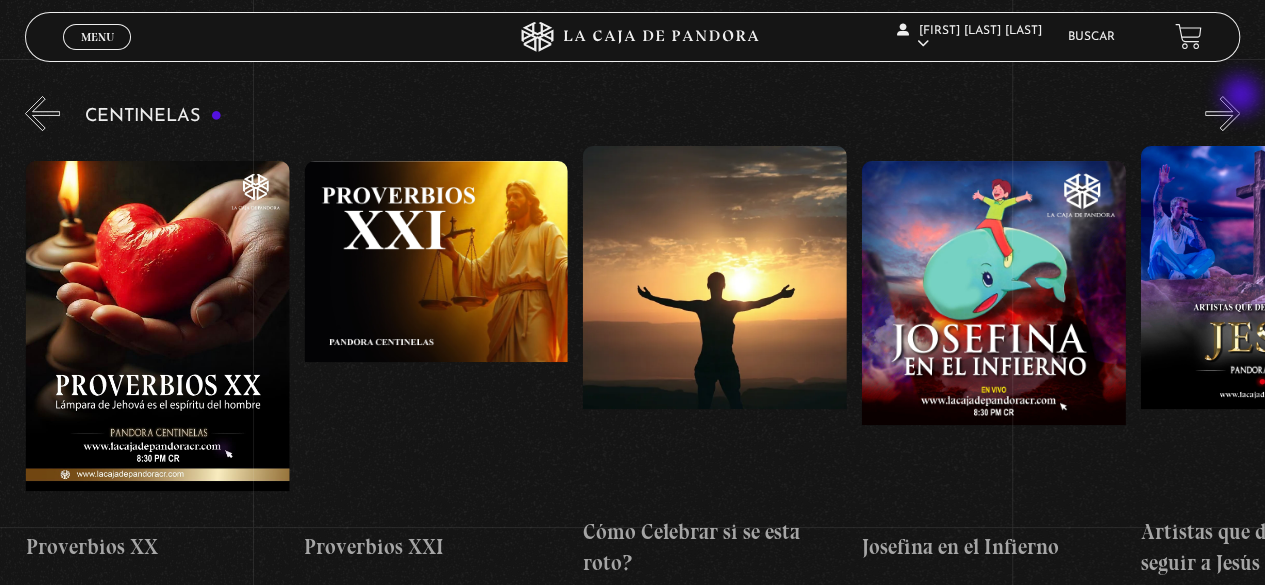 scroll, scrollTop: 0, scrollLeft: 6130, axis: horizontal 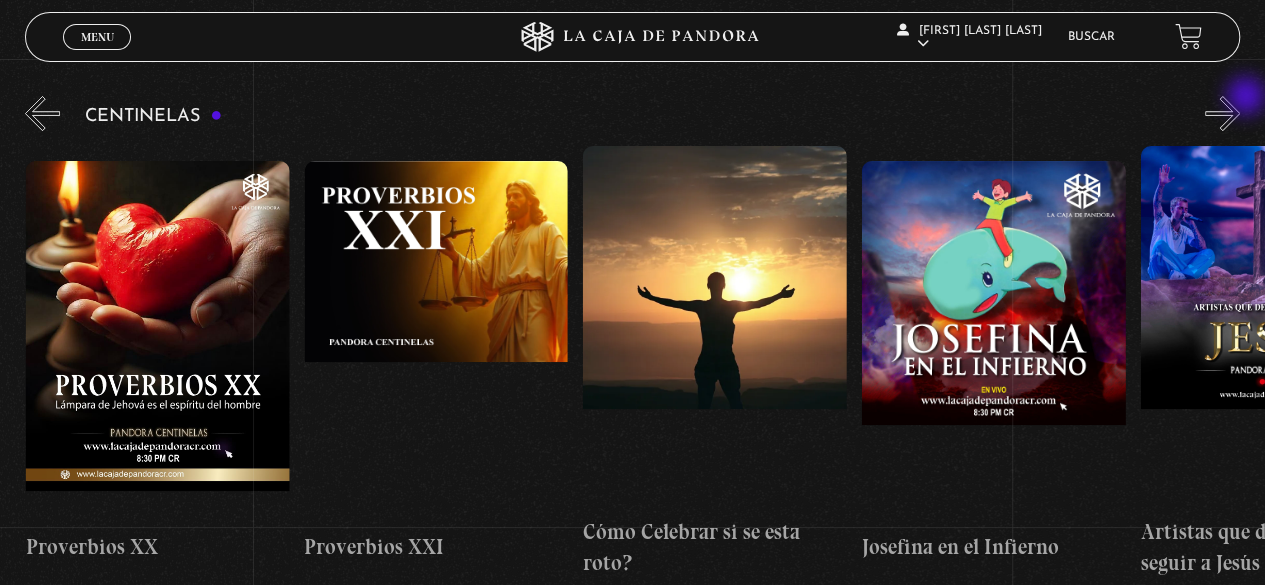 click on "»" at bounding box center (1222, 113) 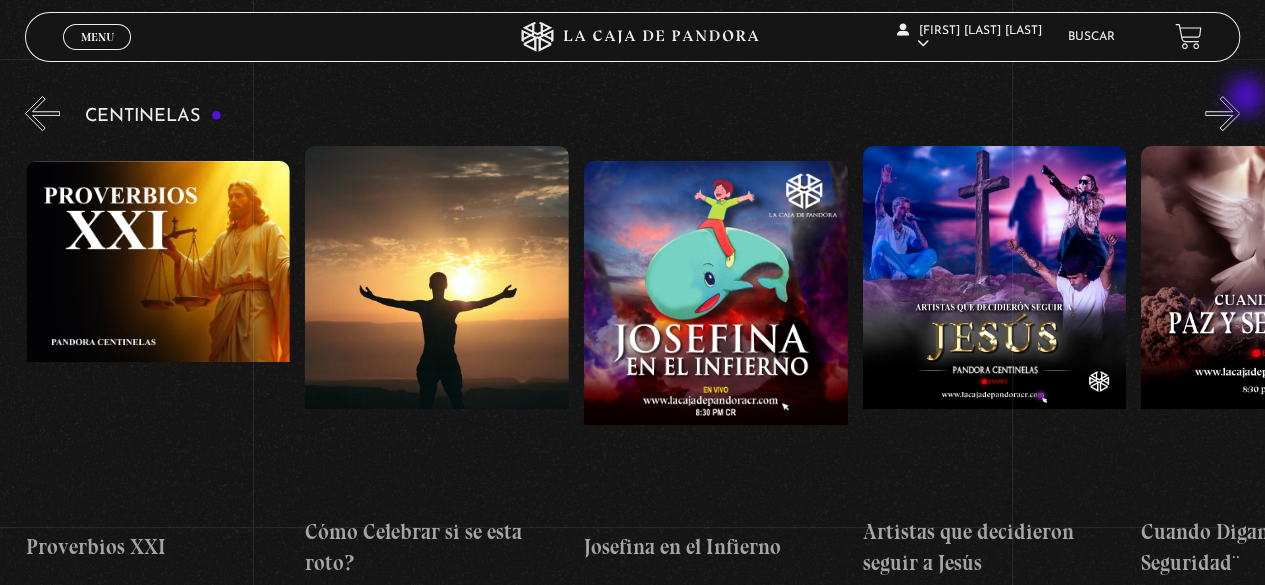 scroll, scrollTop: 0, scrollLeft: 6409, axis: horizontal 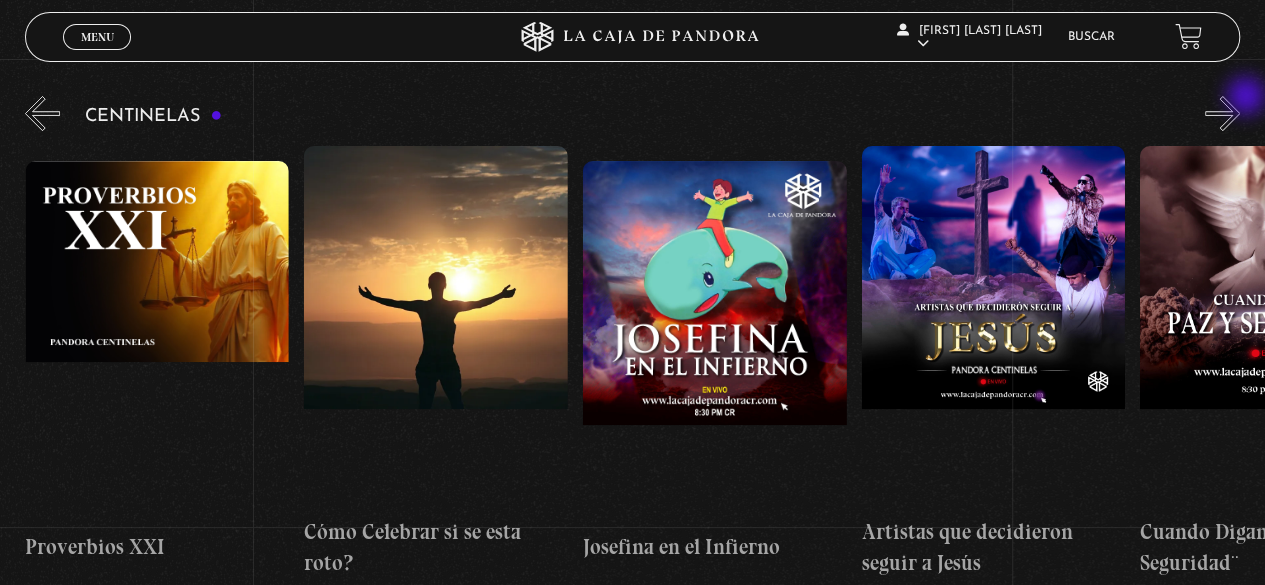 click on "»" at bounding box center (1222, 113) 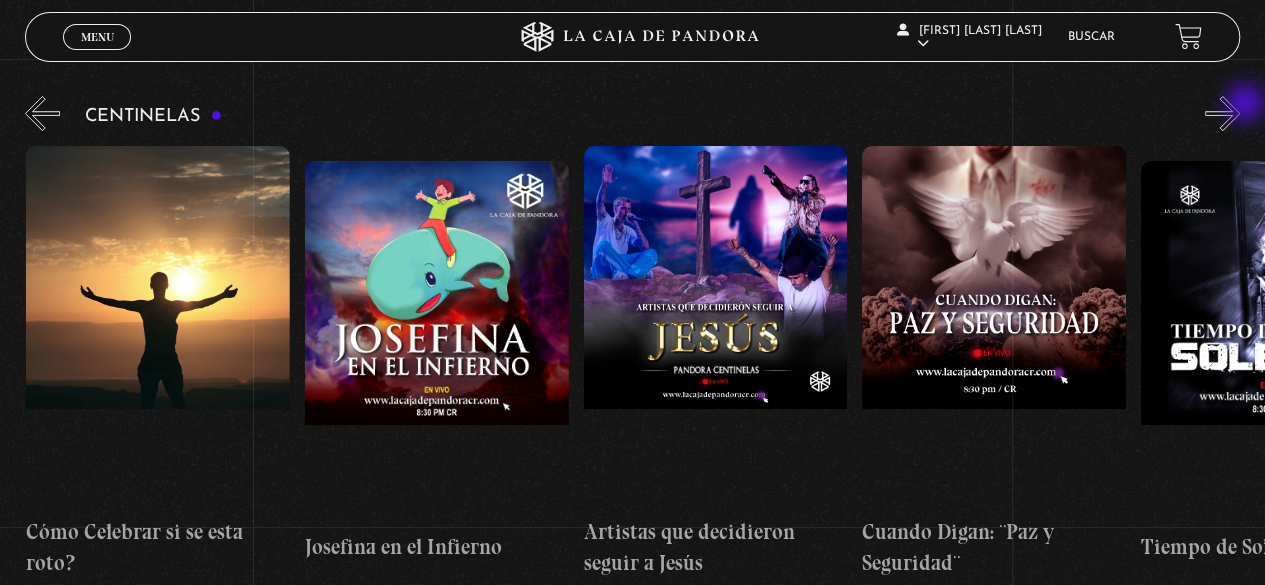 scroll, scrollTop: 0, scrollLeft: 6688, axis: horizontal 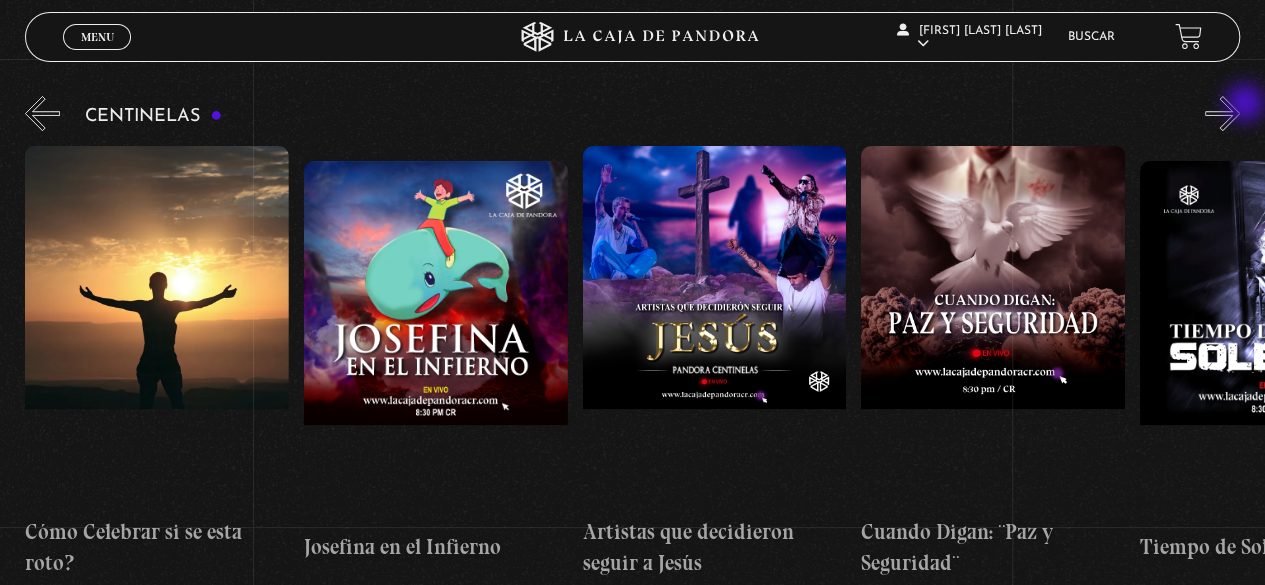 click on "»" at bounding box center (1222, 113) 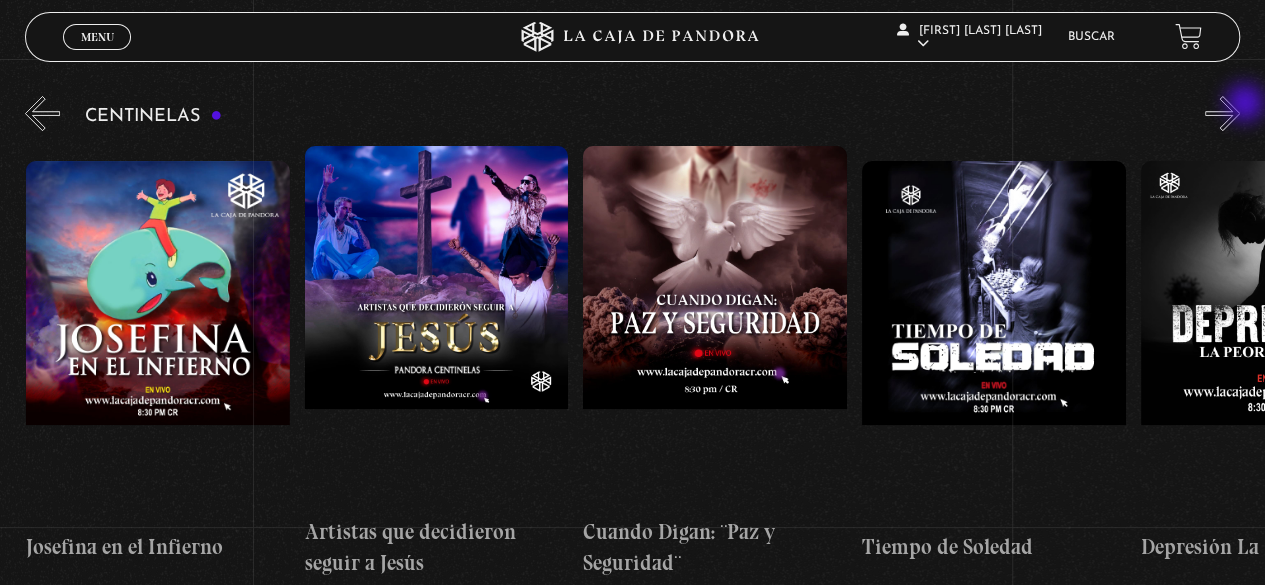 scroll, scrollTop: 0, scrollLeft: 6966, axis: horizontal 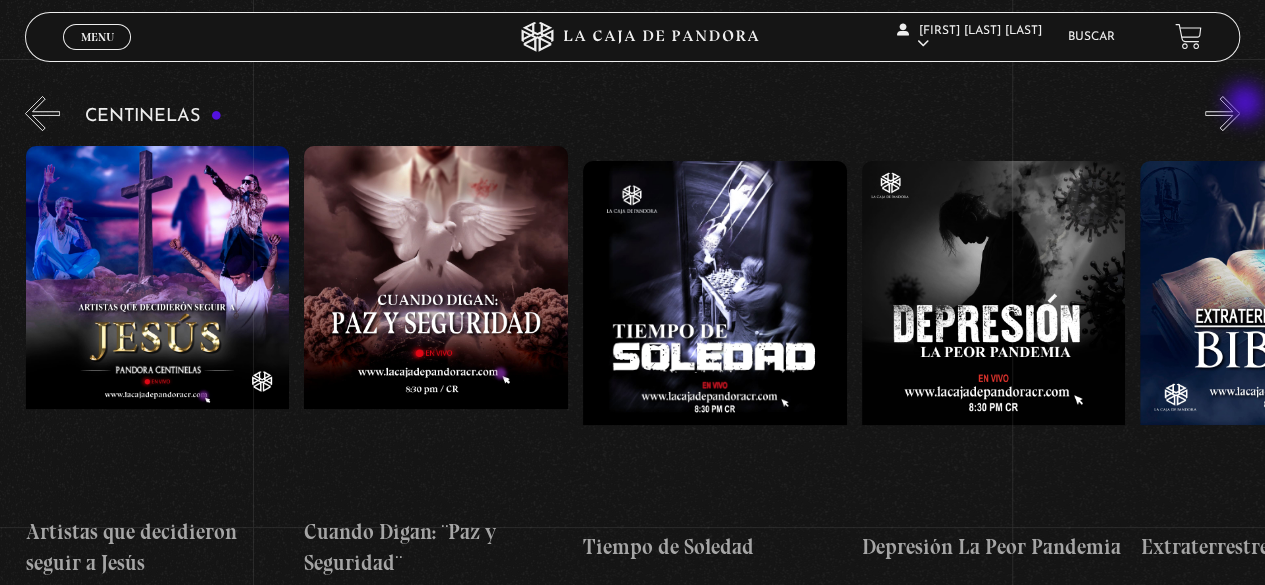 click on "»" at bounding box center (1222, 113) 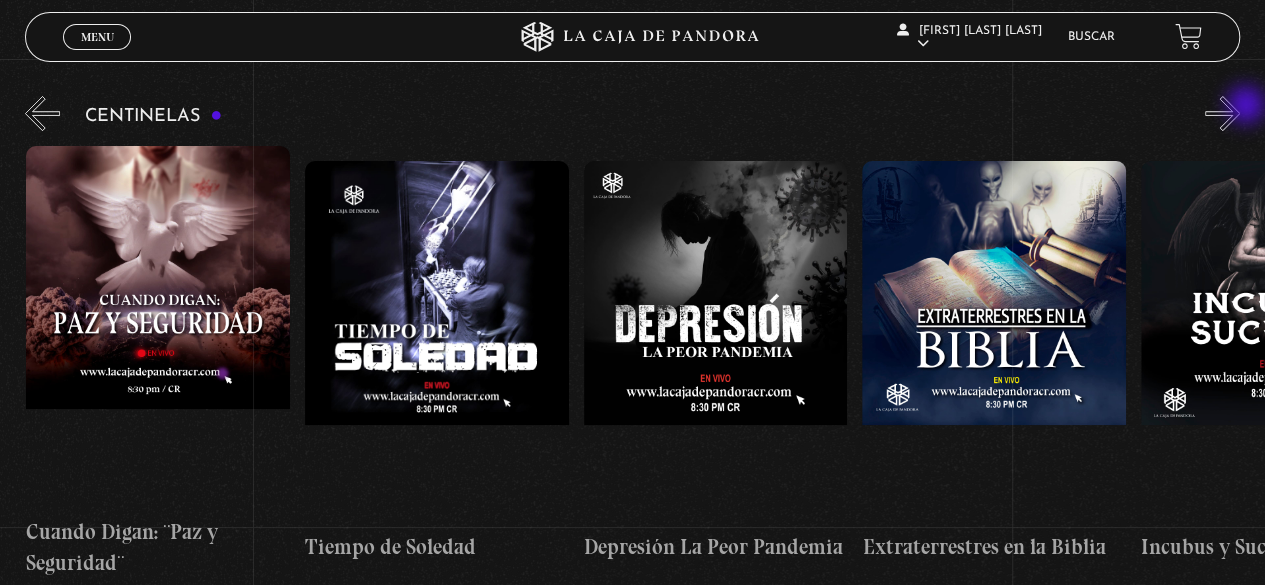 scroll, scrollTop: 0, scrollLeft: 7524, axis: horizontal 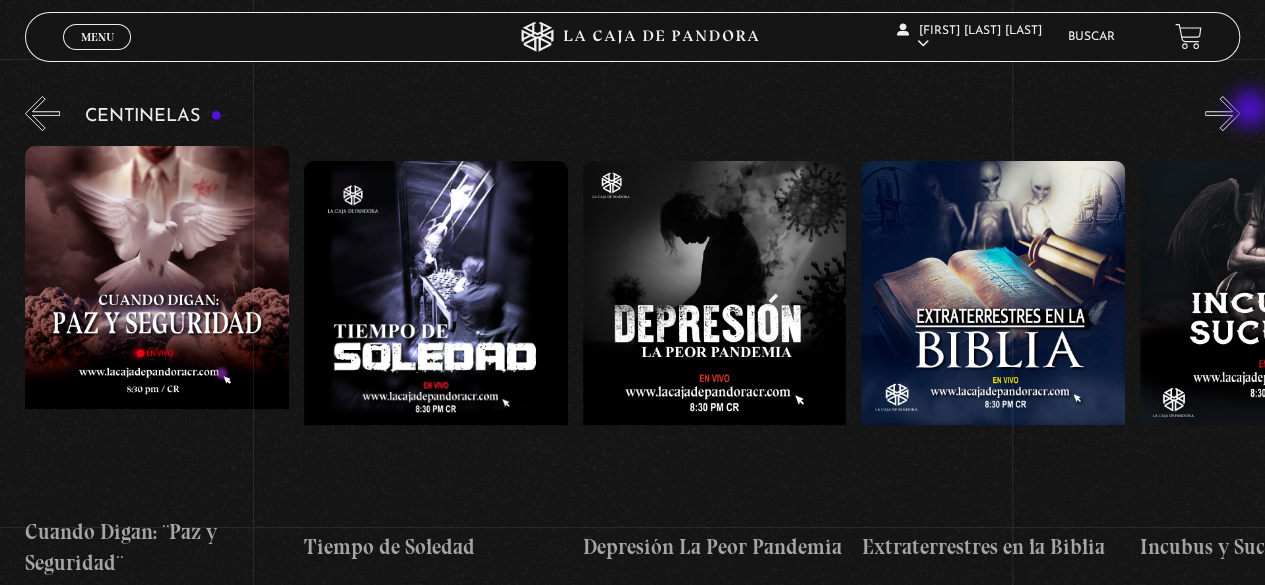 click on "»" at bounding box center [1222, 113] 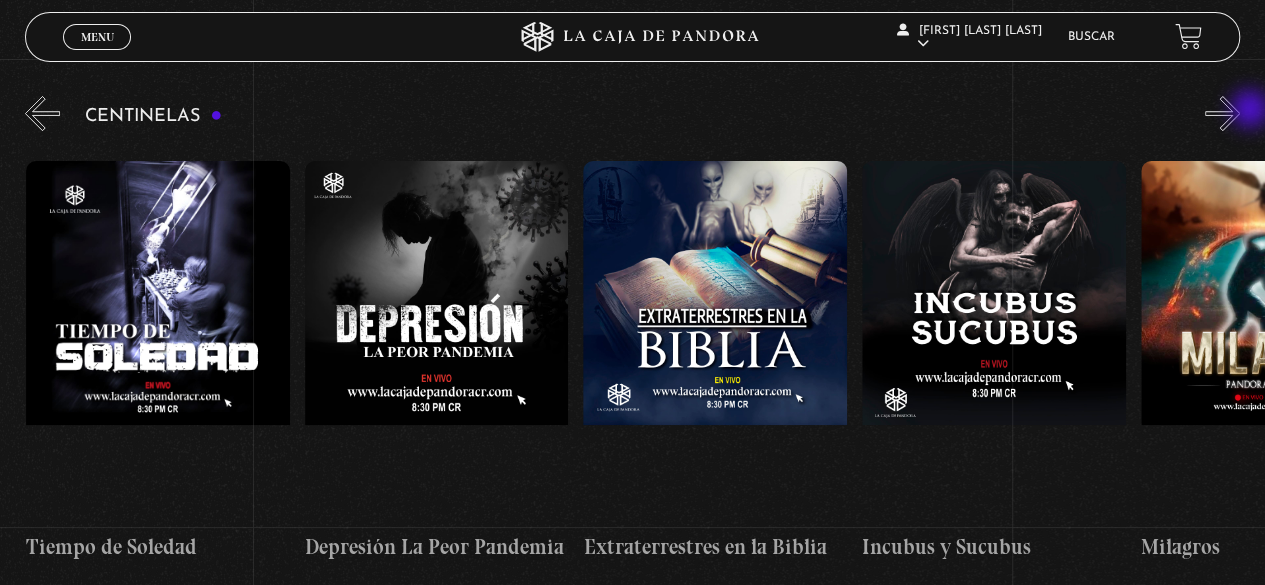 click on "»" at bounding box center (1222, 113) 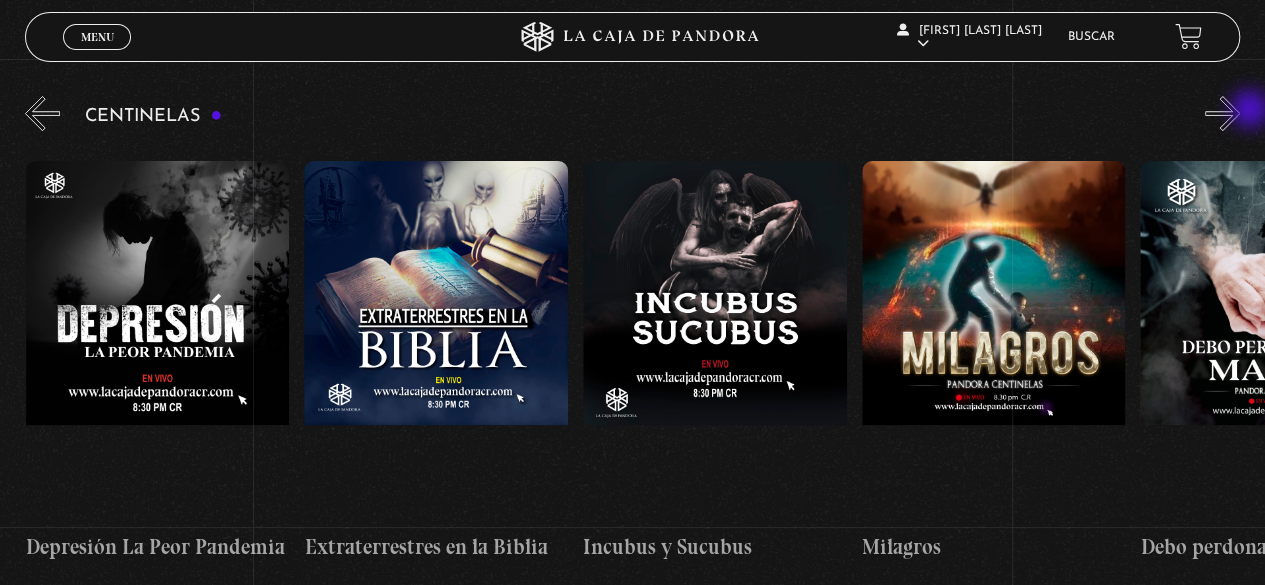 click on "»" at bounding box center [1222, 113] 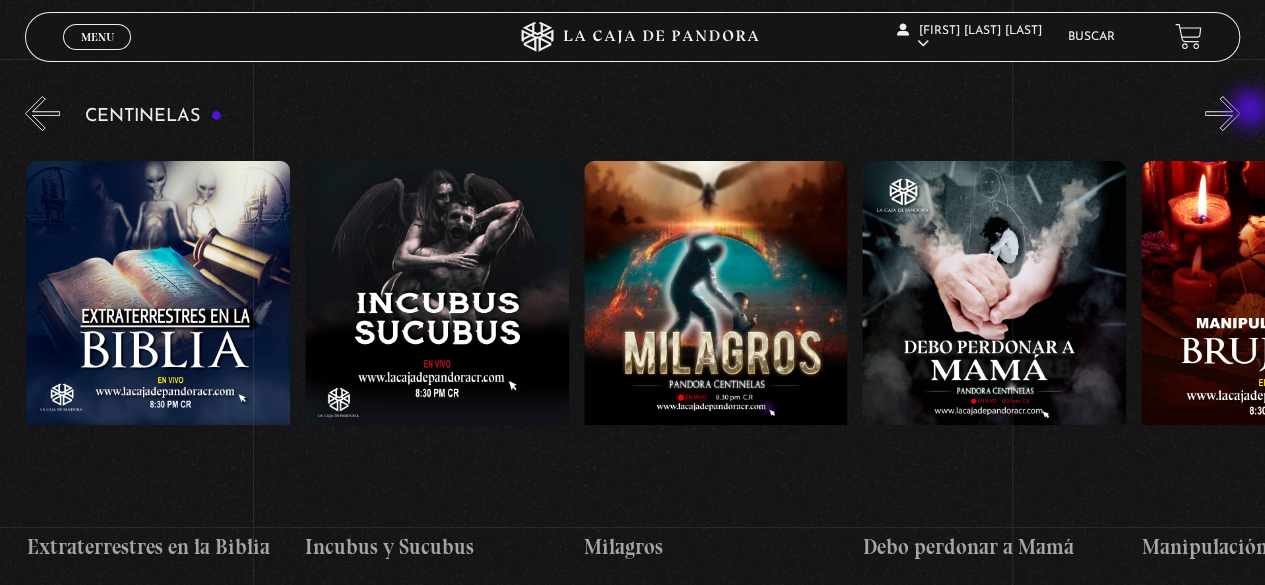 click on "»" at bounding box center [1222, 113] 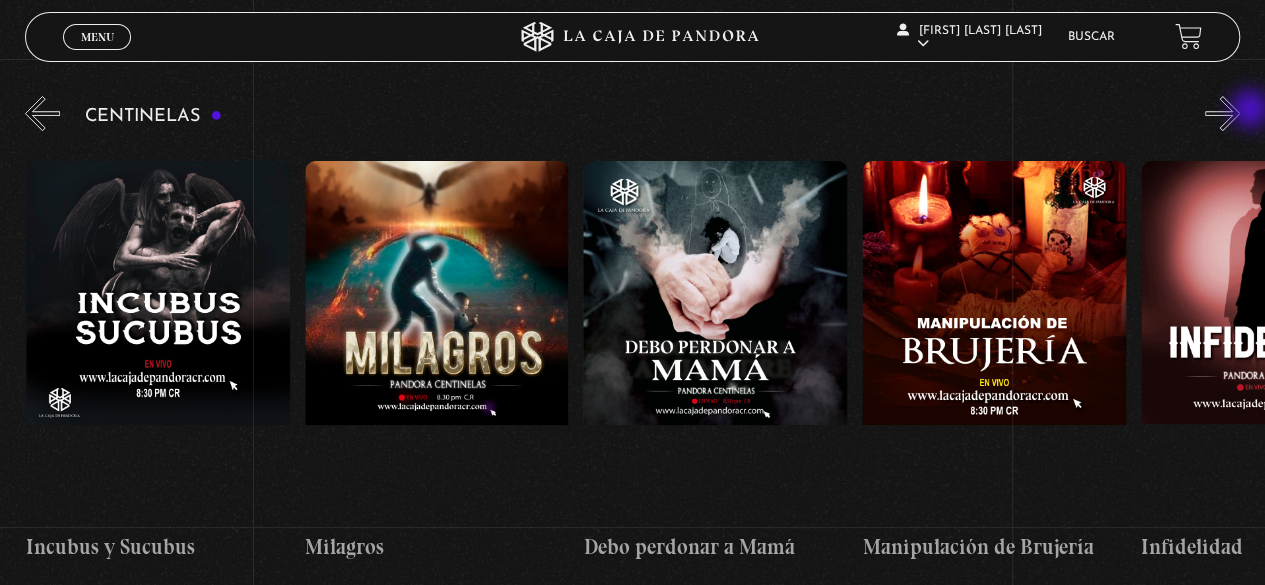 click on "»" at bounding box center (1222, 113) 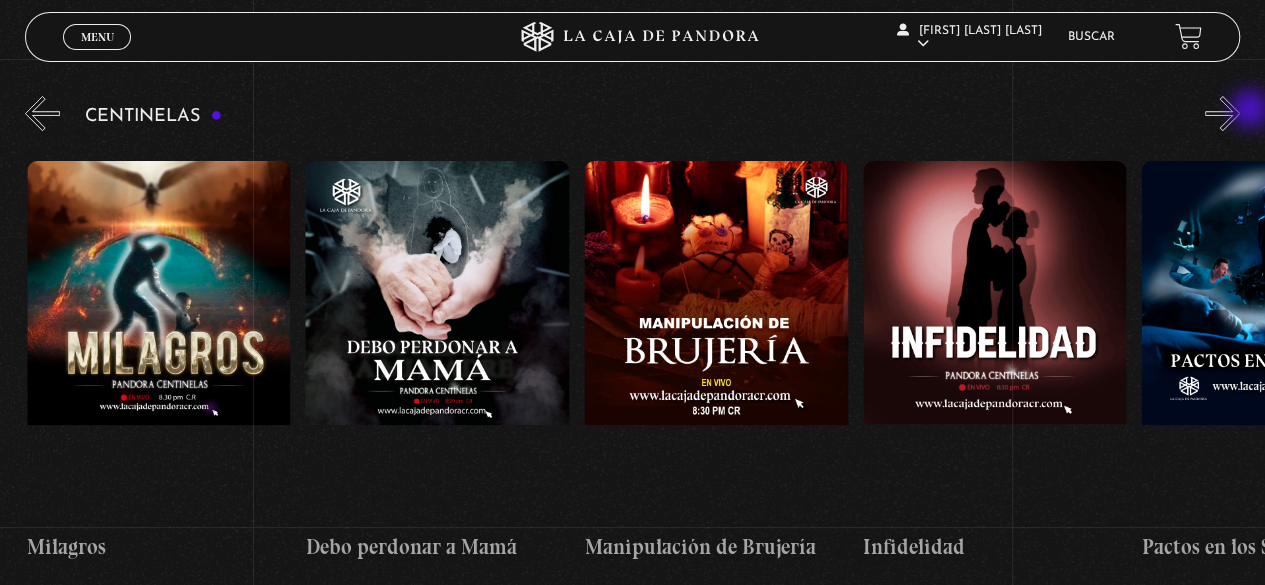 click on "»" at bounding box center (1222, 113) 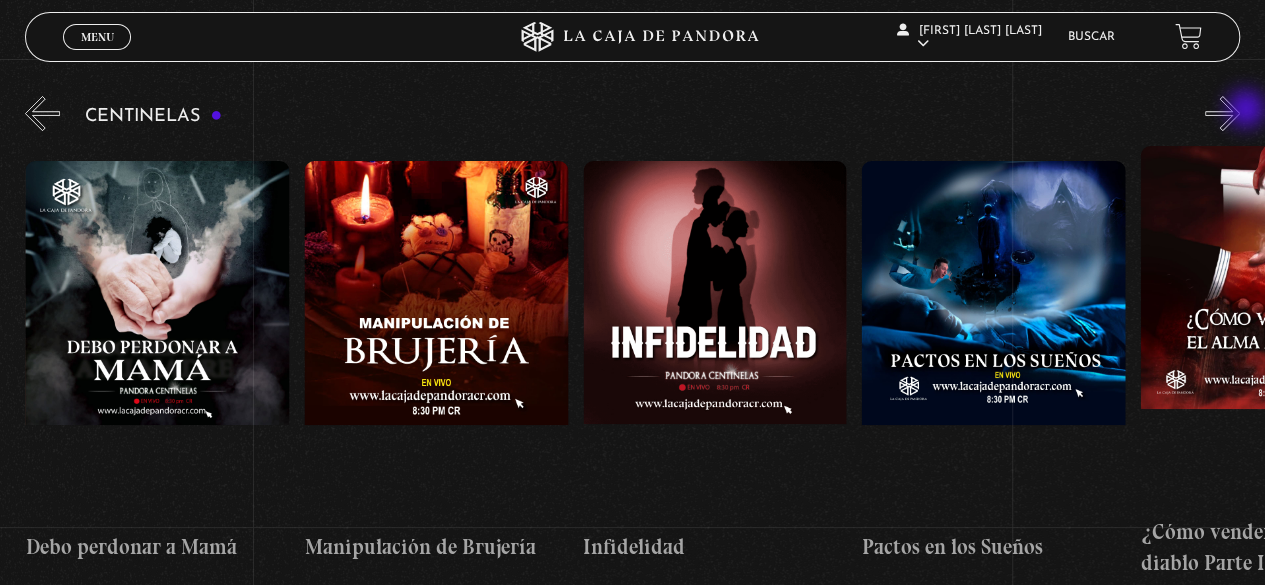 click on "»" at bounding box center (1222, 113) 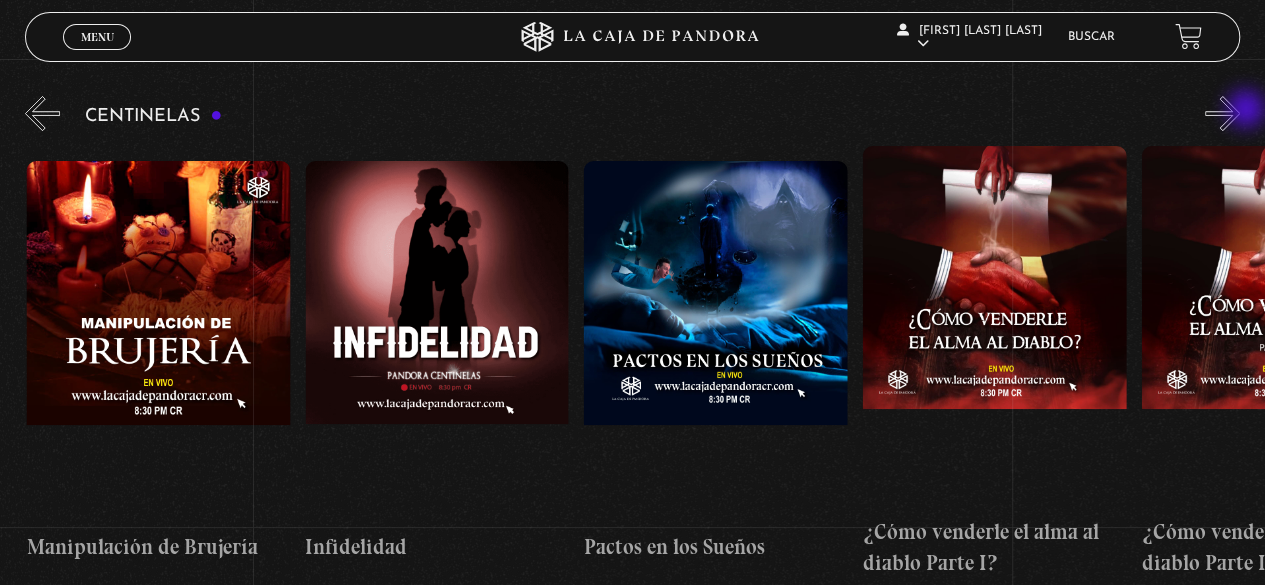 scroll, scrollTop: 0, scrollLeft: 9474, axis: horizontal 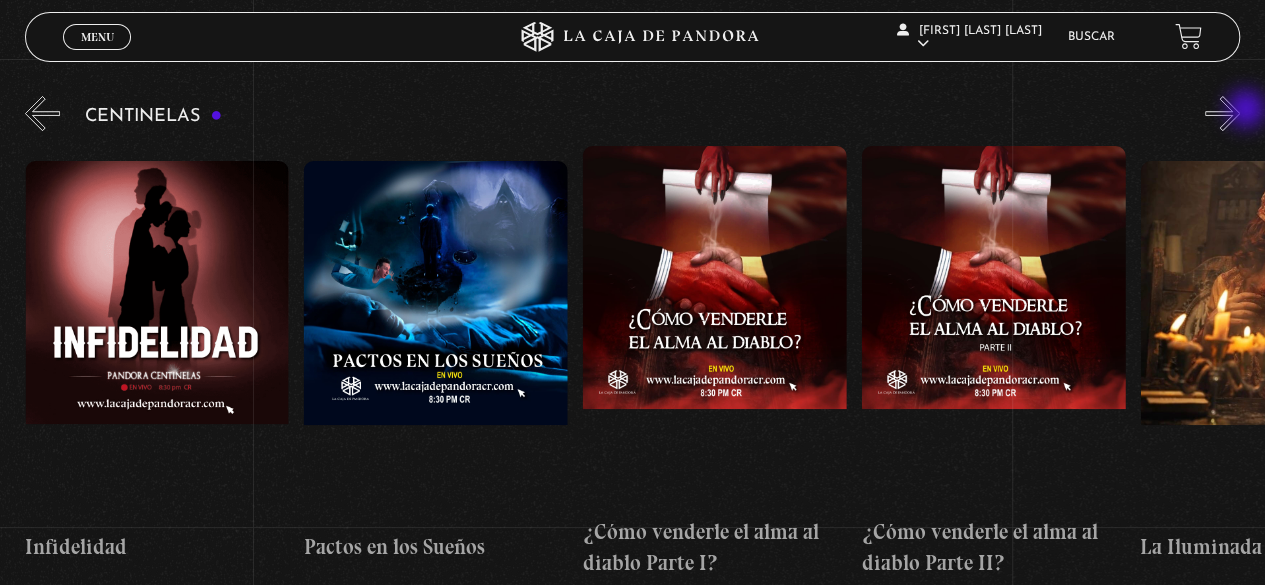 click on "»" at bounding box center (1222, 113) 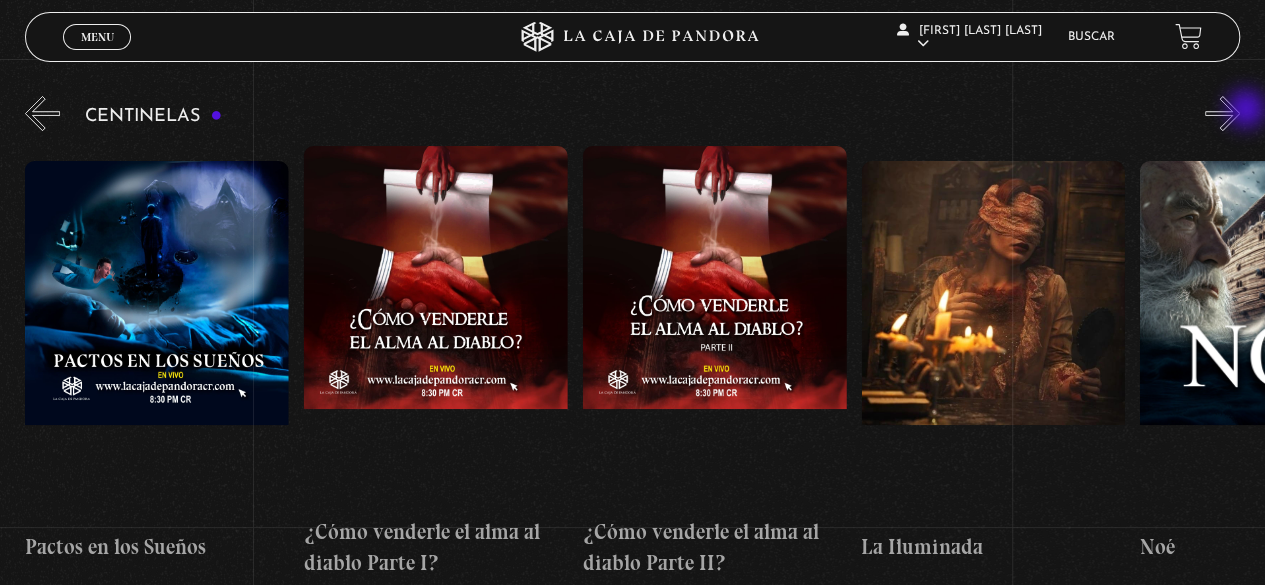 click on "»" at bounding box center (1222, 113) 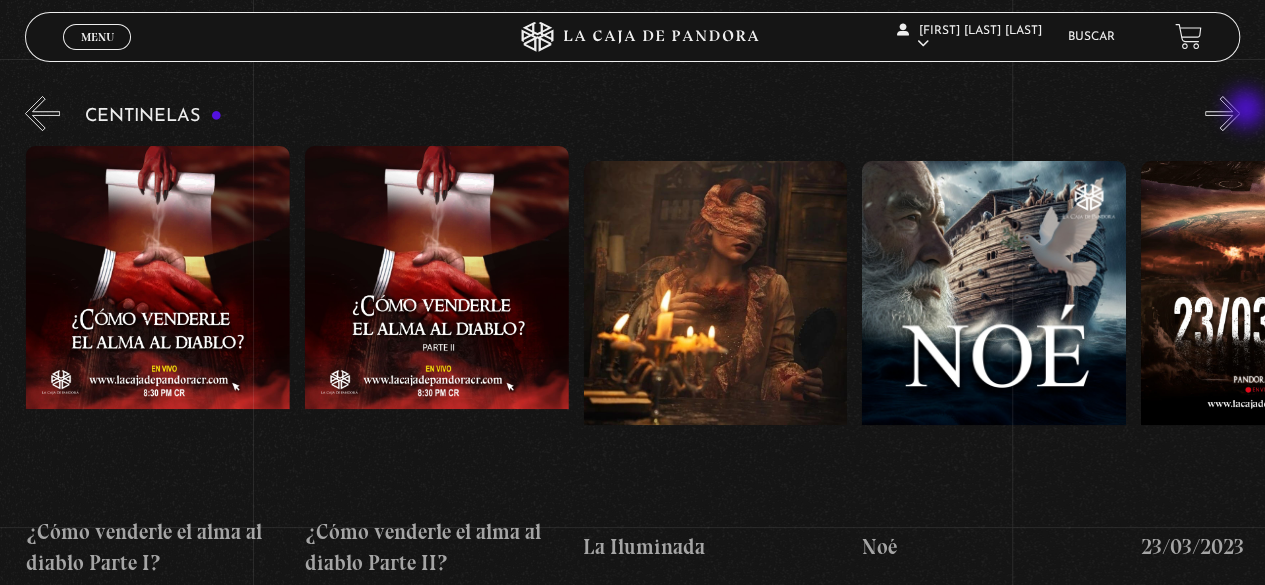 click on "»" at bounding box center (1222, 113) 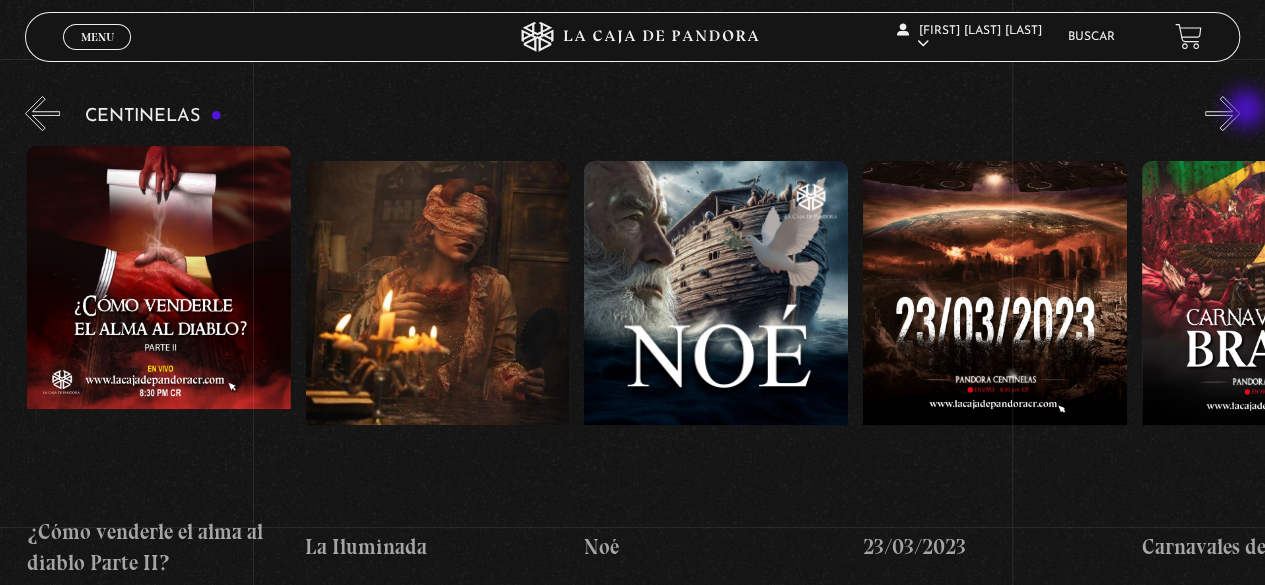 click on "»" at bounding box center [1222, 113] 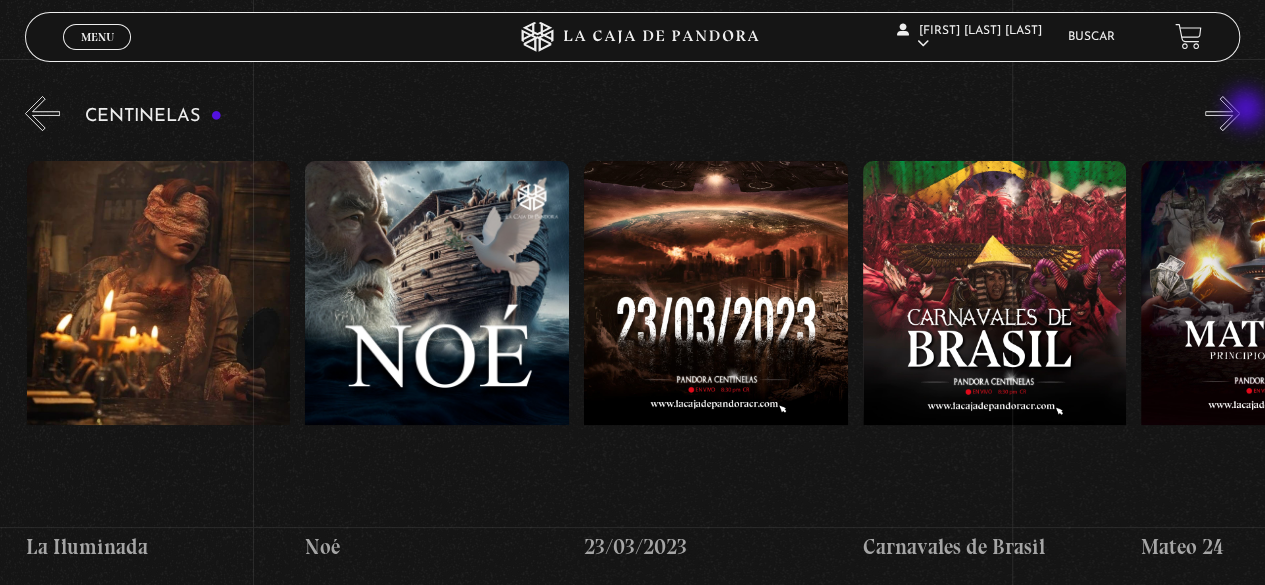 click on "»" at bounding box center (1222, 113) 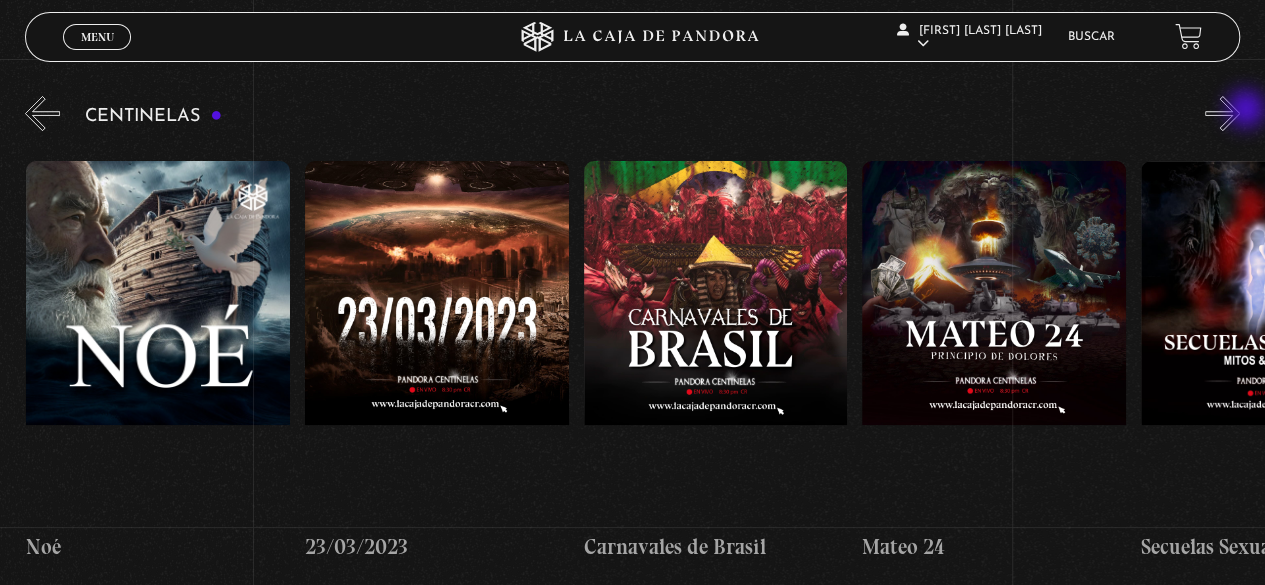 click on "»" at bounding box center (1222, 113) 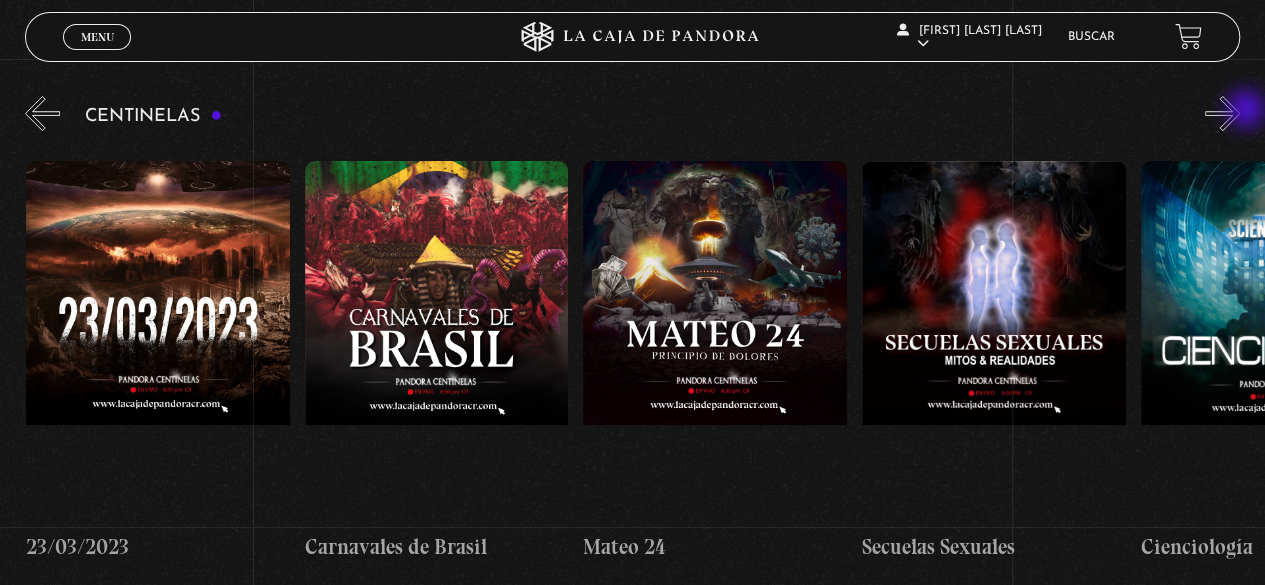 click on "»" at bounding box center (1222, 113) 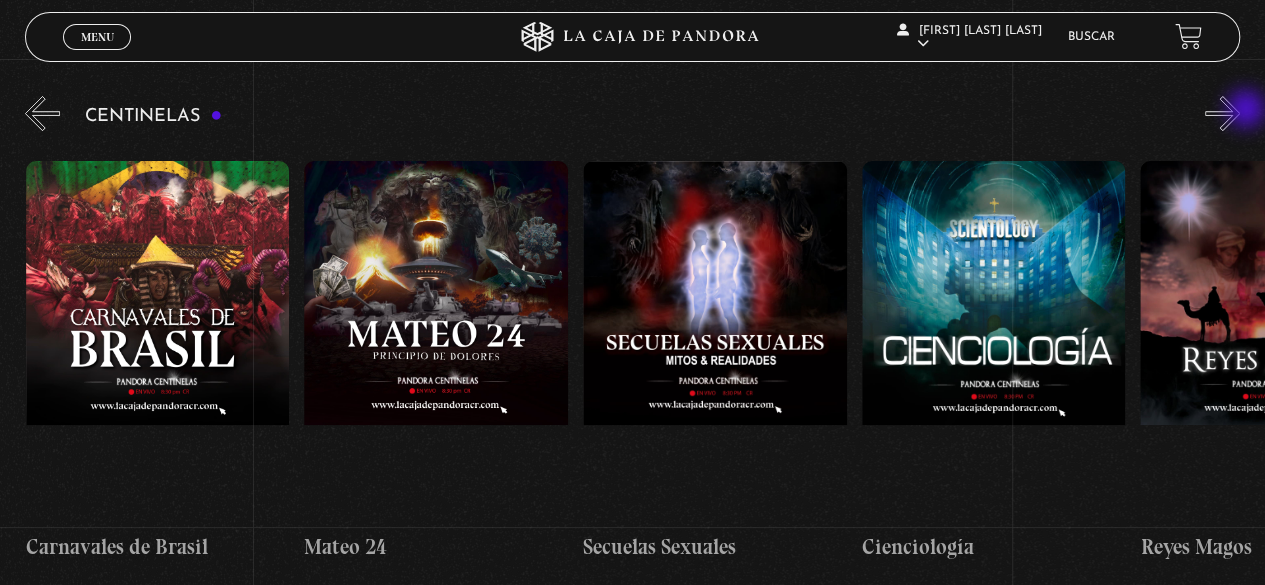click on "»" at bounding box center [1222, 113] 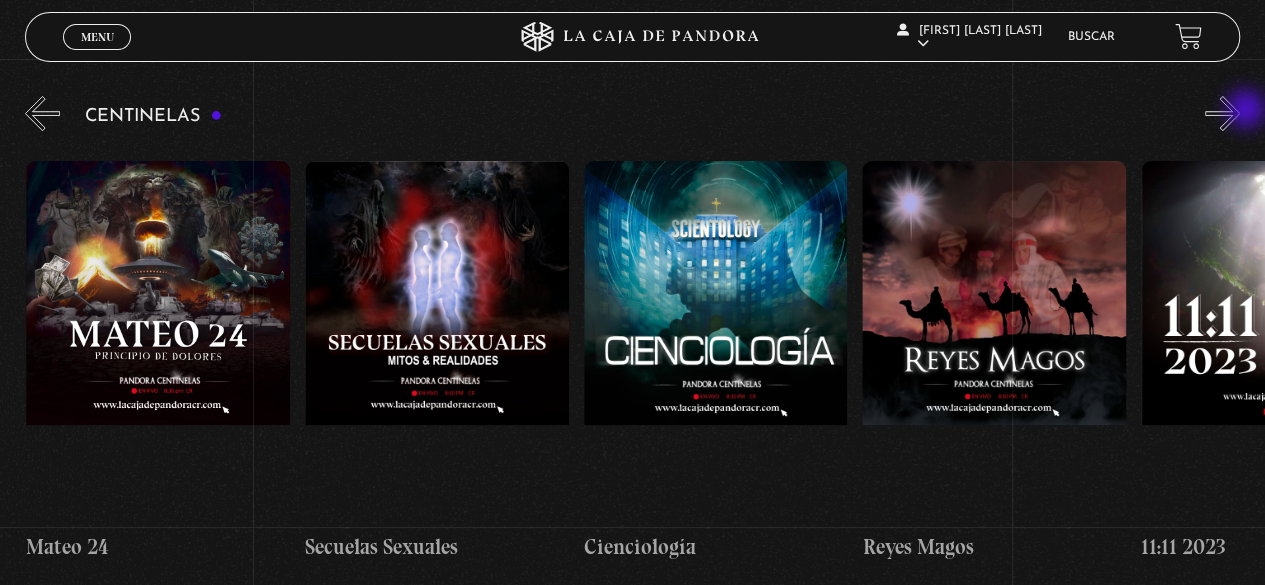 click on "»" at bounding box center [1222, 113] 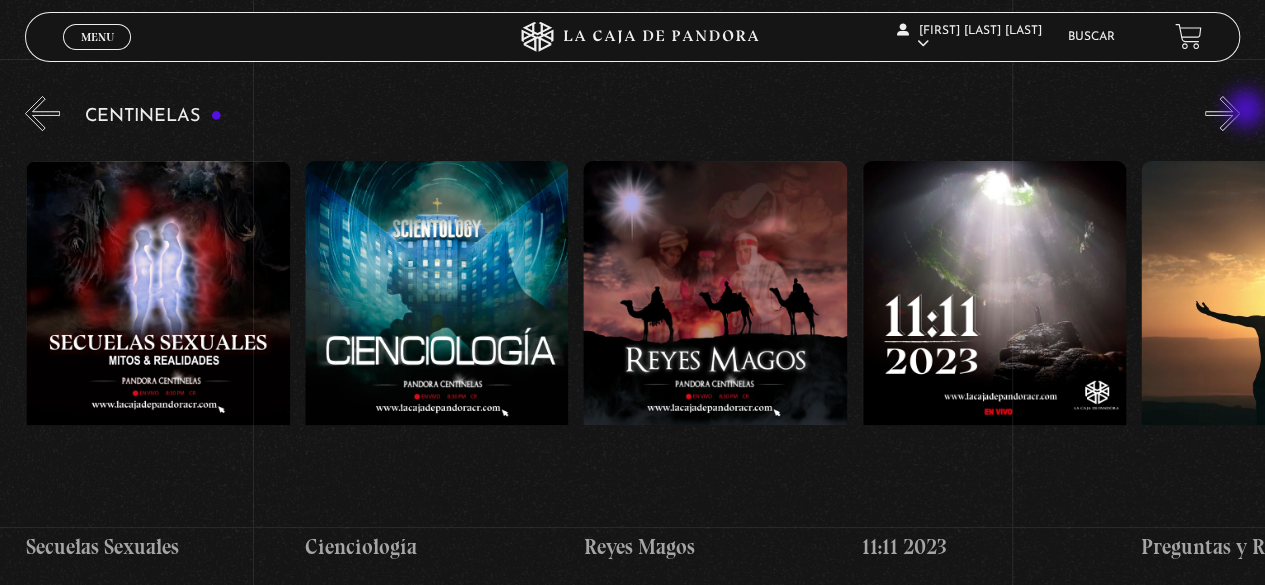 click on "»" at bounding box center (1222, 113) 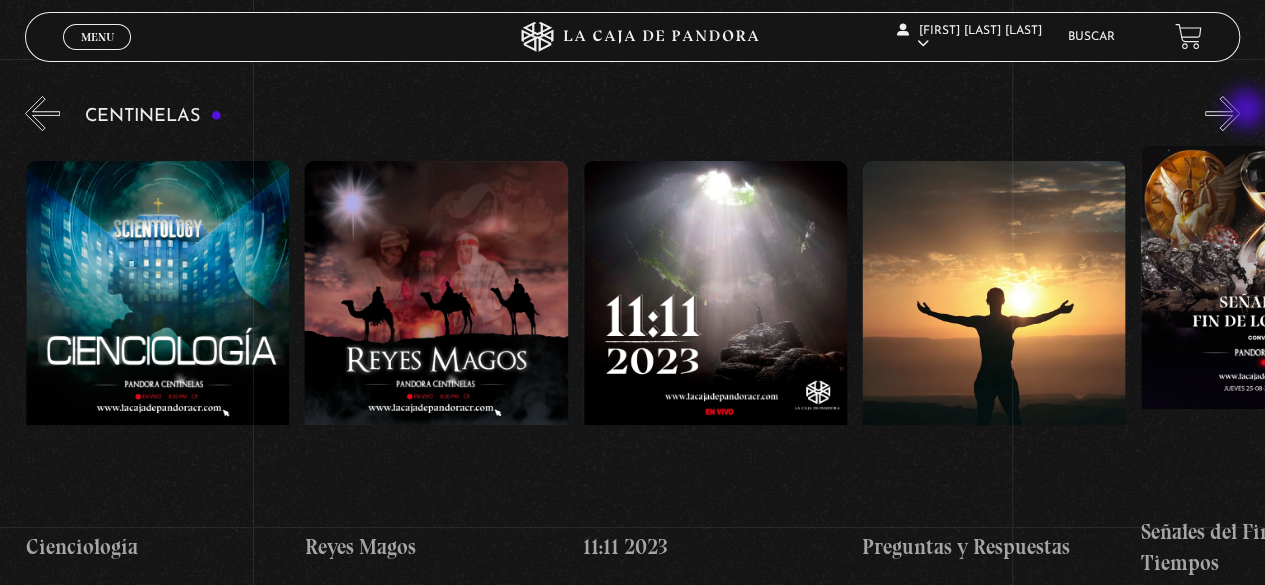 click on "»" at bounding box center [1222, 113] 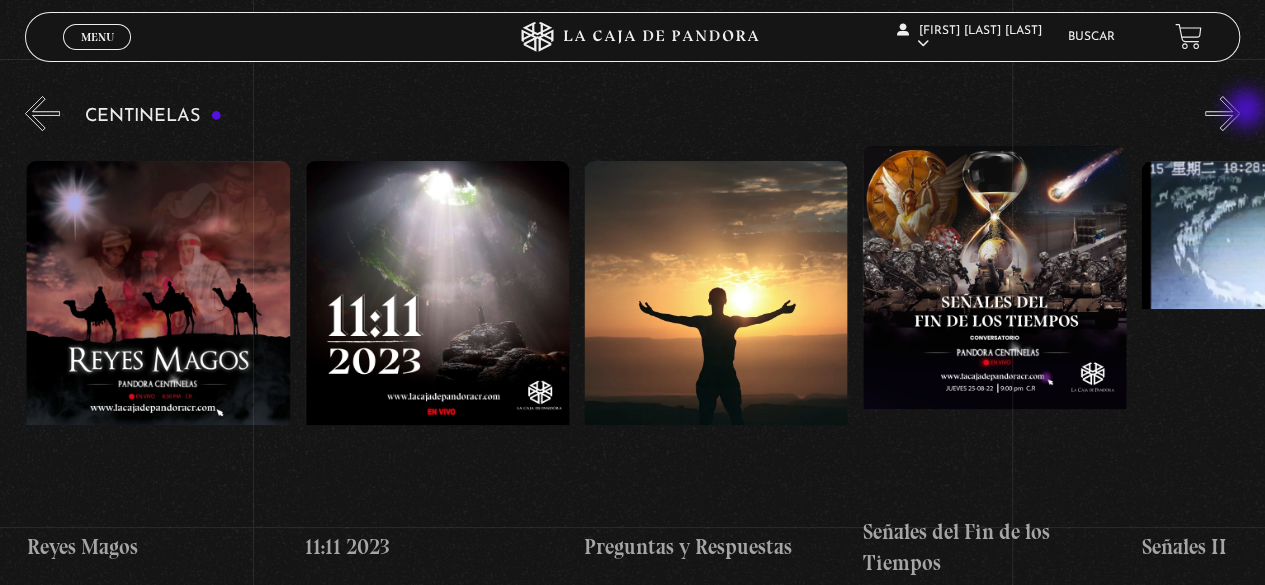 scroll, scrollTop: 0, scrollLeft: 12818, axis: horizontal 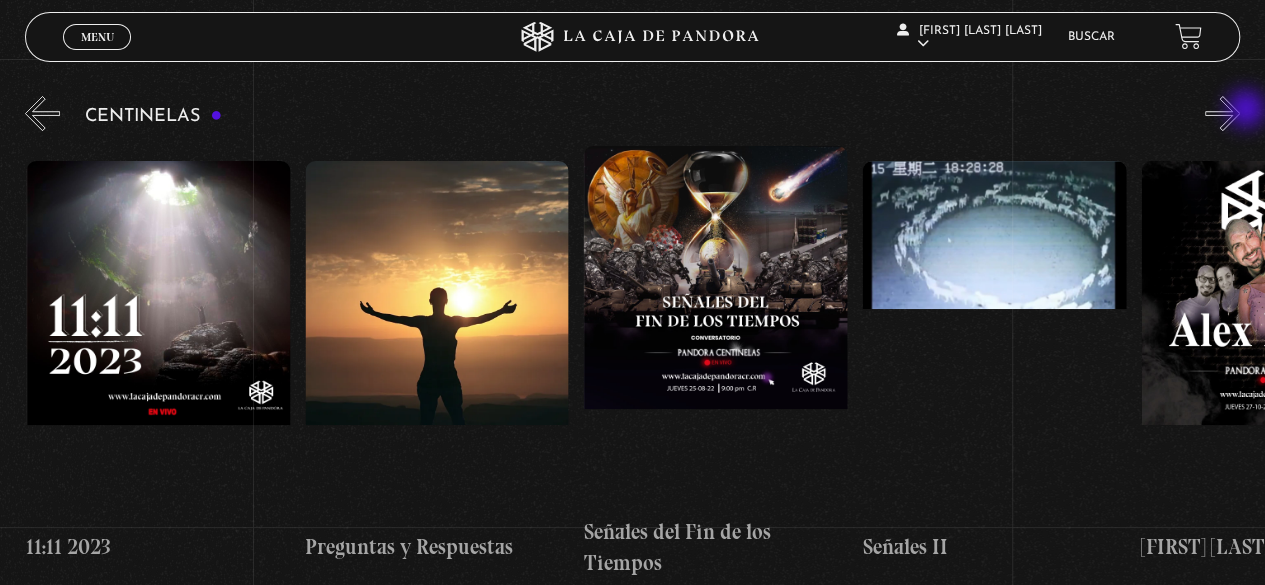 click on "»" at bounding box center [1222, 113] 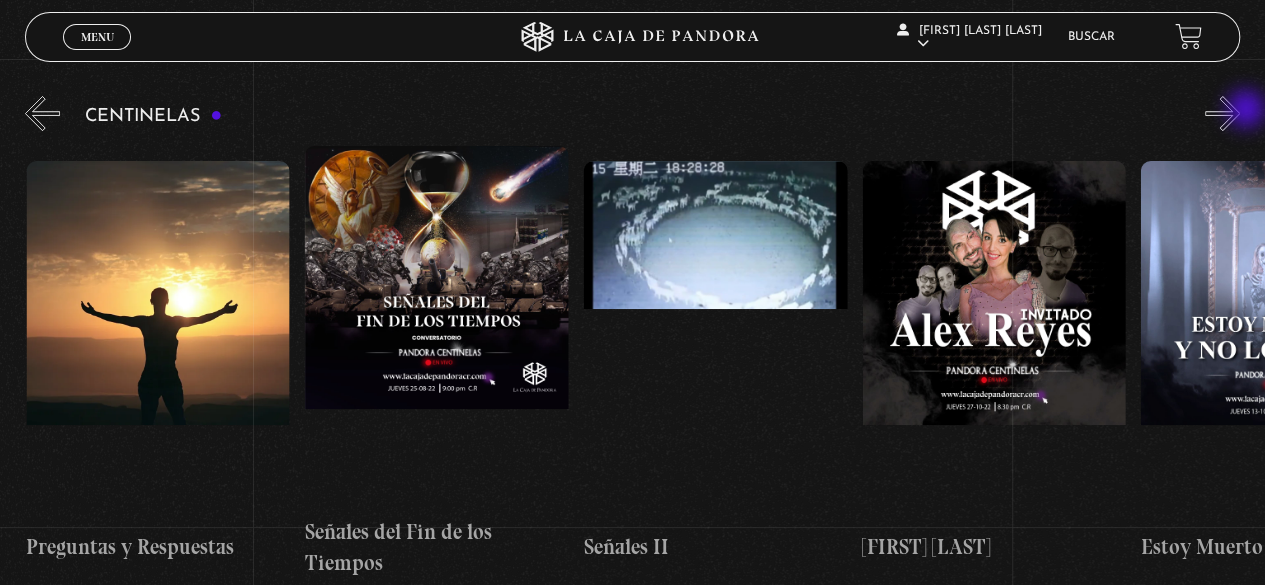 scroll, scrollTop: 0, scrollLeft: 13376, axis: horizontal 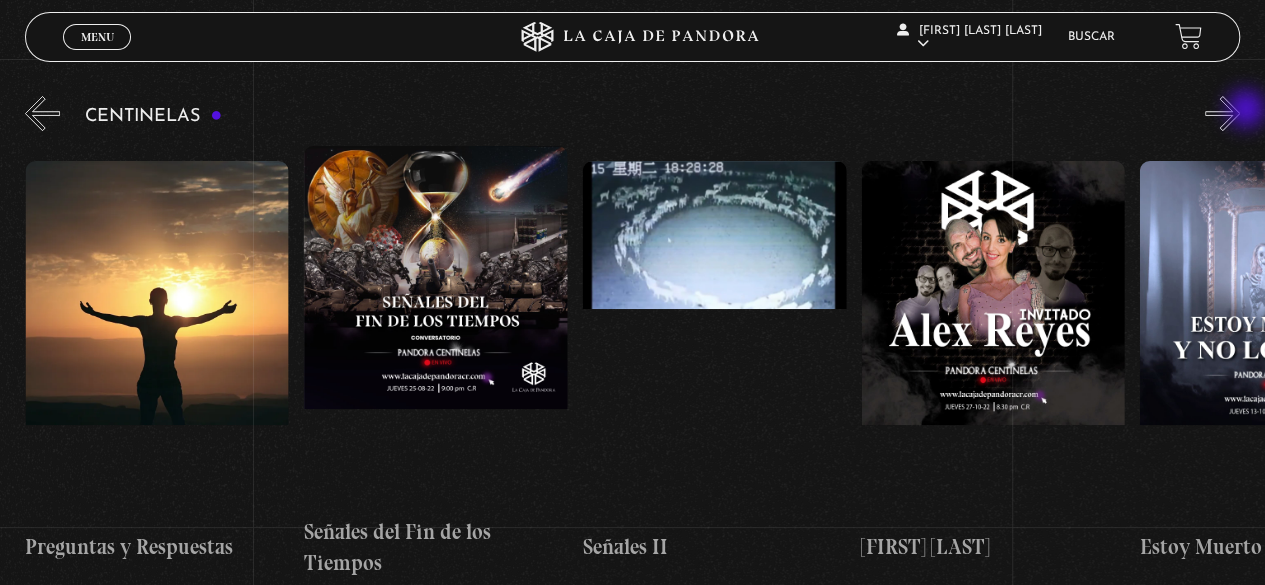click on "»" at bounding box center (1222, 113) 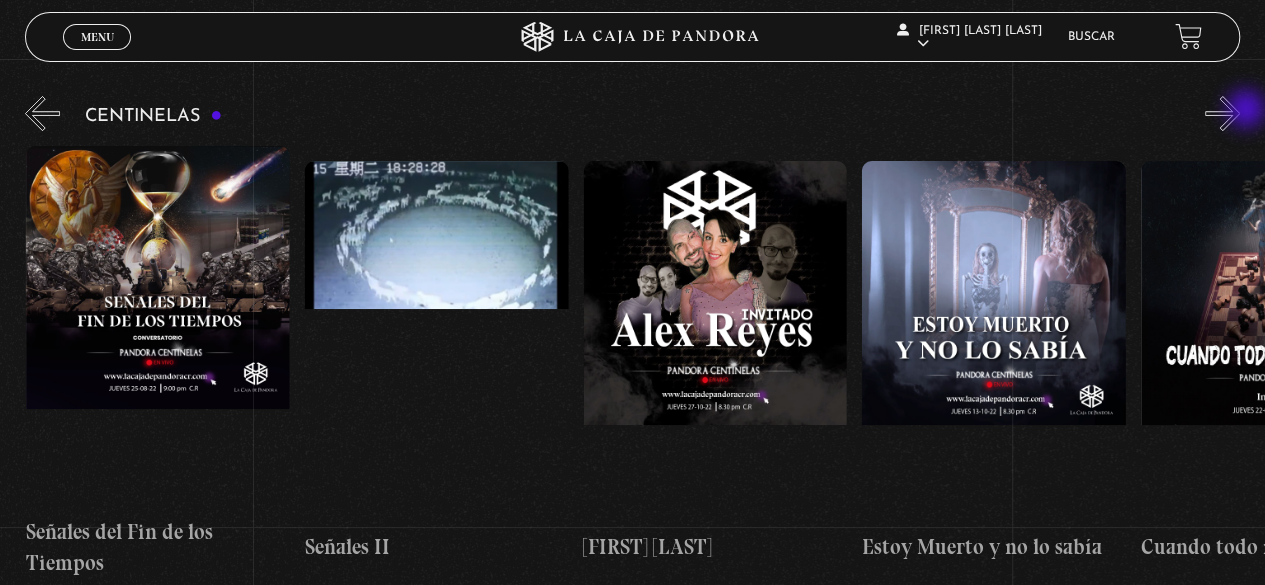 scroll, scrollTop: 0, scrollLeft: 13654, axis: horizontal 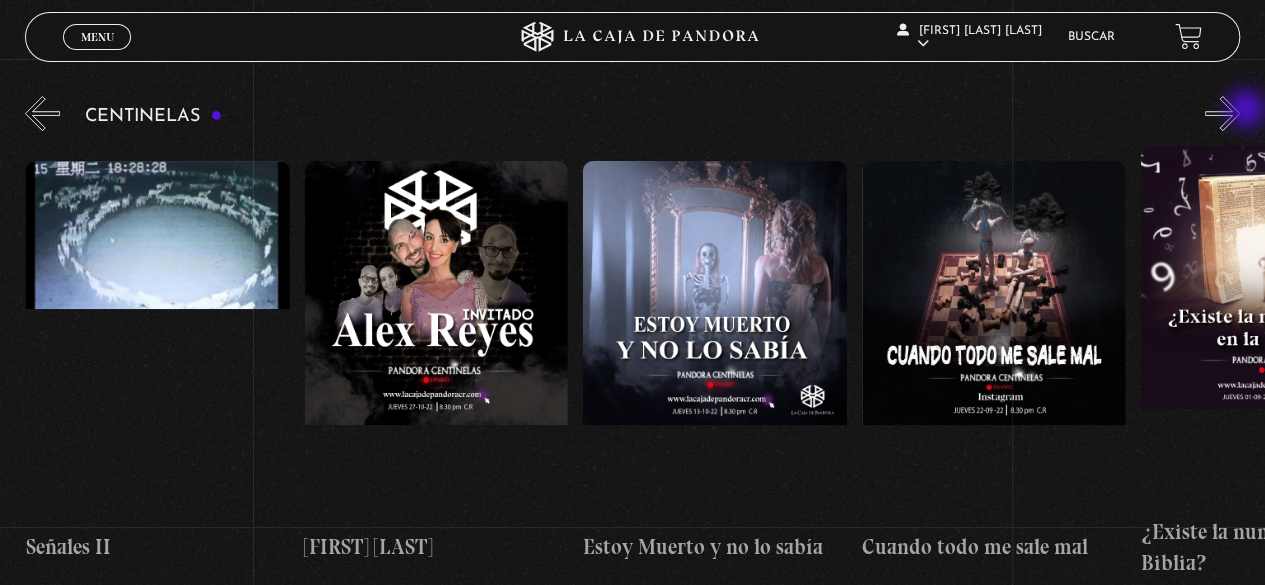 click on "»" at bounding box center [1222, 113] 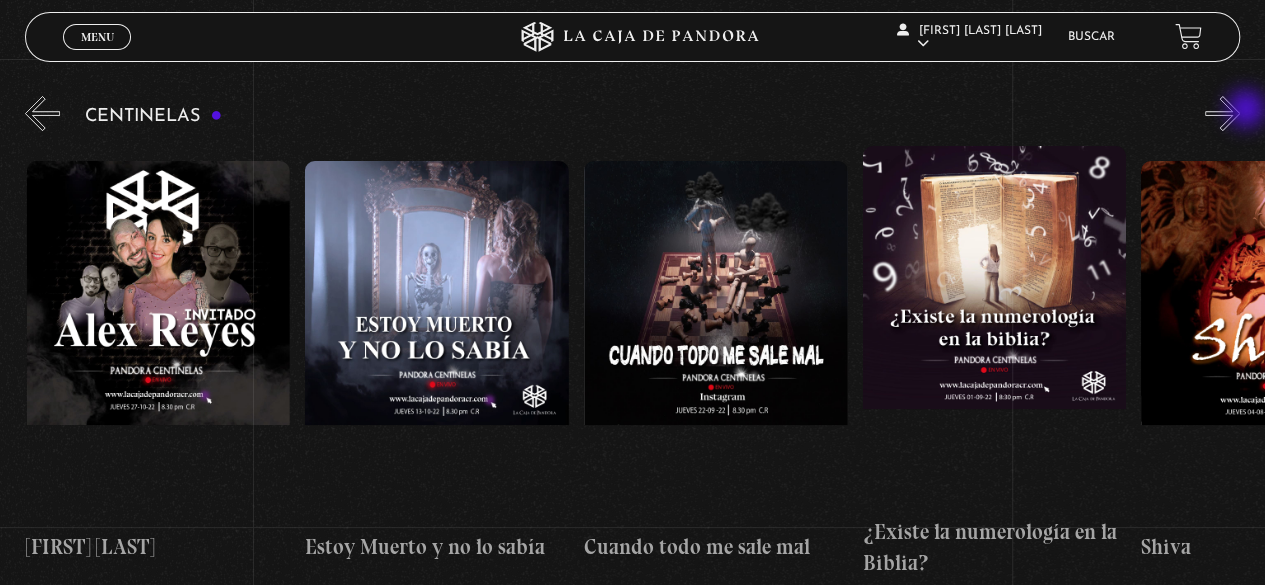 scroll, scrollTop: 0, scrollLeft: 14212, axis: horizontal 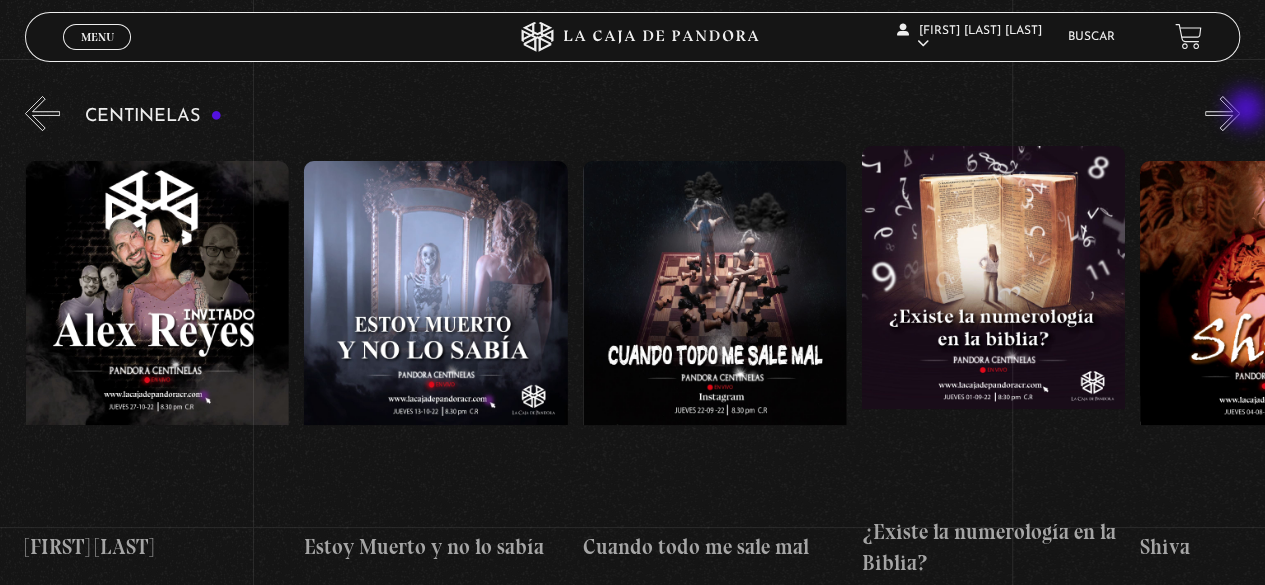 click on "»" at bounding box center [1222, 113] 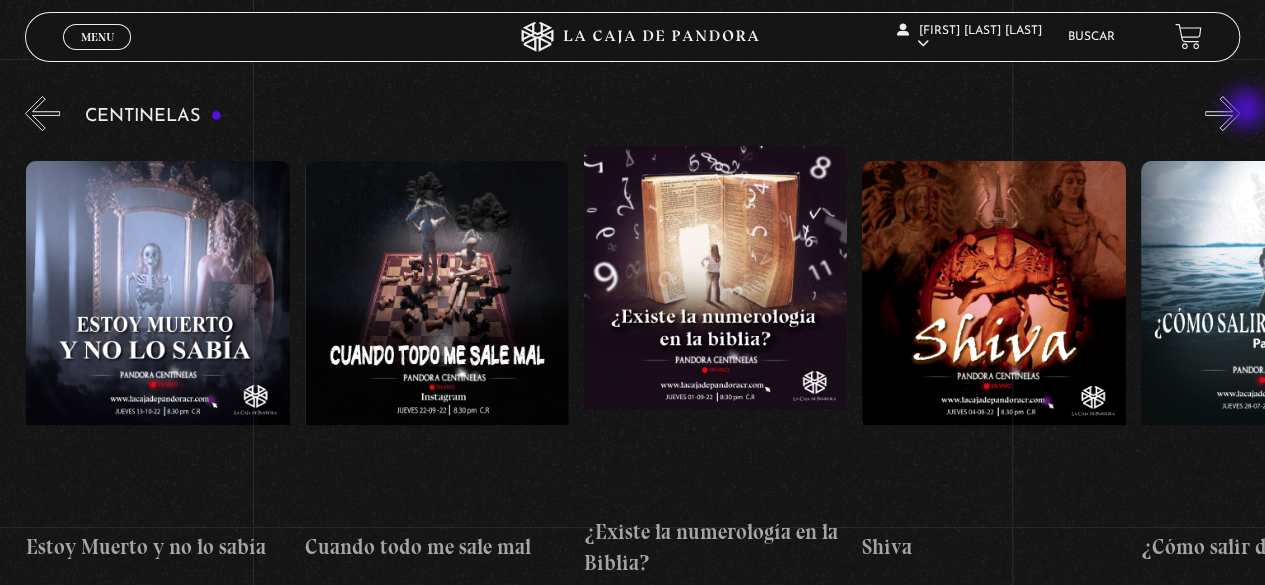 scroll, scrollTop: 0, scrollLeft: 14490, axis: horizontal 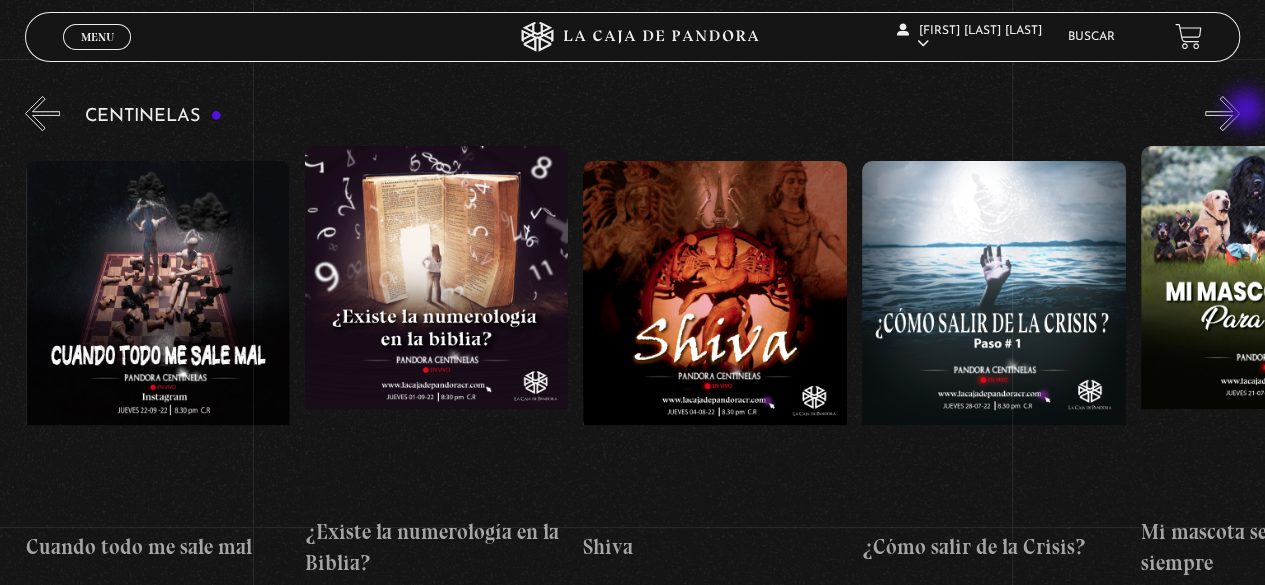 click on "»" at bounding box center [1222, 113] 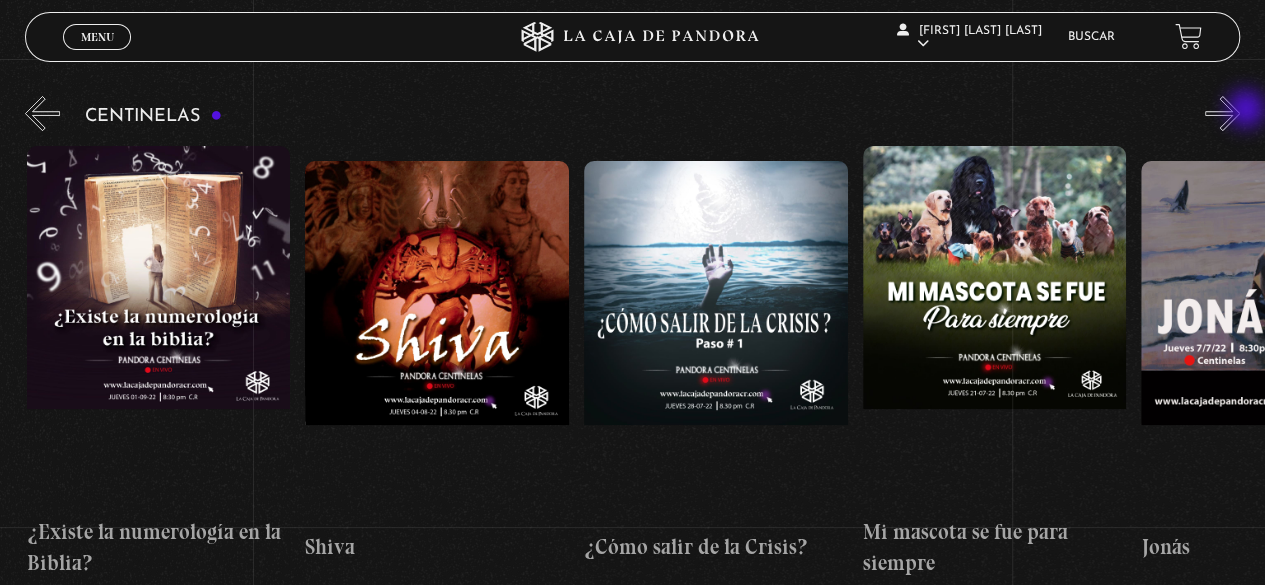 scroll, scrollTop: 0, scrollLeft: 15048, axis: horizontal 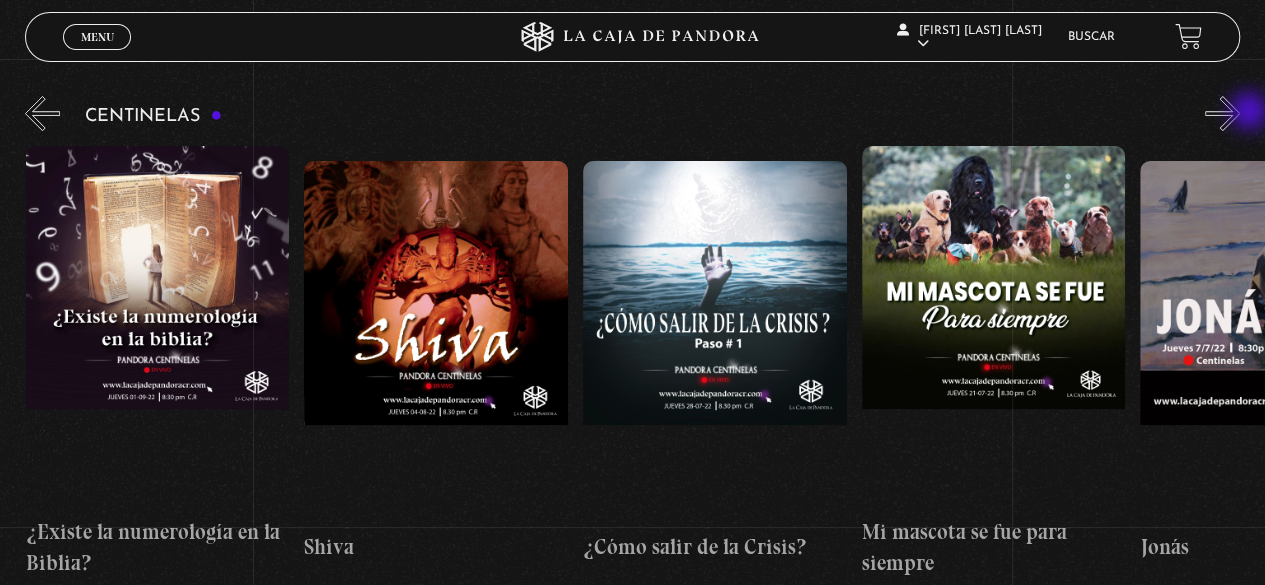 click on "»" at bounding box center (1222, 113) 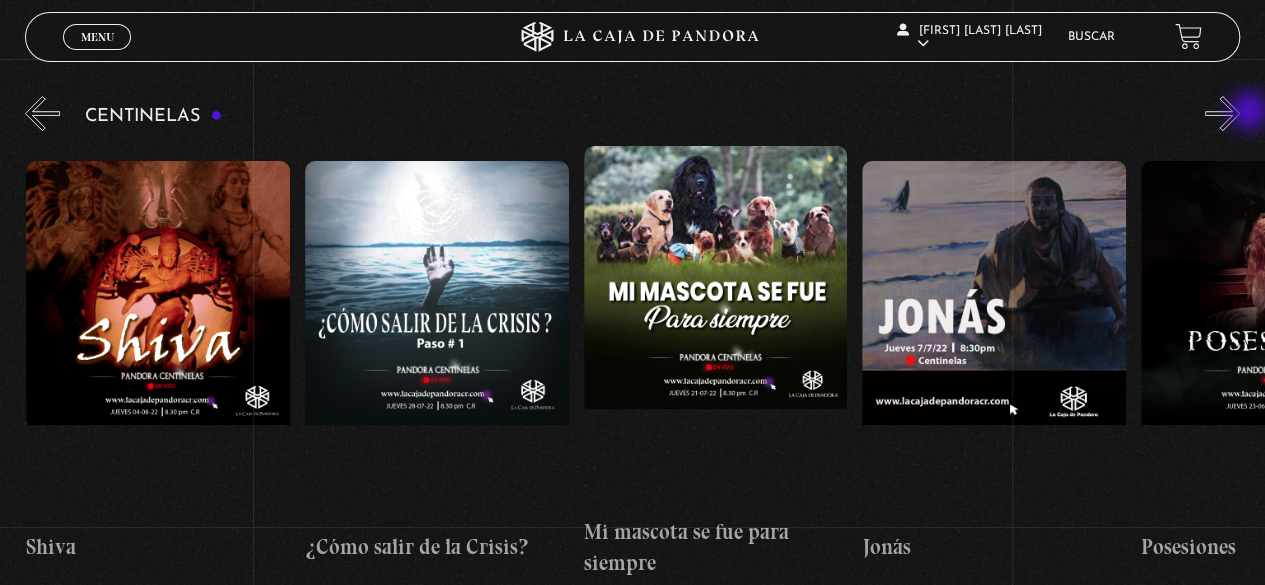 click on "»" at bounding box center [1222, 113] 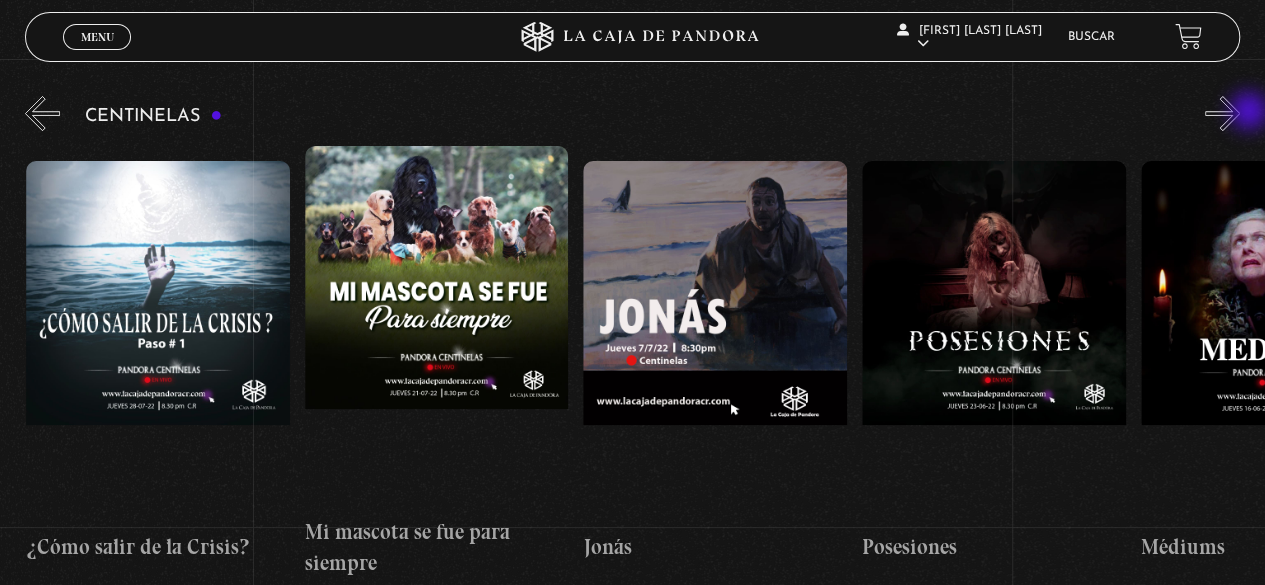 click on "»" at bounding box center [1222, 113] 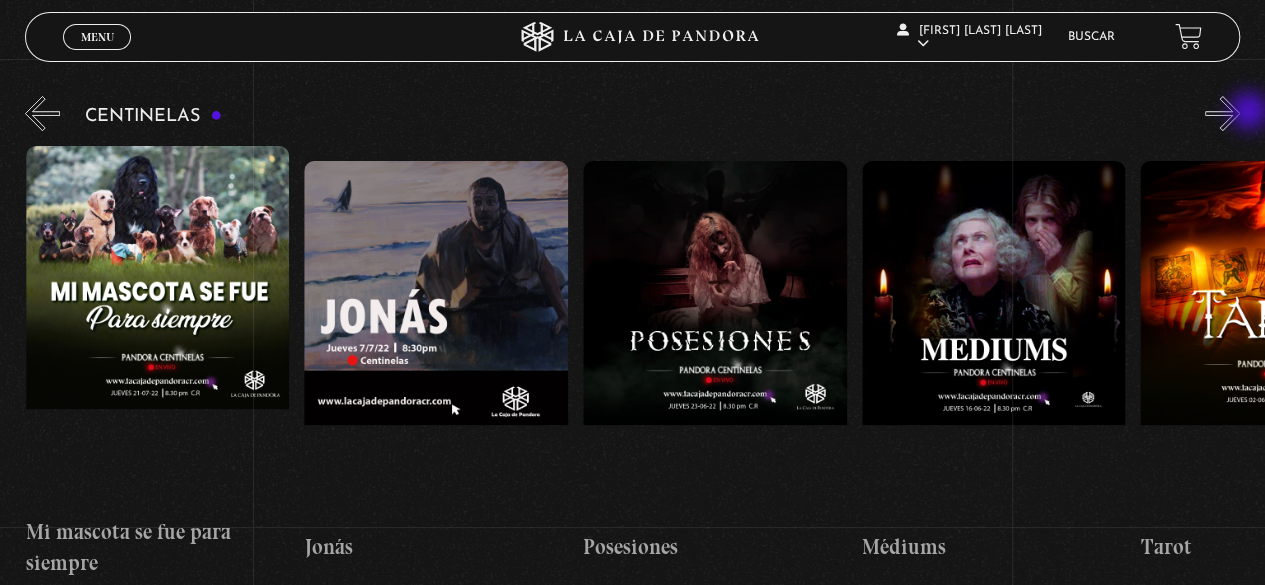 click on "»" at bounding box center (1222, 113) 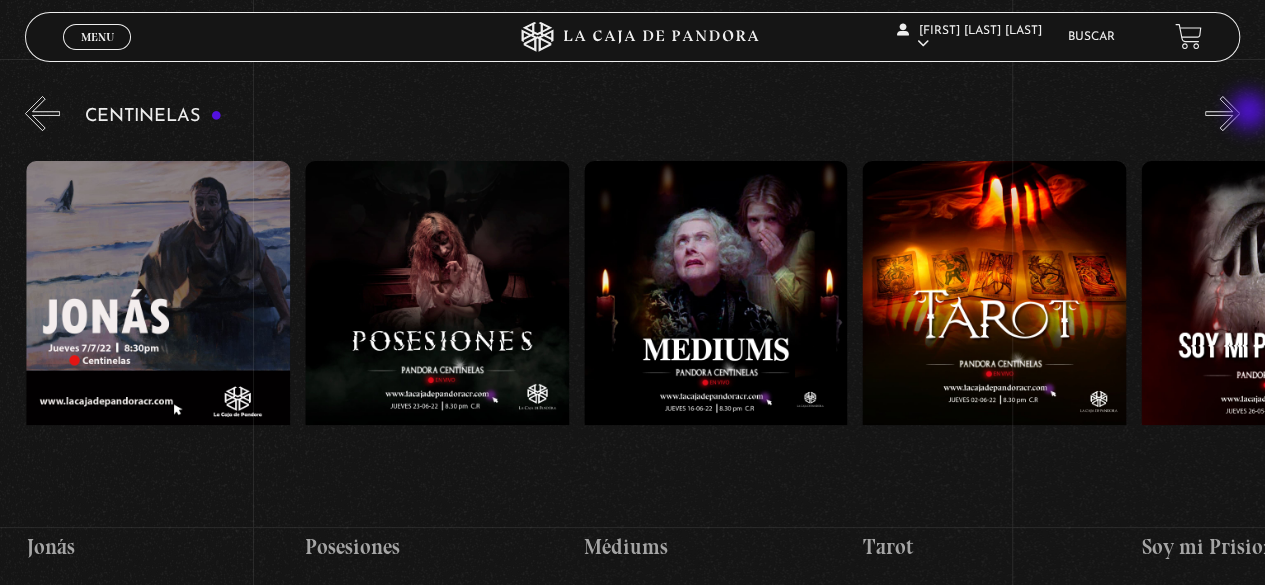 click on "»" at bounding box center [1222, 113] 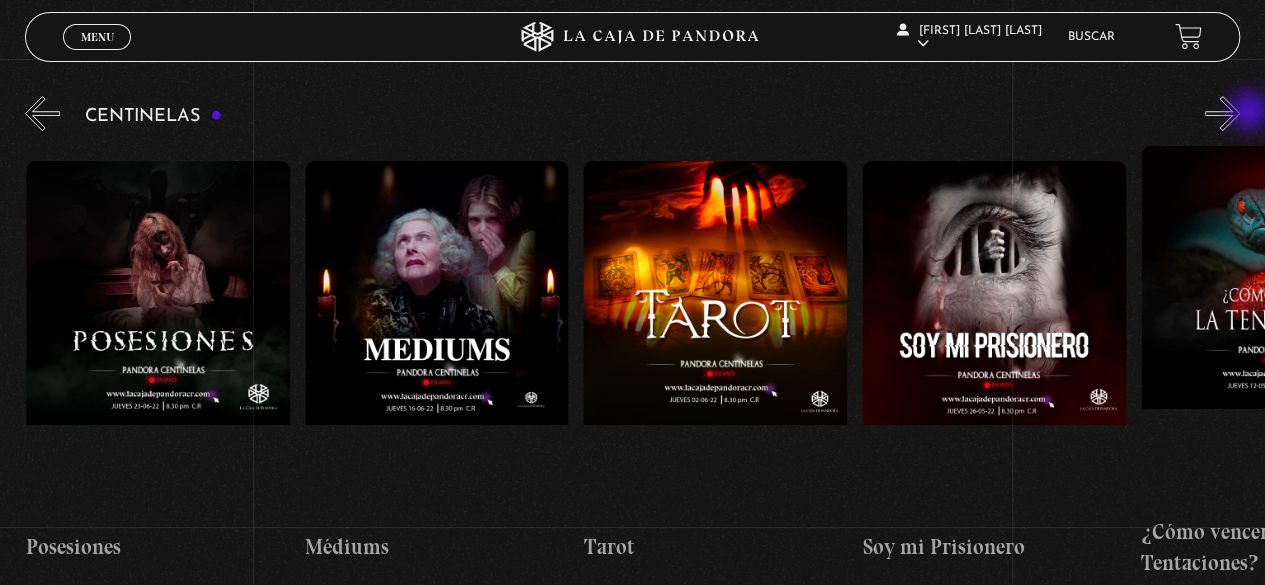 click on "»" at bounding box center (1222, 113) 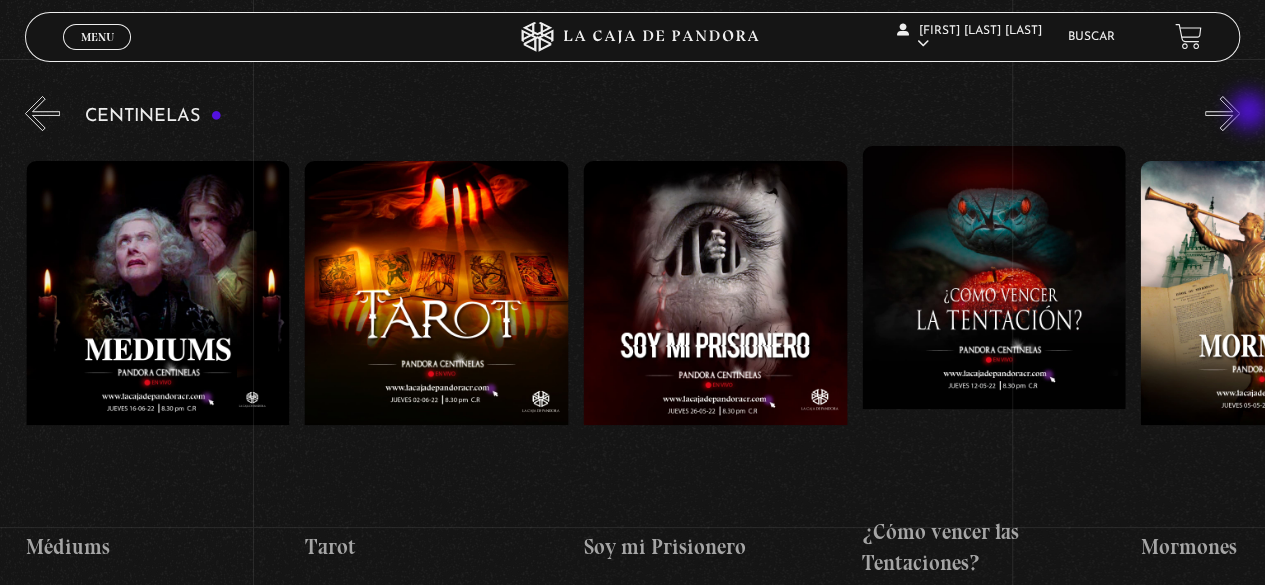click on "»" at bounding box center (1222, 113) 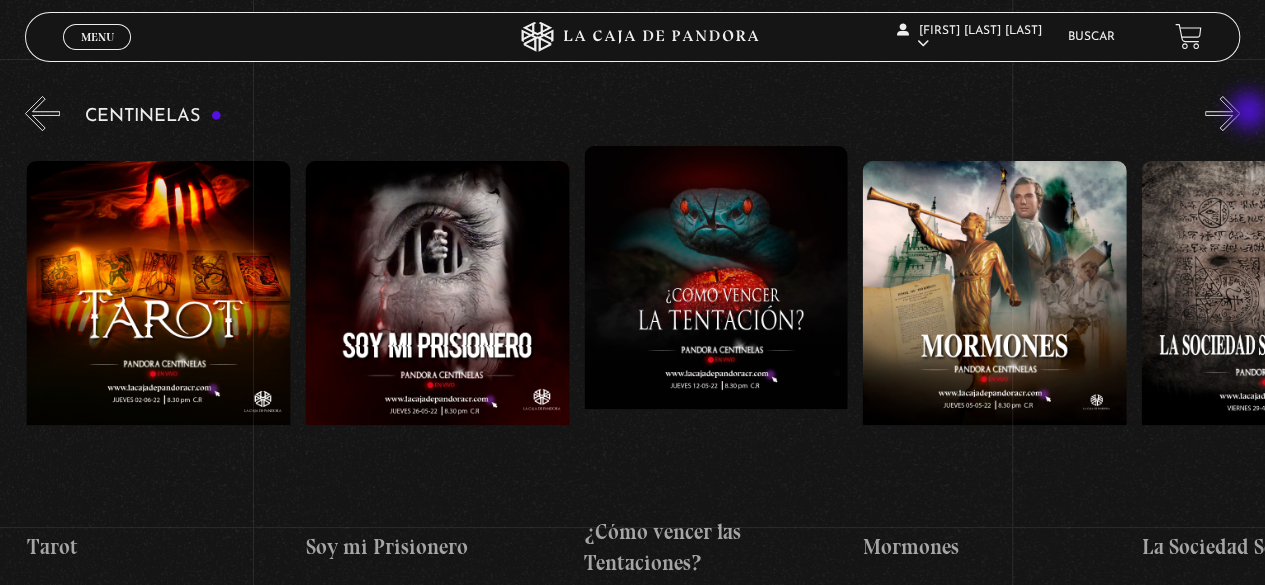 click on "»" at bounding box center [1222, 113] 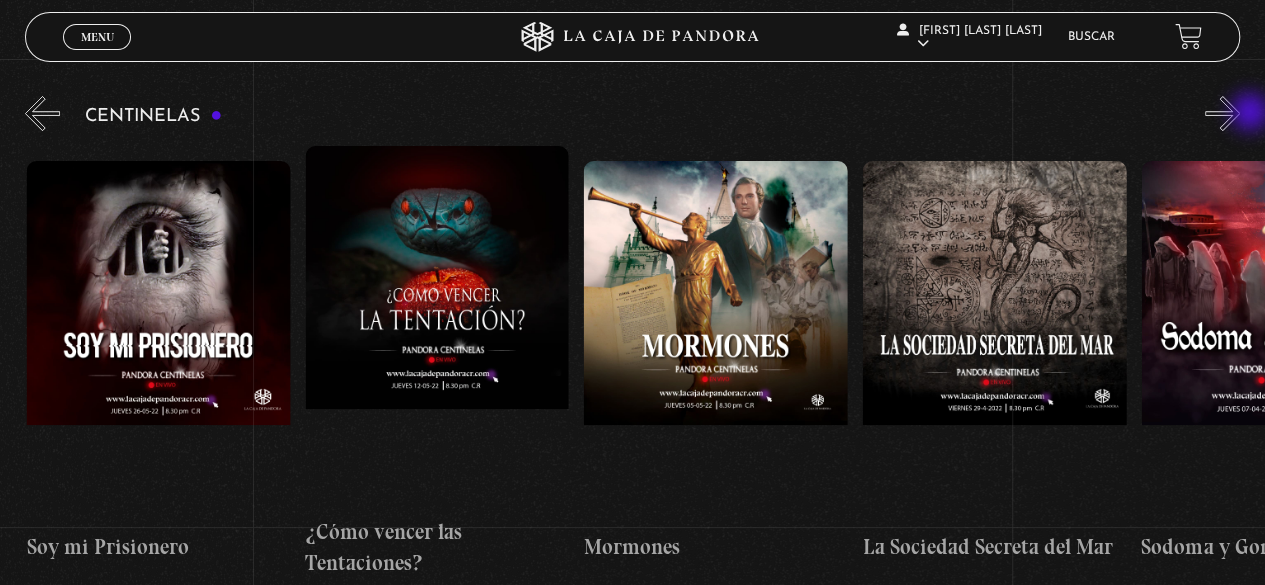 scroll, scrollTop: 0, scrollLeft: 17277, axis: horizontal 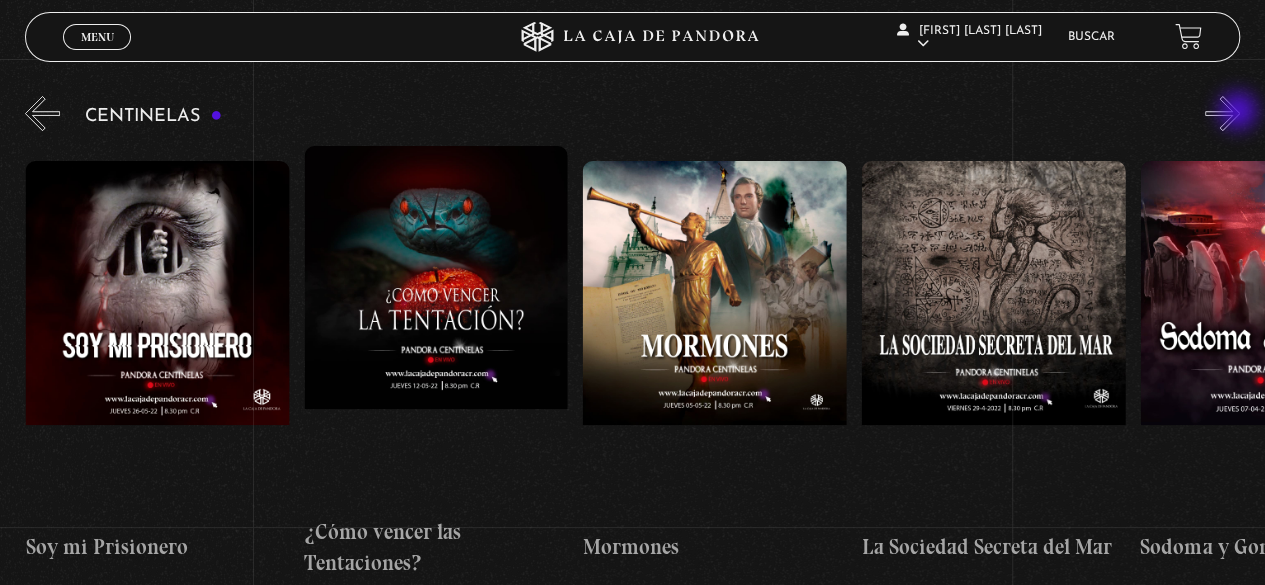 click on "»" at bounding box center (1222, 113) 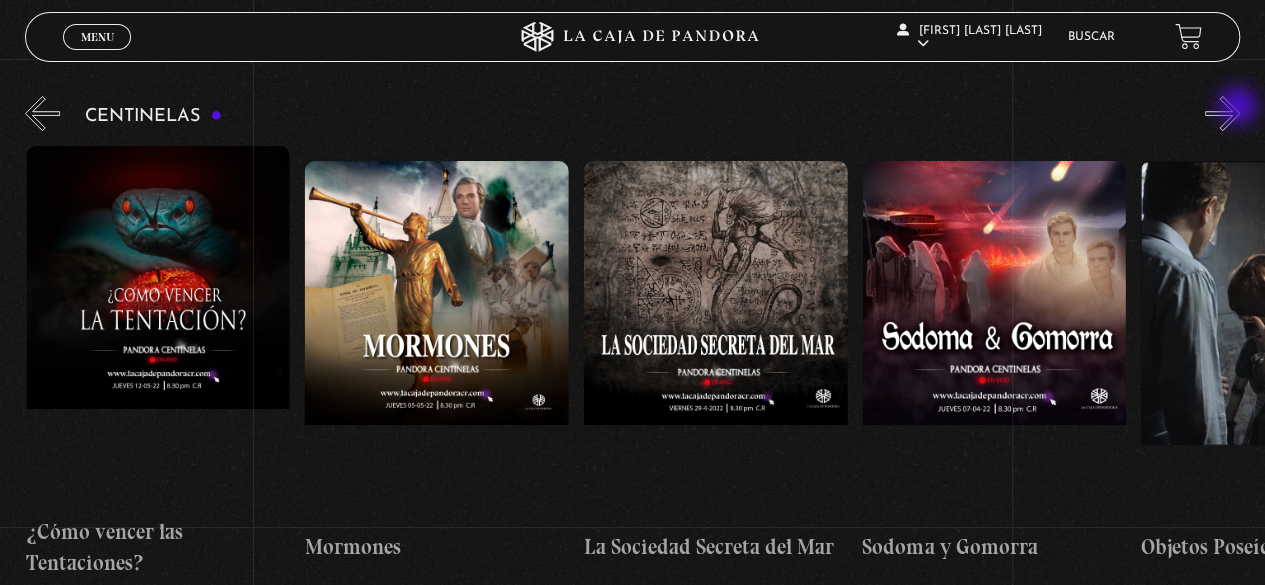 scroll, scrollTop: 0, scrollLeft: 17556, axis: horizontal 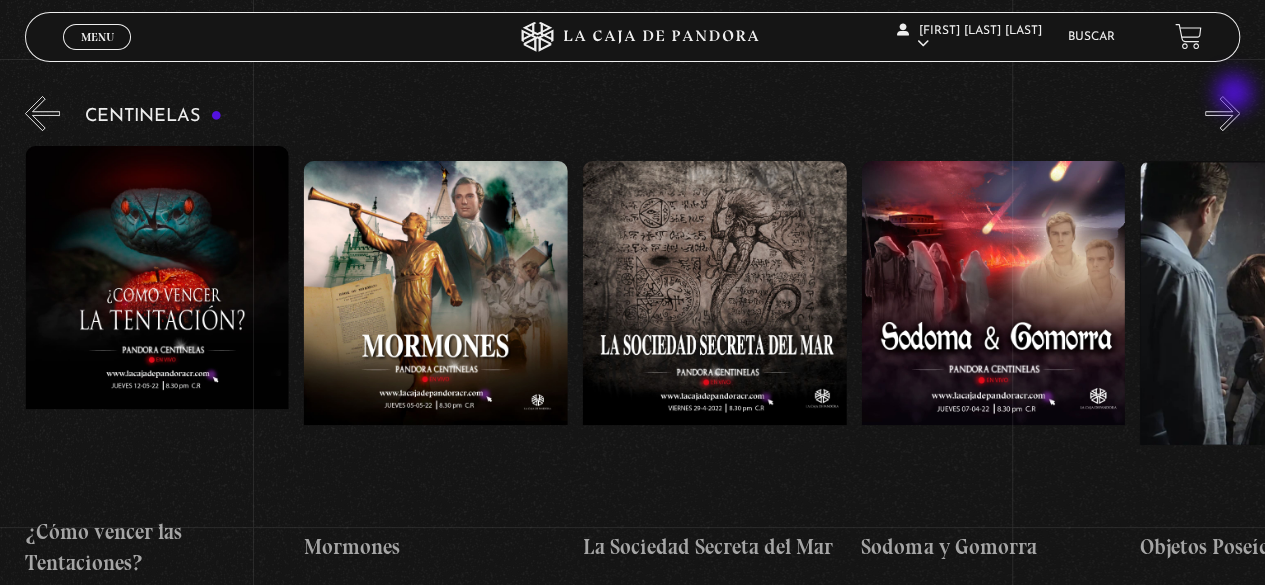click on "»" at bounding box center [1222, 113] 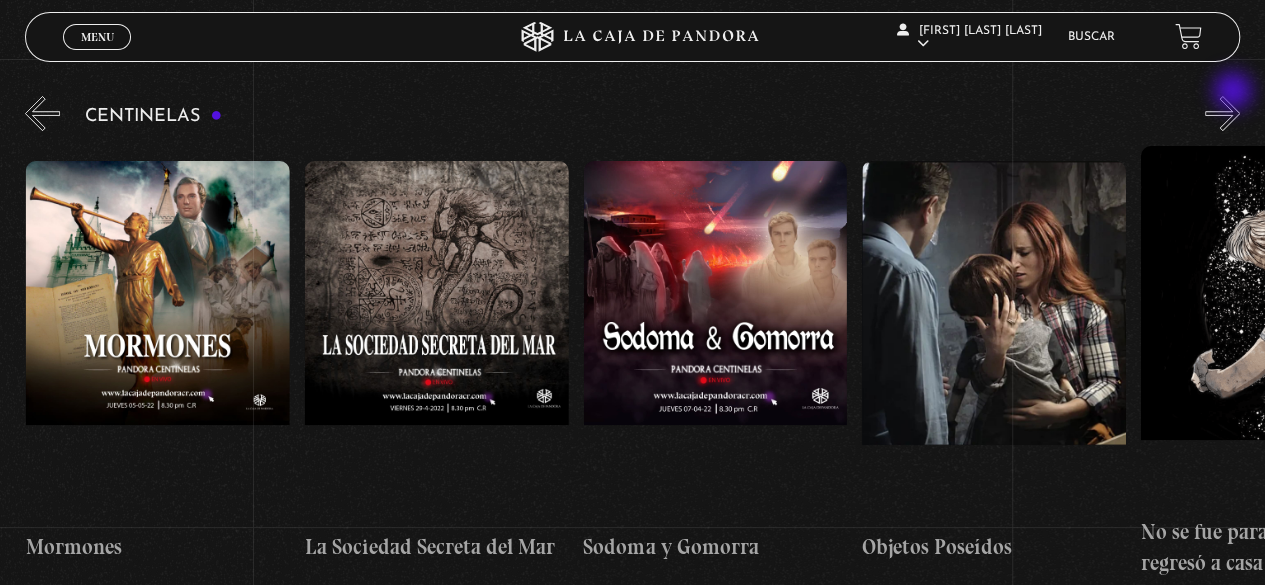 click on "»" at bounding box center [1222, 113] 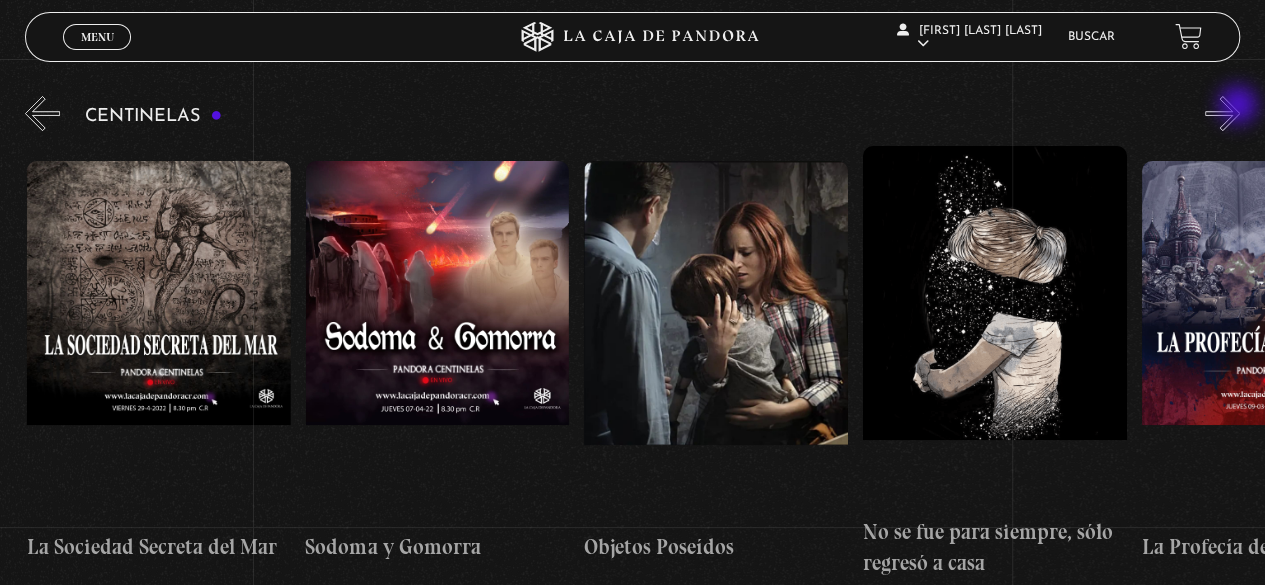 scroll, scrollTop: 0, scrollLeft: 18113, axis: horizontal 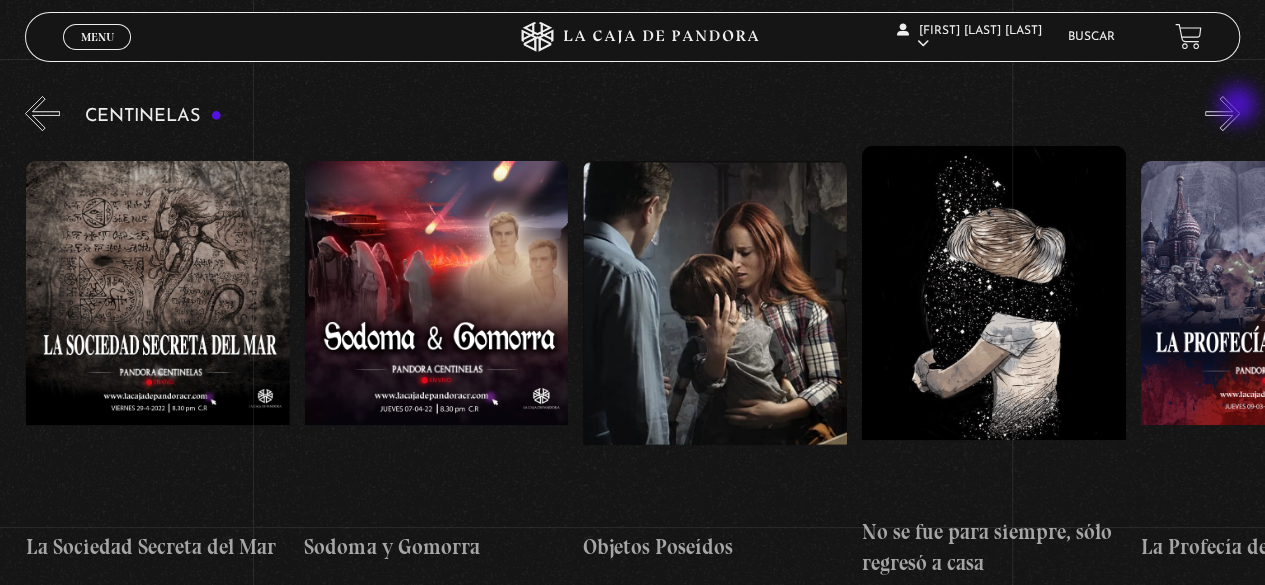 click on "»" at bounding box center (1222, 113) 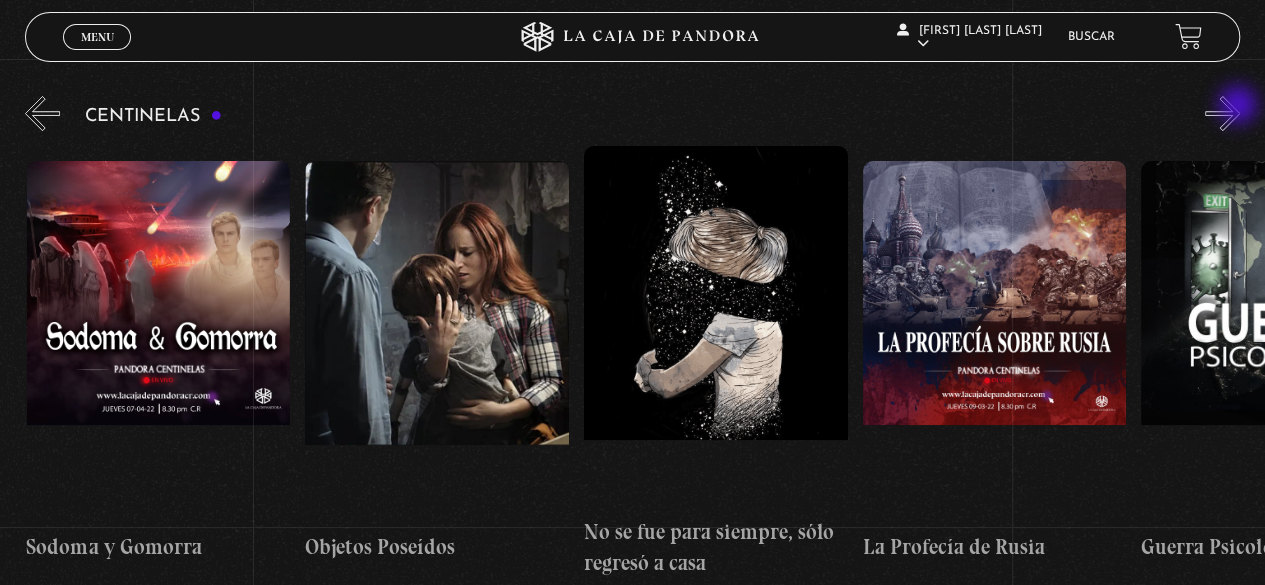 scroll, scrollTop: 0, scrollLeft: 18392, axis: horizontal 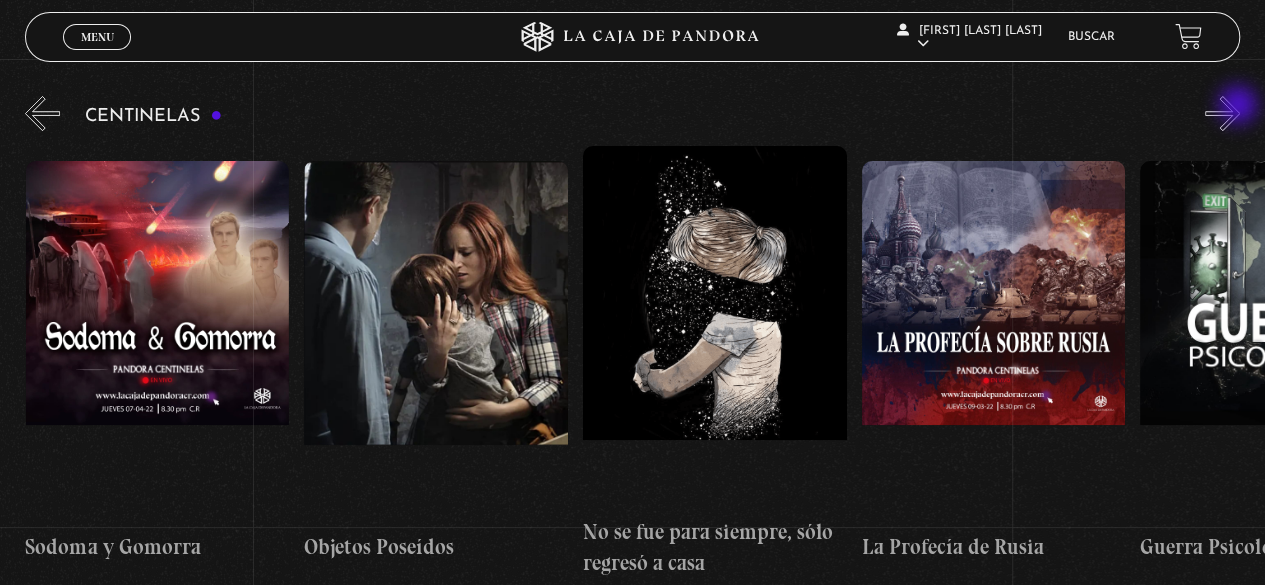 click on "»" at bounding box center [1222, 113] 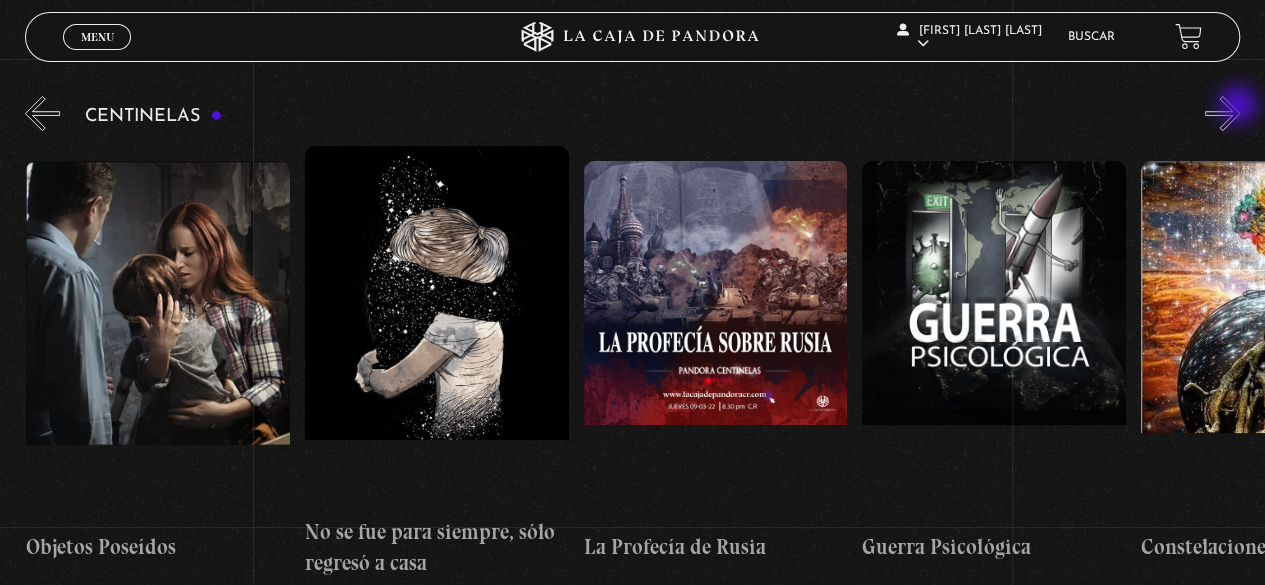 scroll, scrollTop: 0, scrollLeft: 18670, axis: horizontal 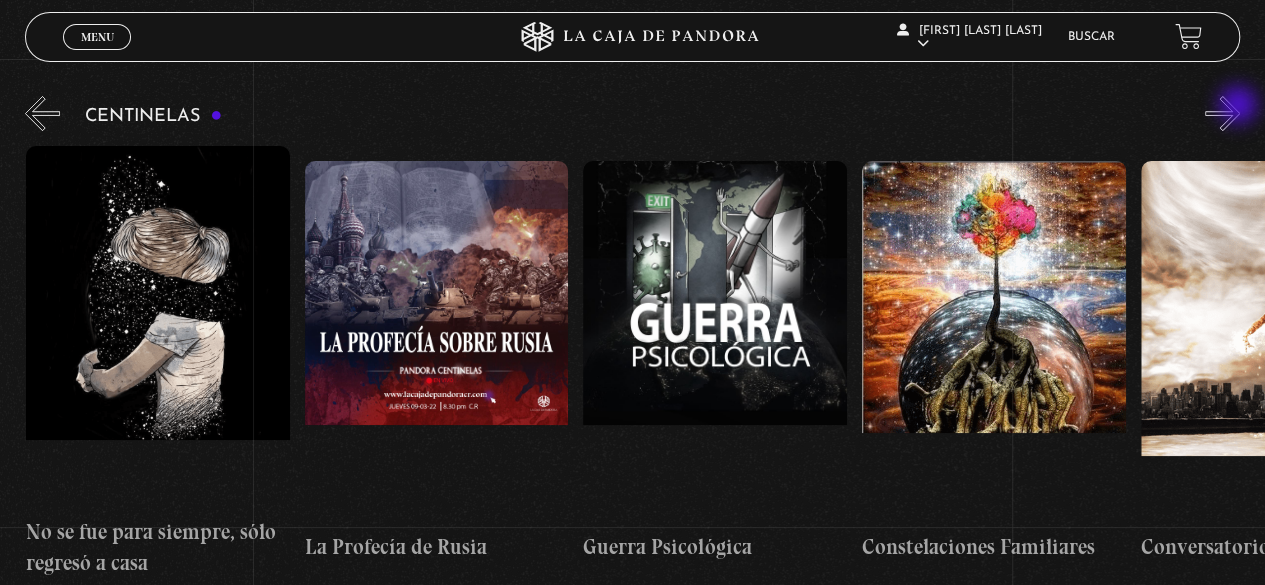 click on "»" at bounding box center (1222, 113) 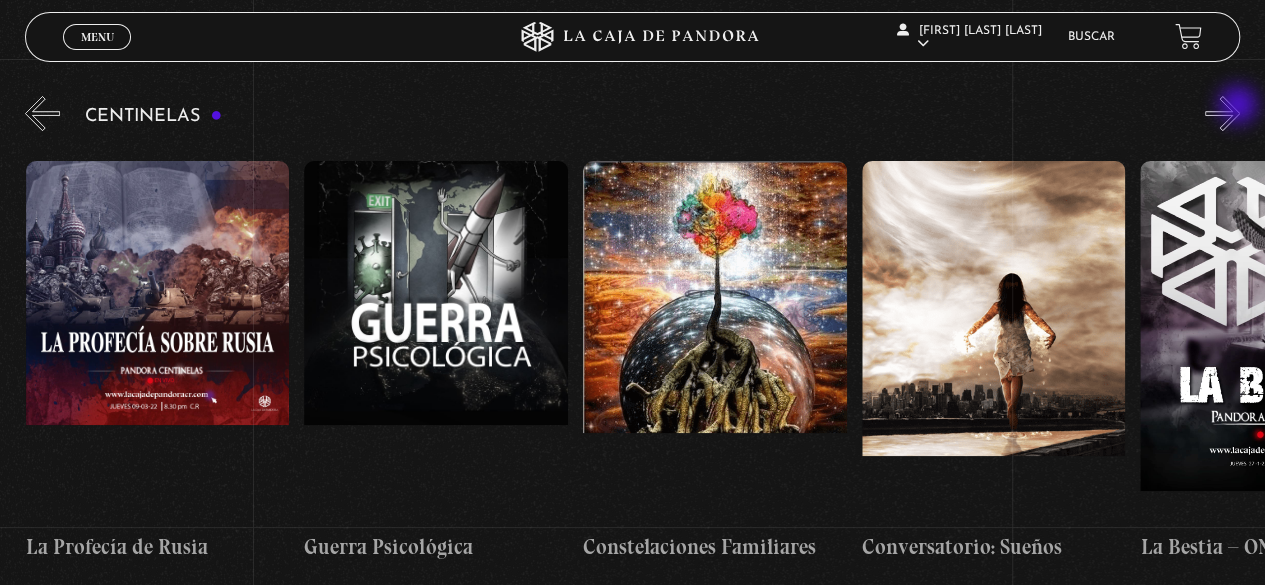 click on "»" at bounding box center [1222, 113] 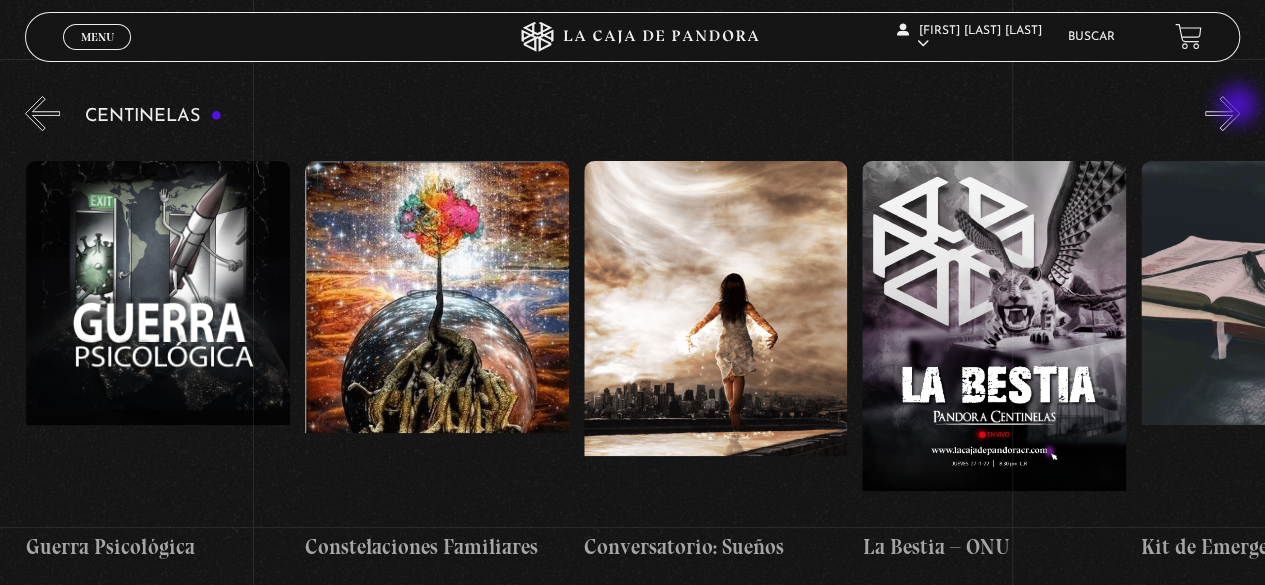 click on "»" at bounding box center [1222, 113] 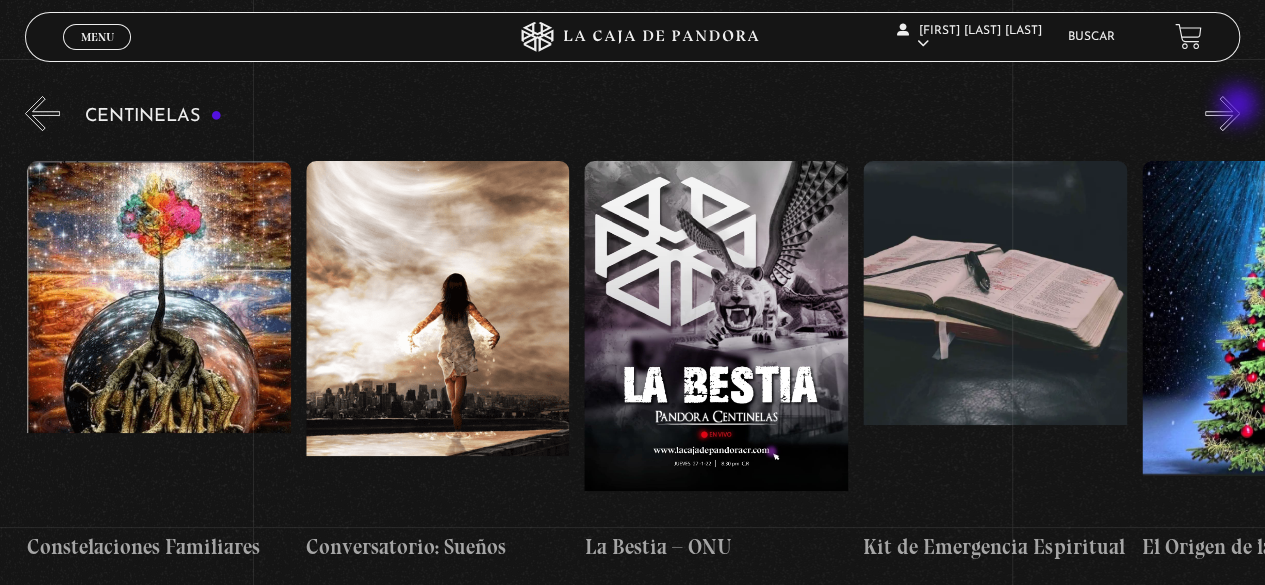 scroll, scrollTop: 0, scrollLeft: 19785, axis: horizontal 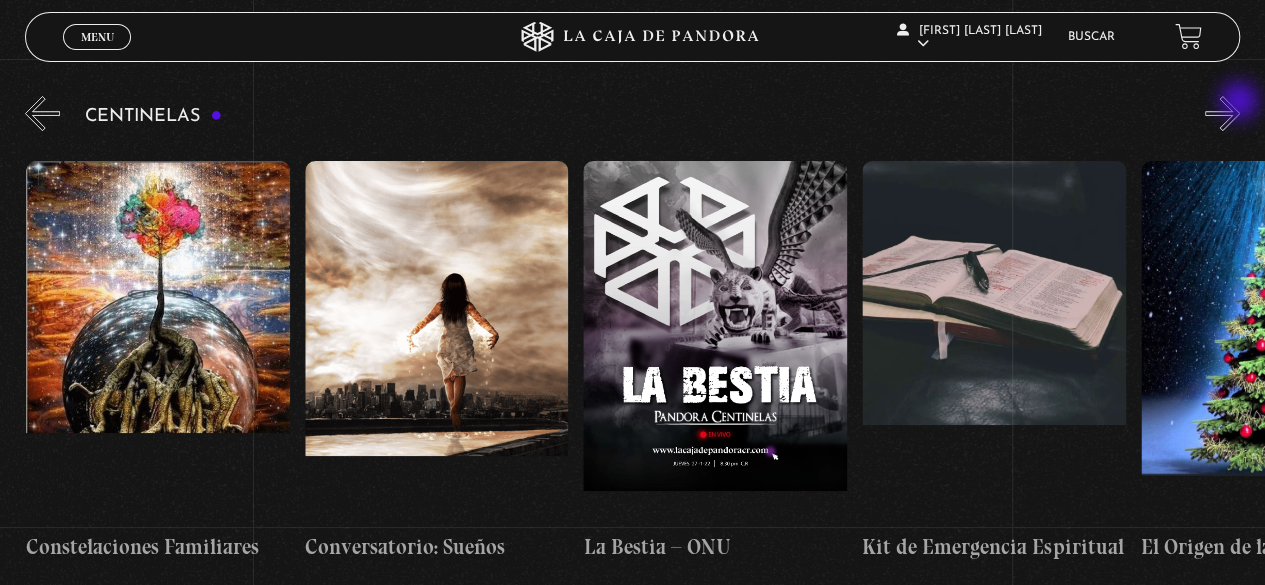 click on "»" at bounding box center (1222, 113) 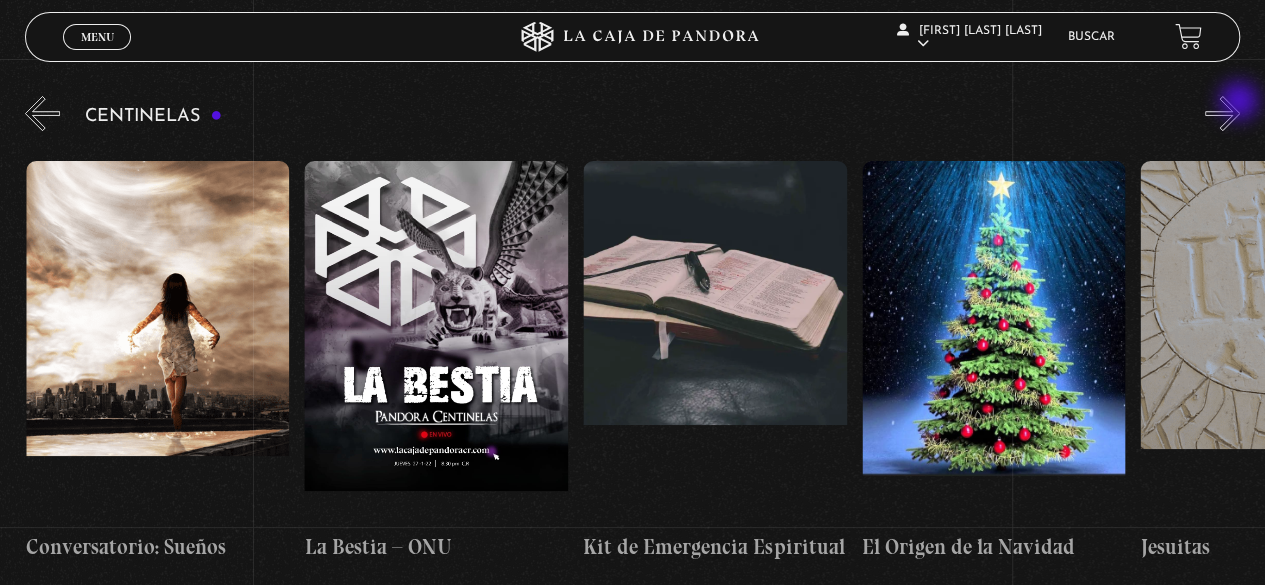 click on "»" at bounding box center [1222, 113] 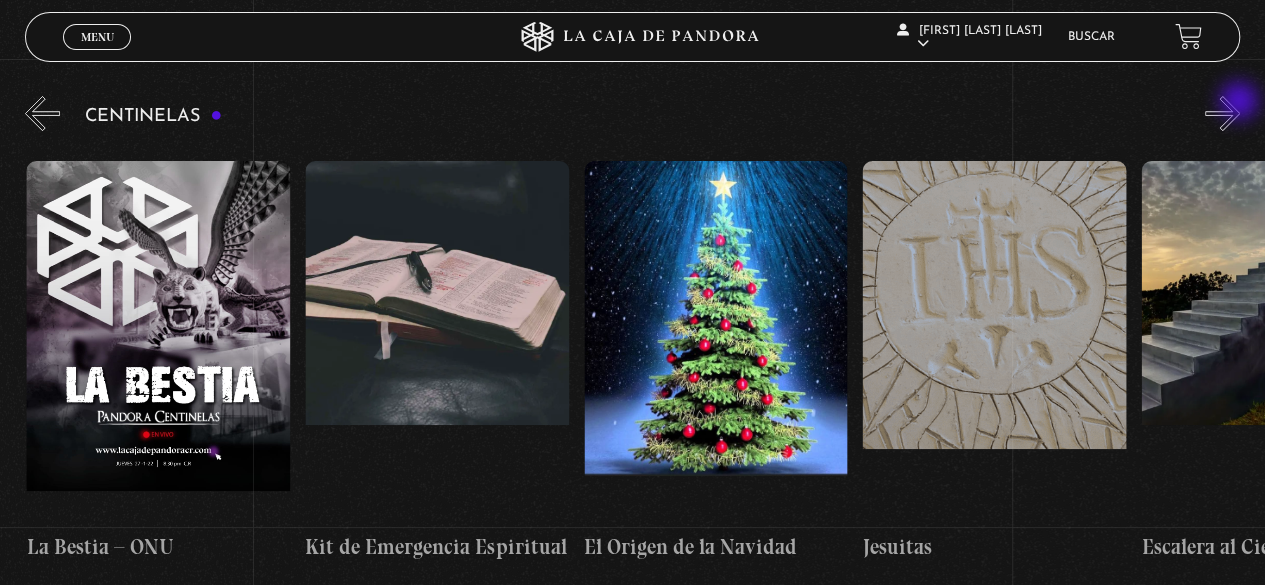 click on "»" at bounding box center (1222, 113) 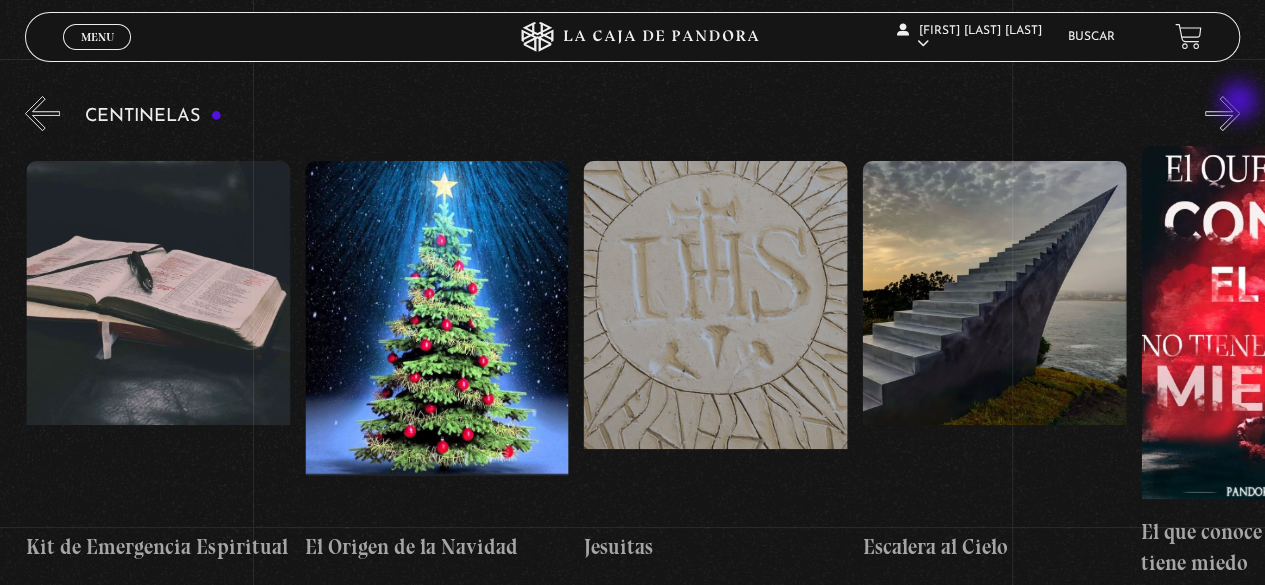 click on "»" at bounding box center [1222, 113] 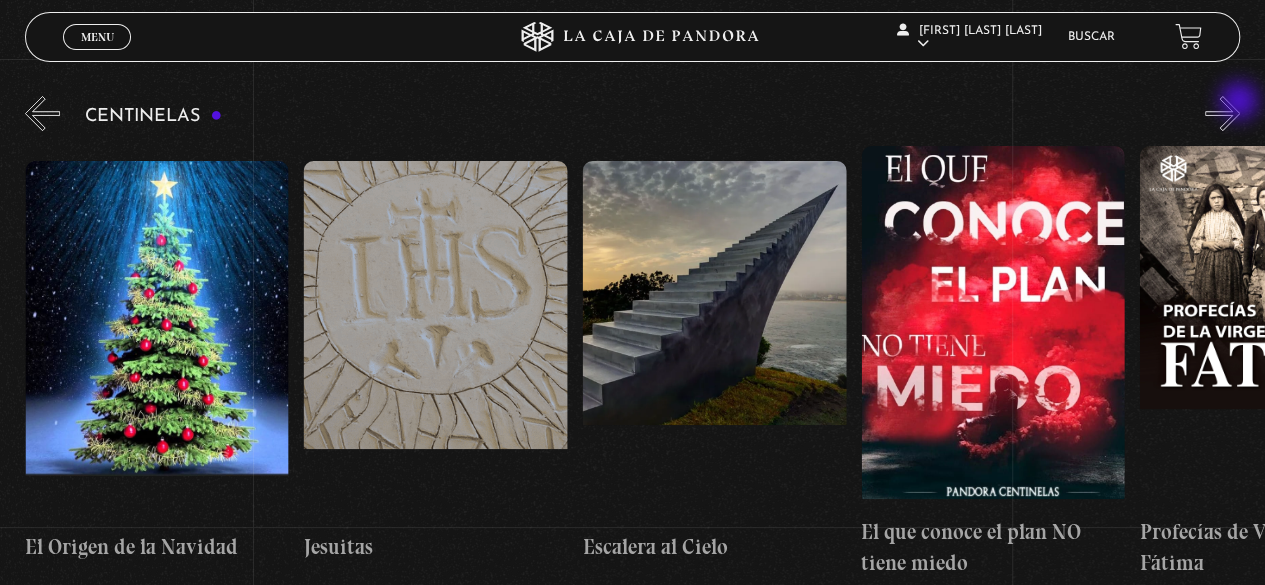 click on "»" at bounding box center [1222, 113] 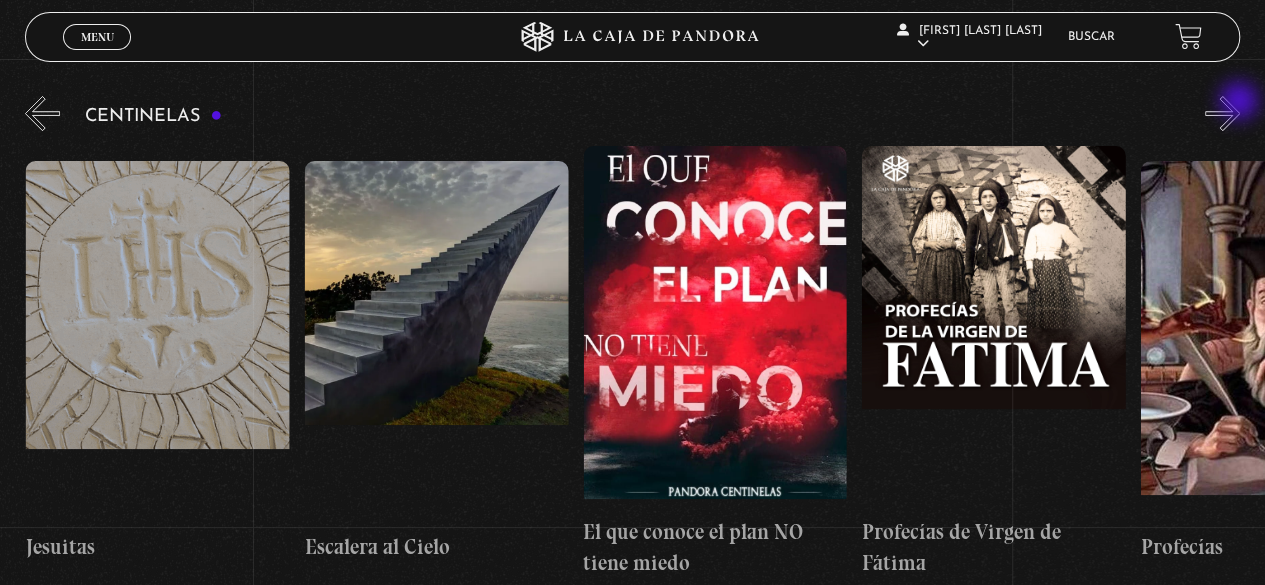 scroll, scrollTop: 0, scrollLeft: 21178, axis: horizontal 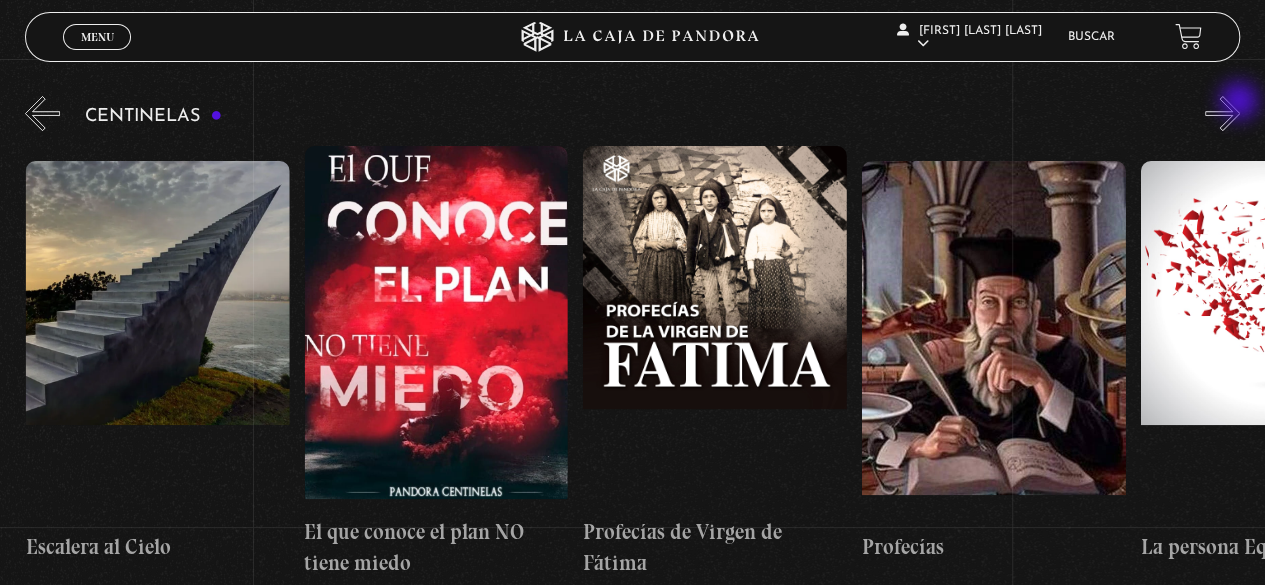 click on "»" at bounding box center (1222, 113) 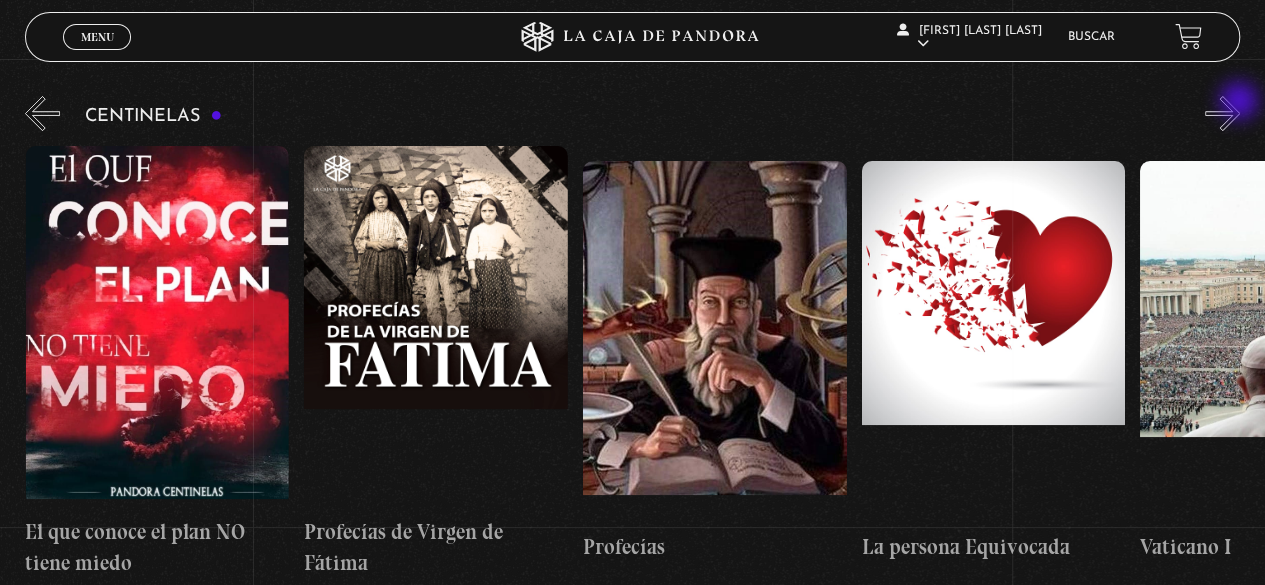 click on "»" at bounding box center [1222, 113] 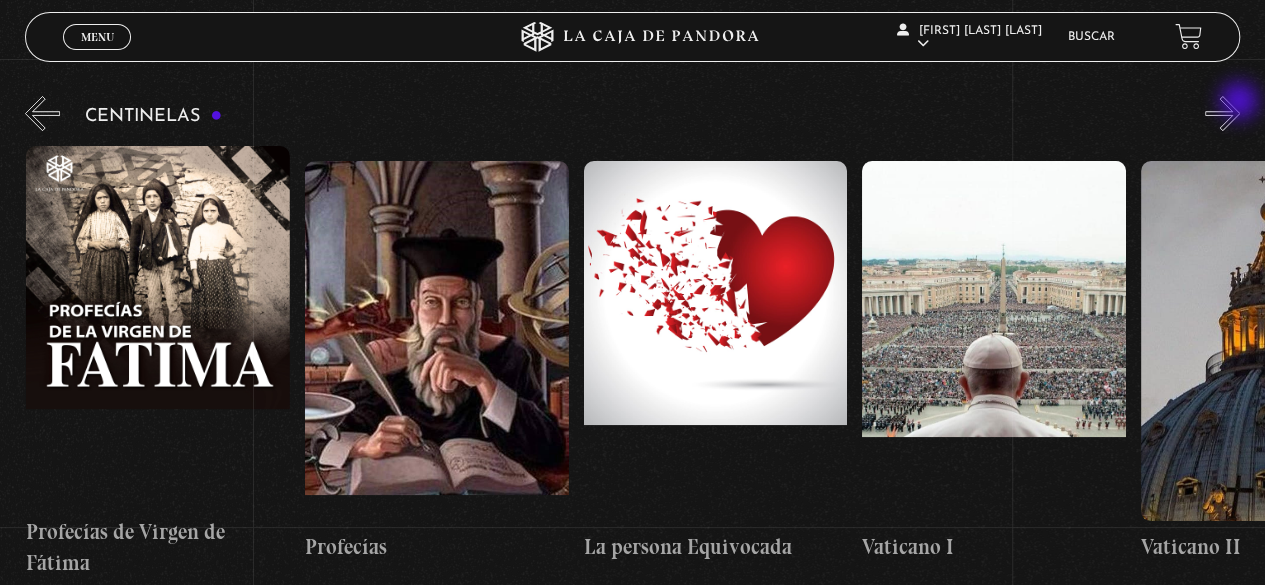click on "»" at bounding box center [1222, 113] 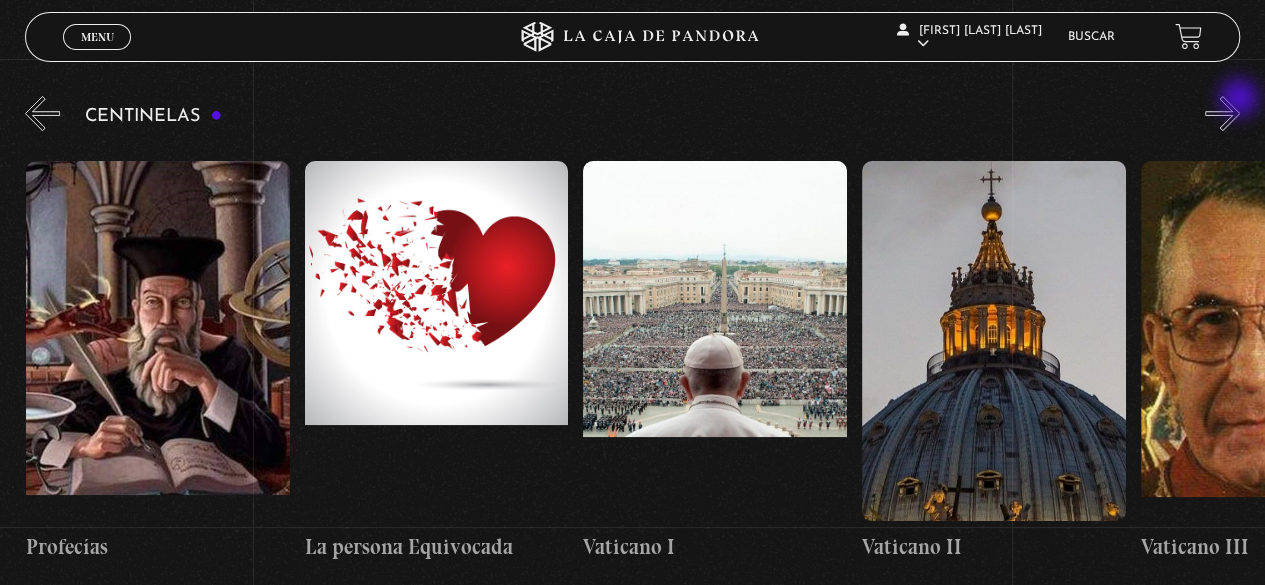 click on "»" at bounding box center [1222, 113] 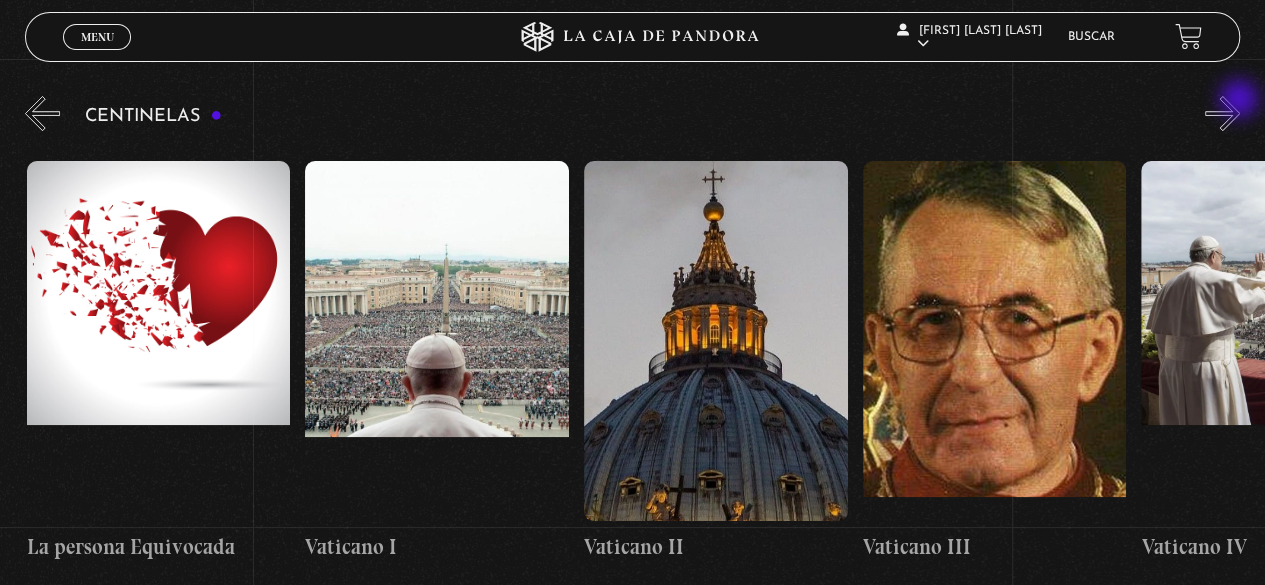 click on "»" at bounding box center (1222, 113) 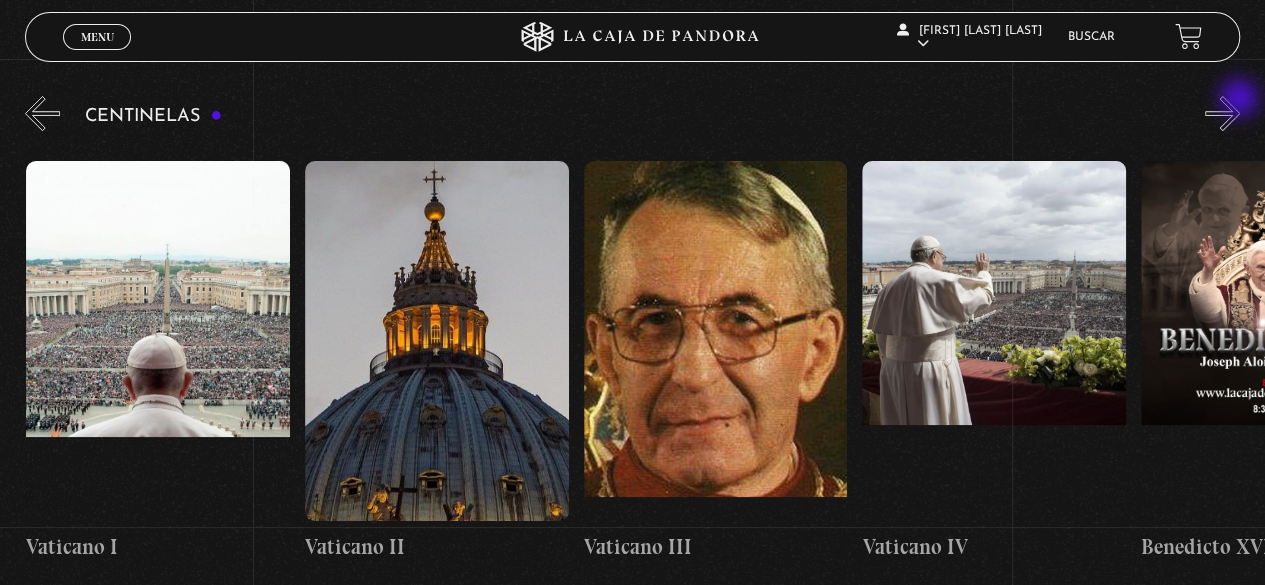click on "»" at bounding box center (1222, 113) 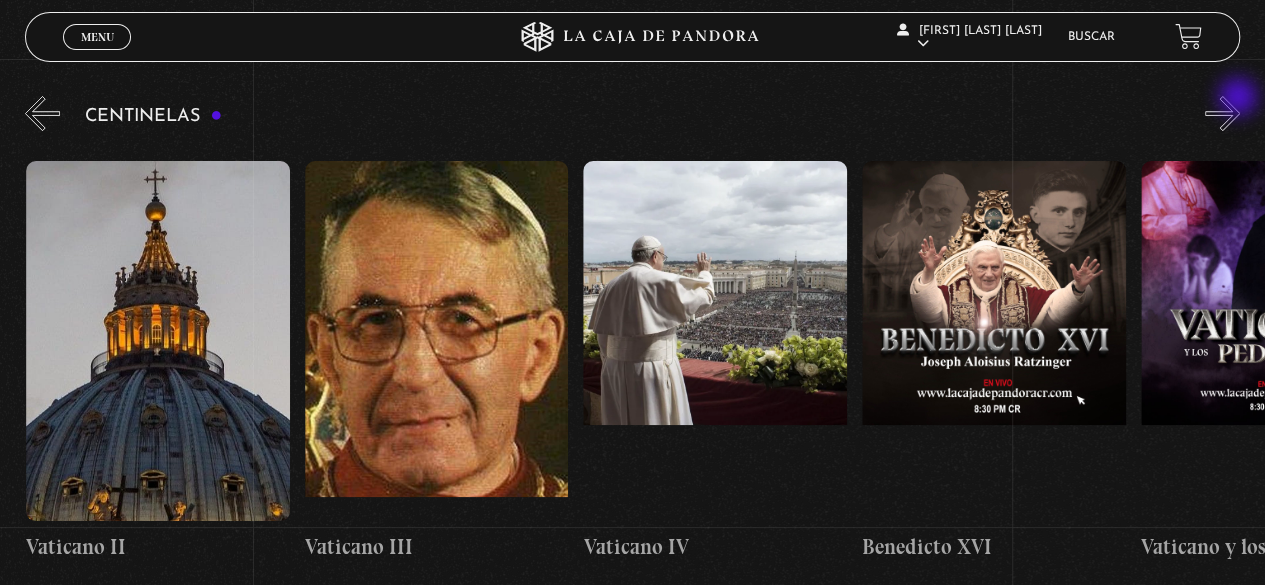 click on "»" at bounding box center [1222, 113] 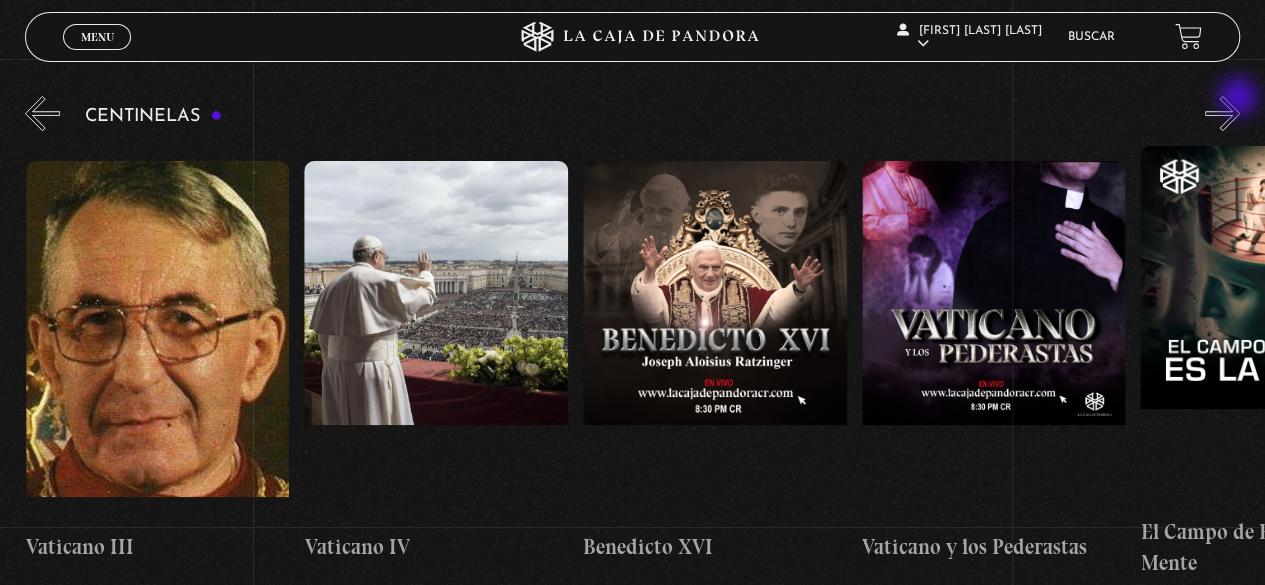 click on "»" at bounding box center (1222, 113) 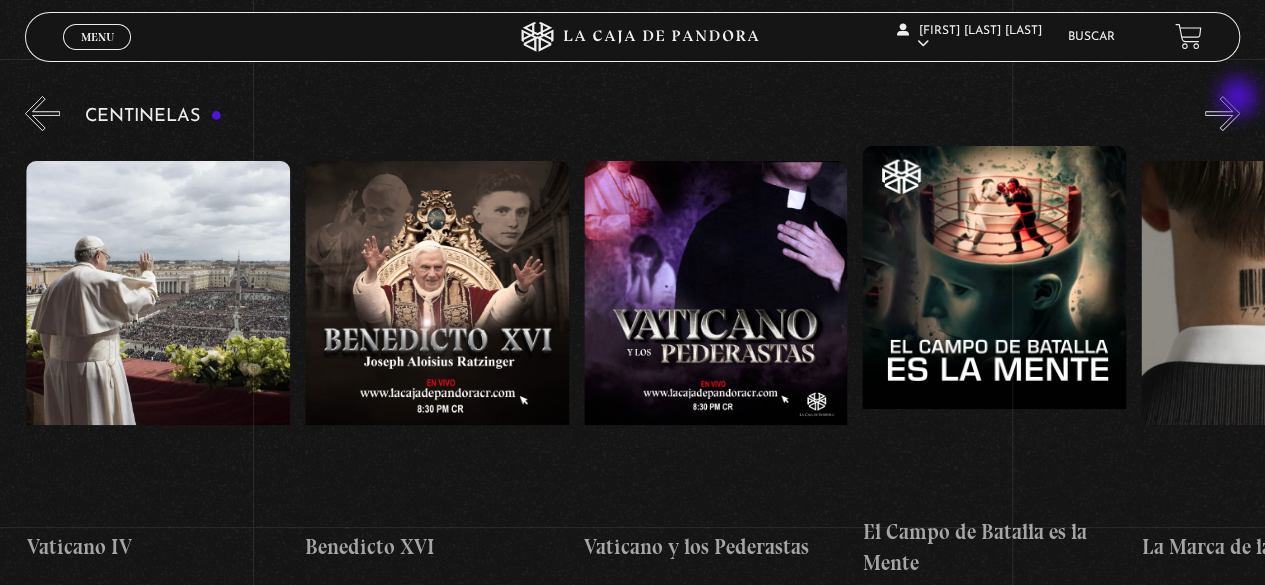 click on "»" at bounding box center [1222, 113] 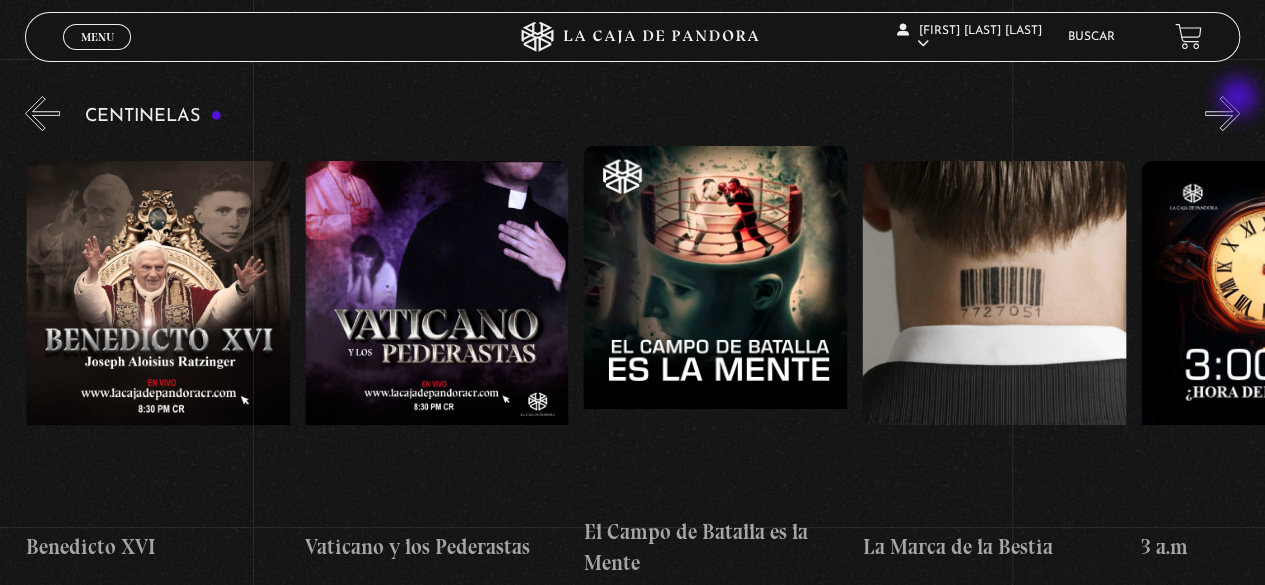 click on "»" at bounding box center (1222, 113) 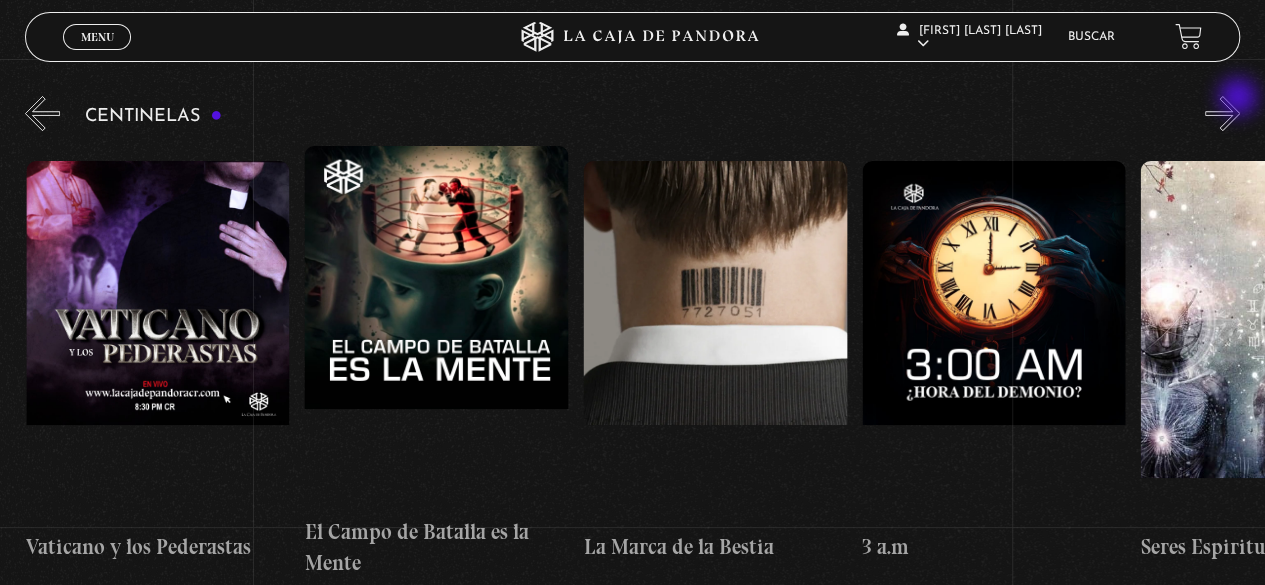 click on "»" at bounding box center (1222, 113) 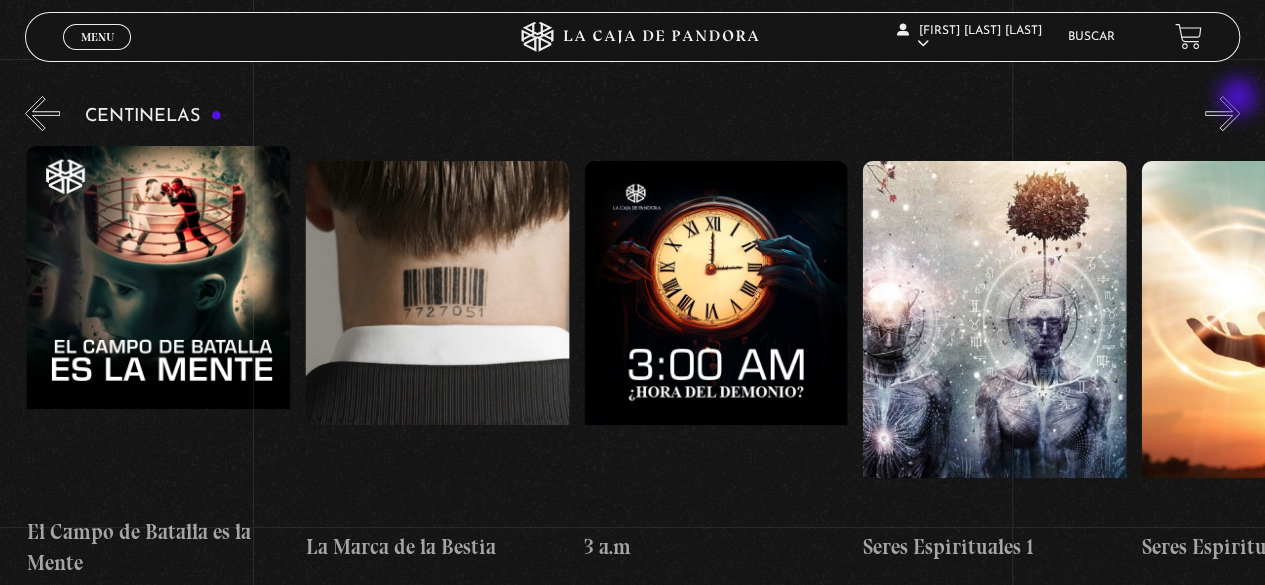 scroll, scrollTop: 0, scrollLeft: 24522, axis: horizontal 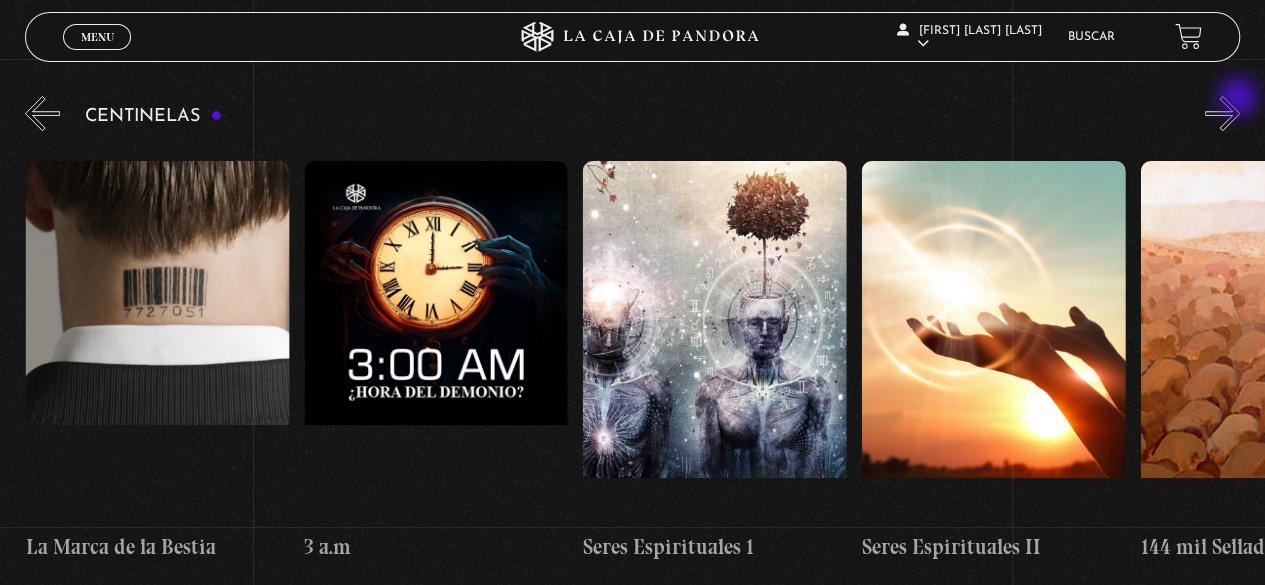 click on "»" at bounding box center [1222, 113] 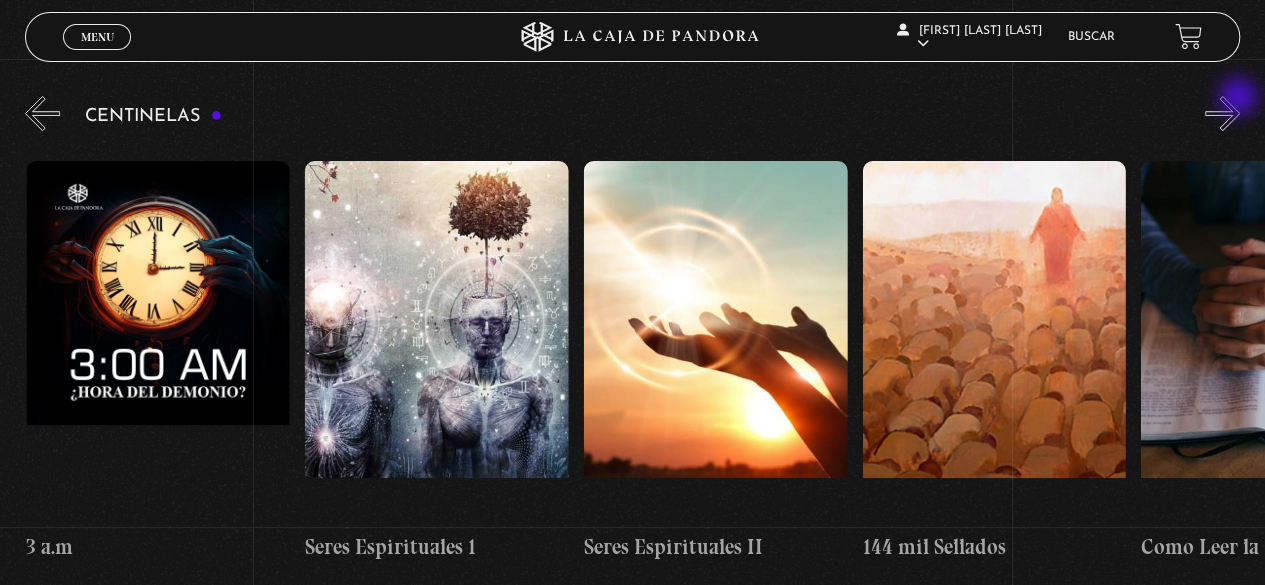 scroll, scrollTop: 0, scrollLeft: 25080, axis: horizontal 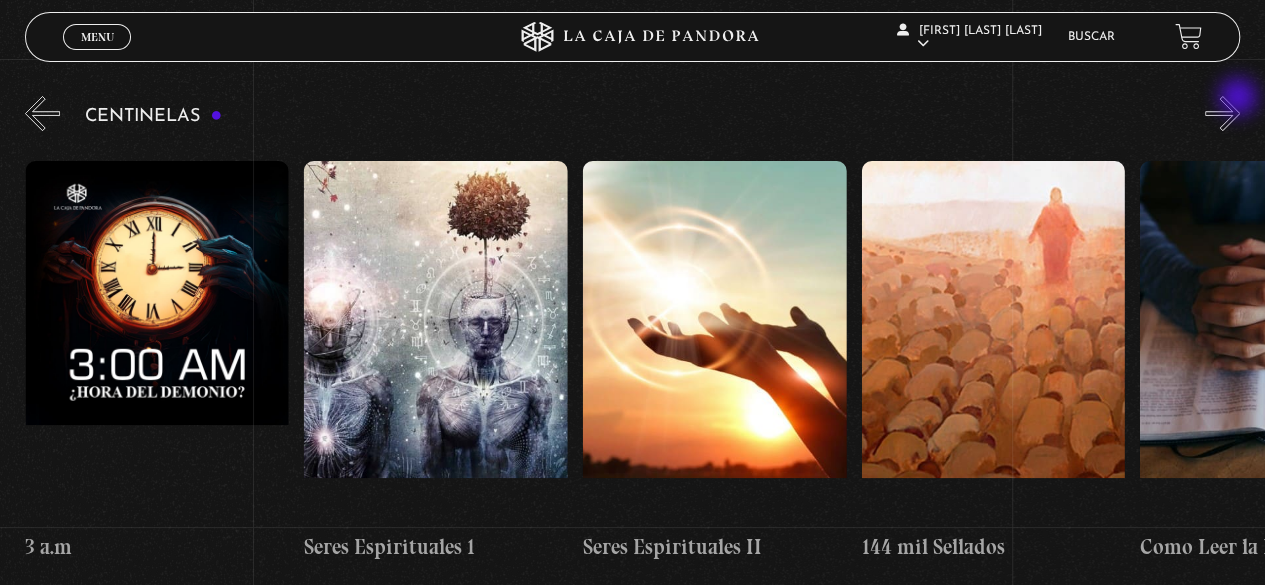 click on "»" at bounding box center [1222, 113] 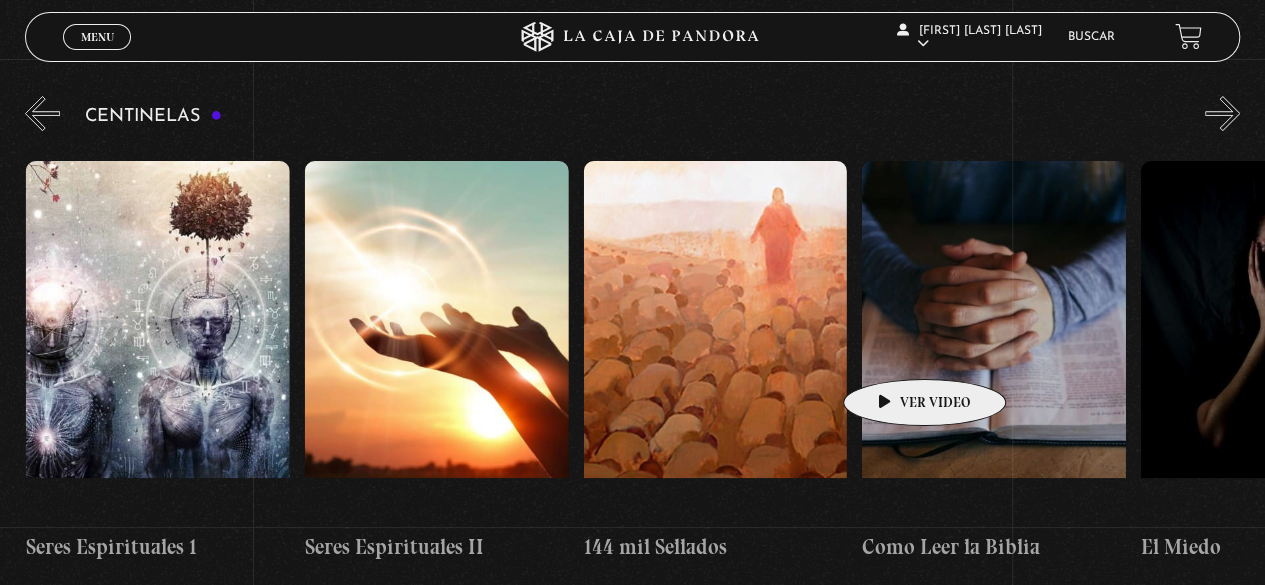 scroll, scrollTop: 0, scrollLeft: 25379, axis: horizontal 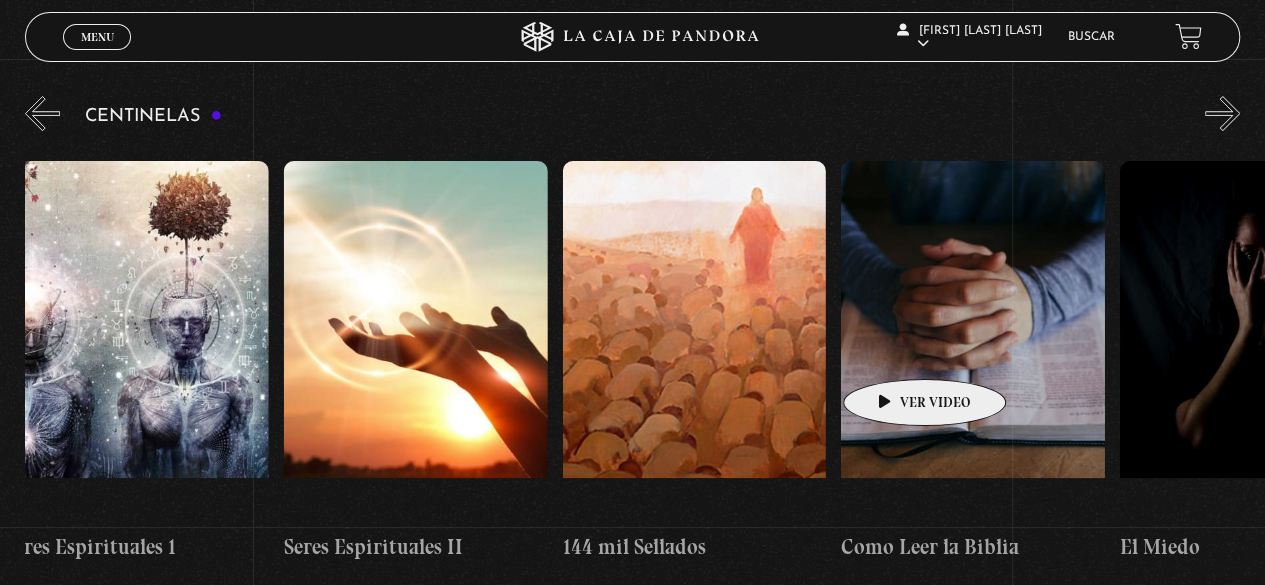 click at bounding box center [973, 341] 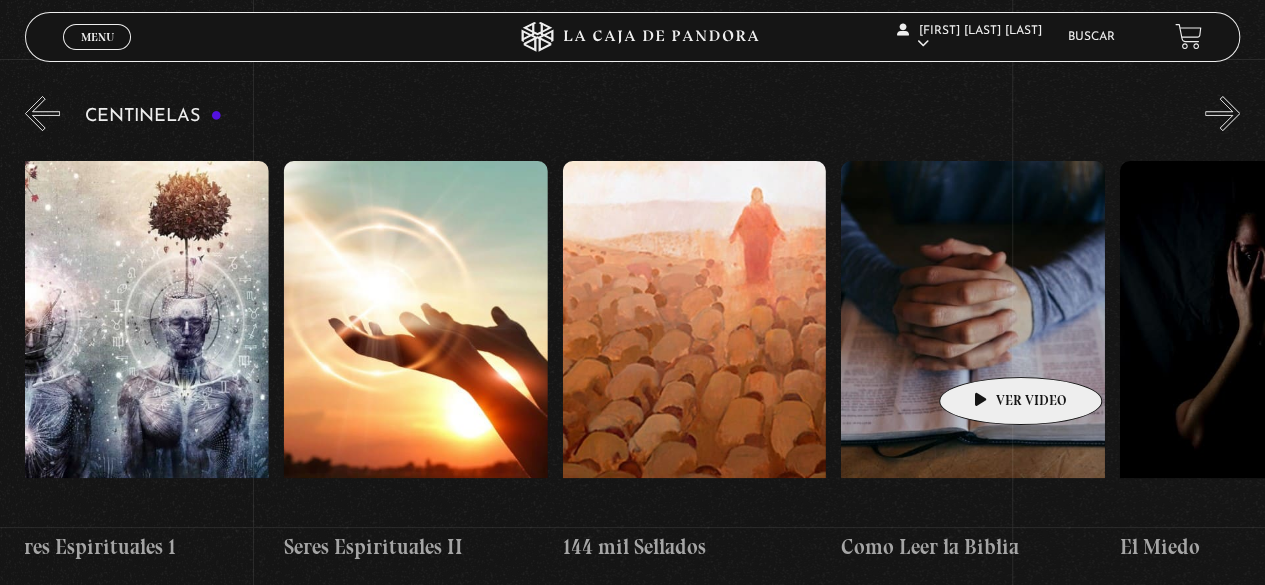 click at bounding box center [973, 341] 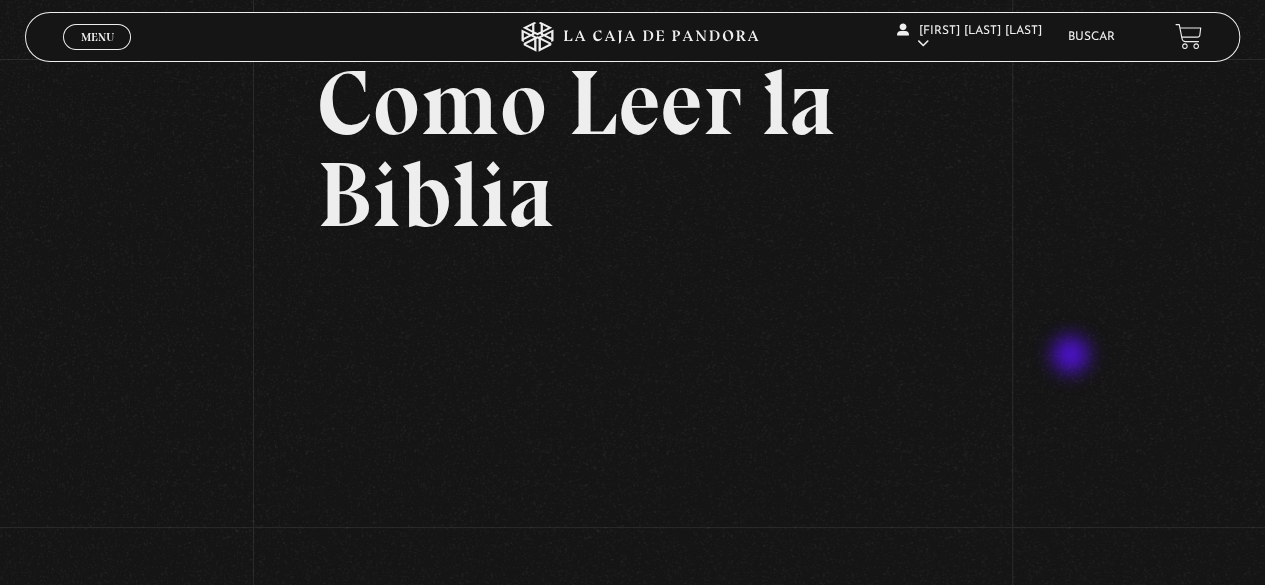 scroll, scrollTop: 200, scrollLeft: 0, axis: vertical 